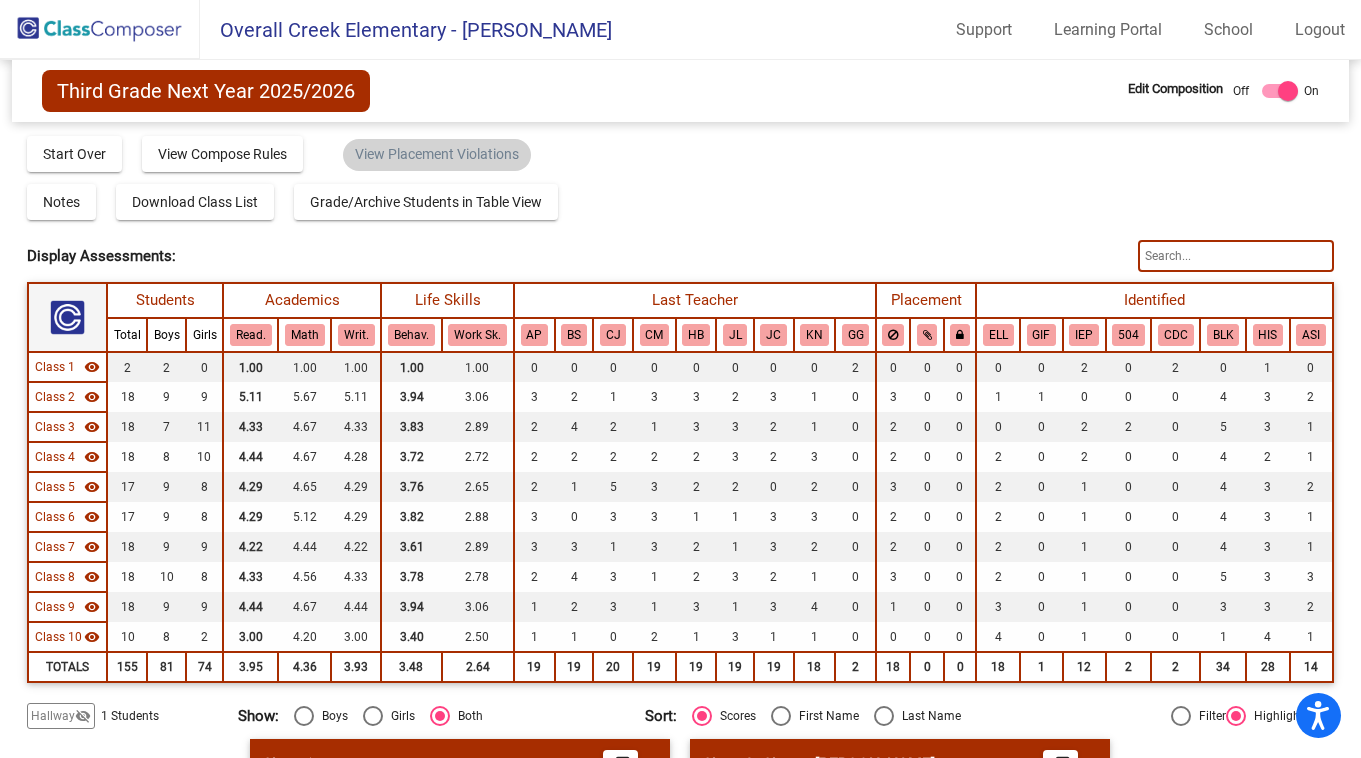 scroll, scrollTop: 1, scrollLeft: 0, axis: vertical 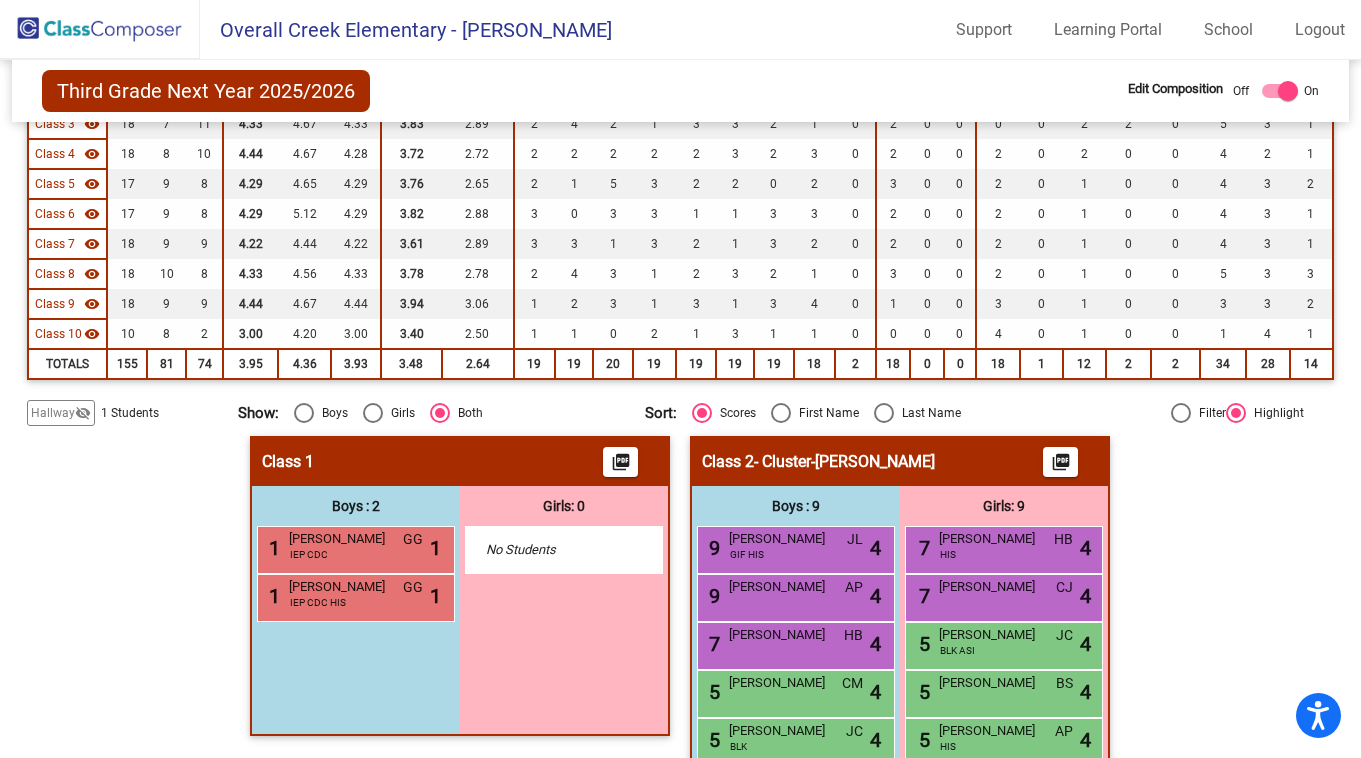 click on "visibility_off" 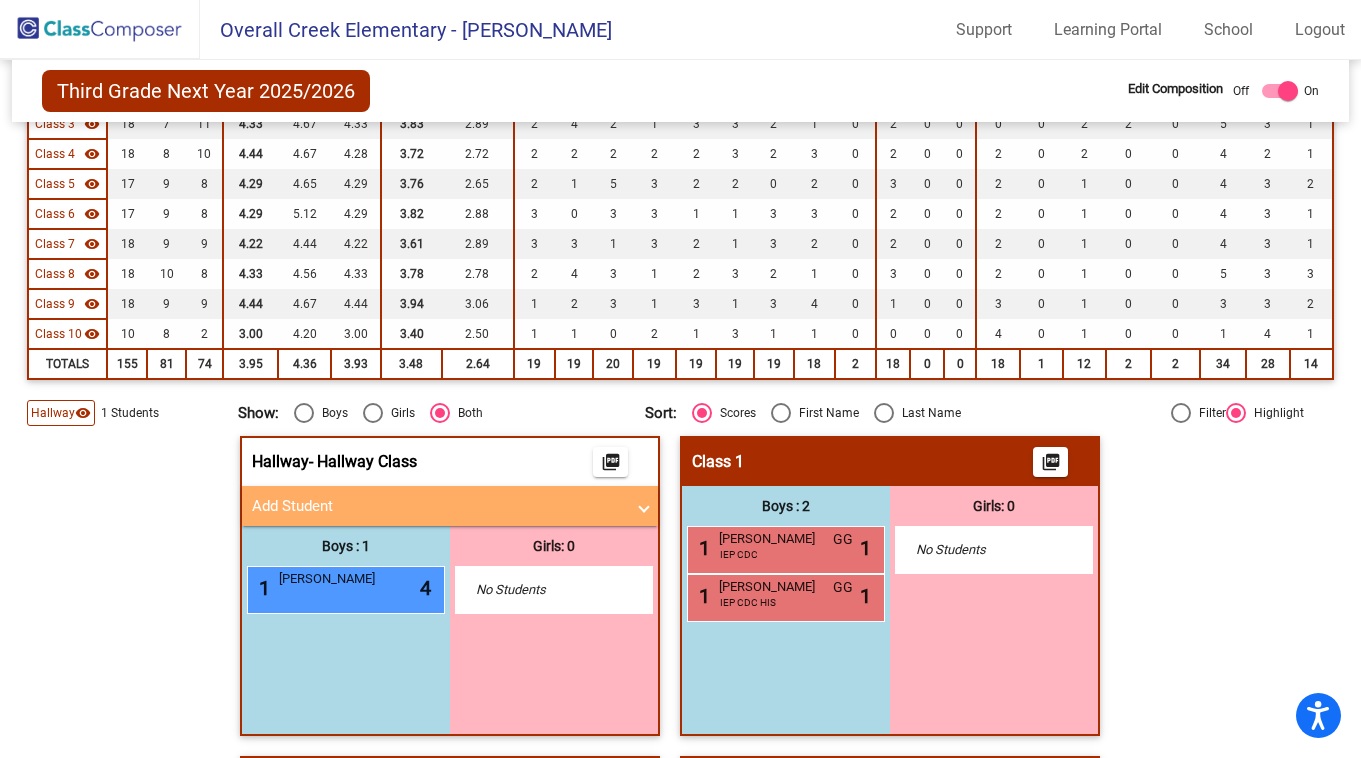 click at bounding box center (644, 506) 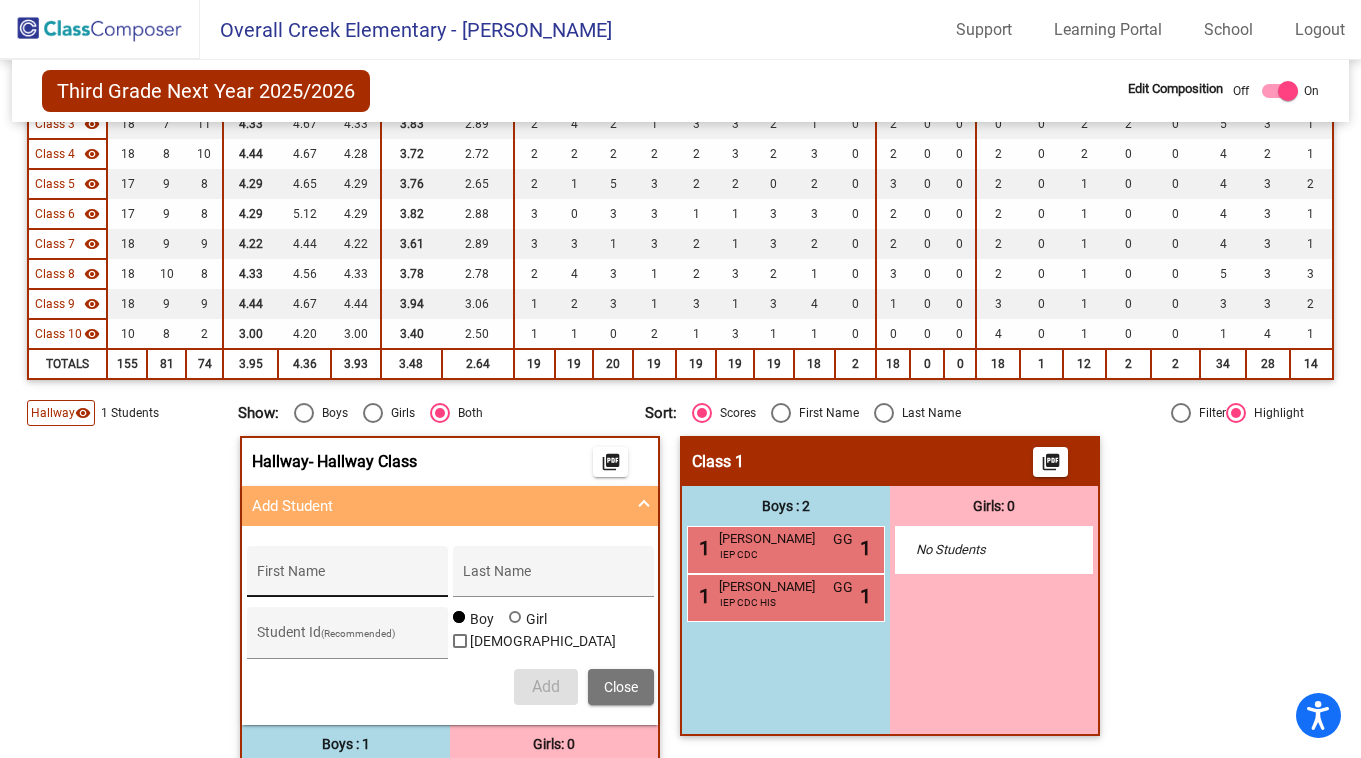 click on "First Name" at bounding box center [347, 579] 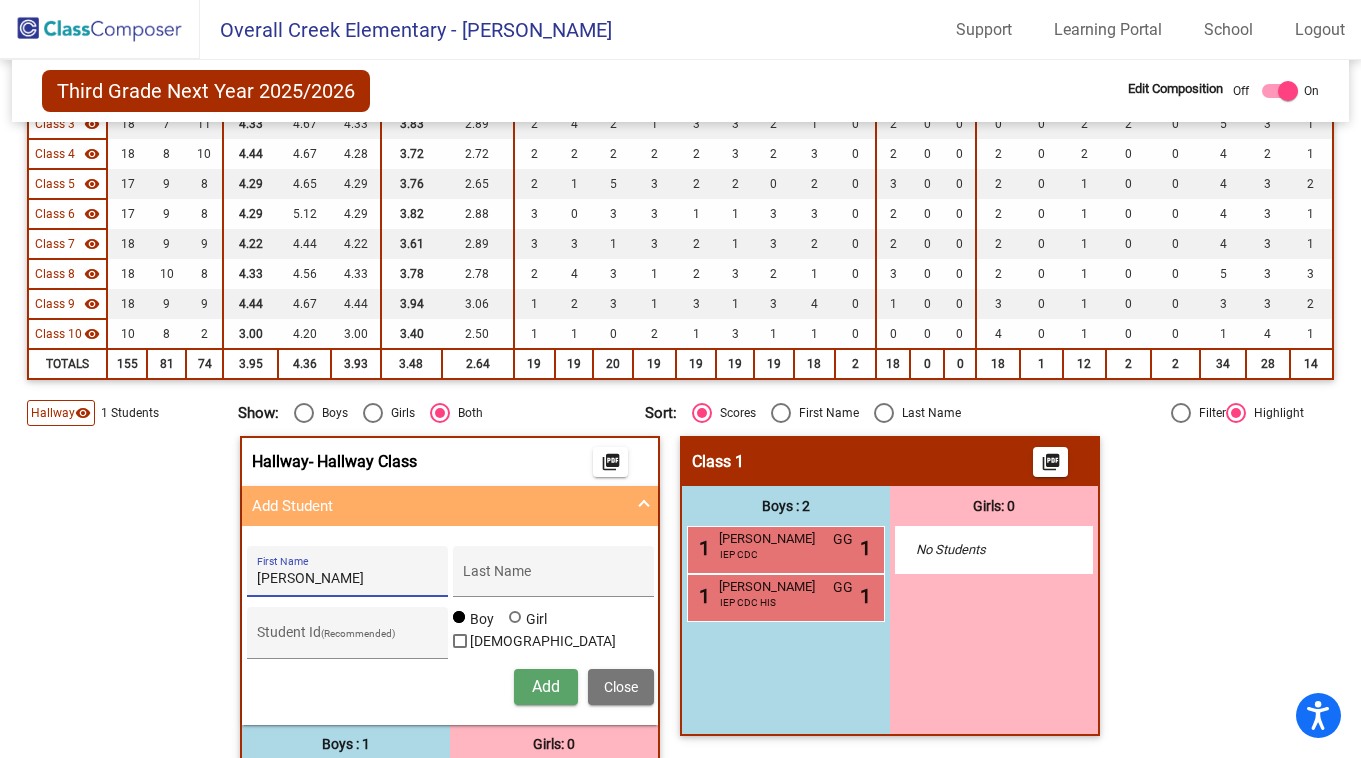 type on "[PERSON_NAME]" 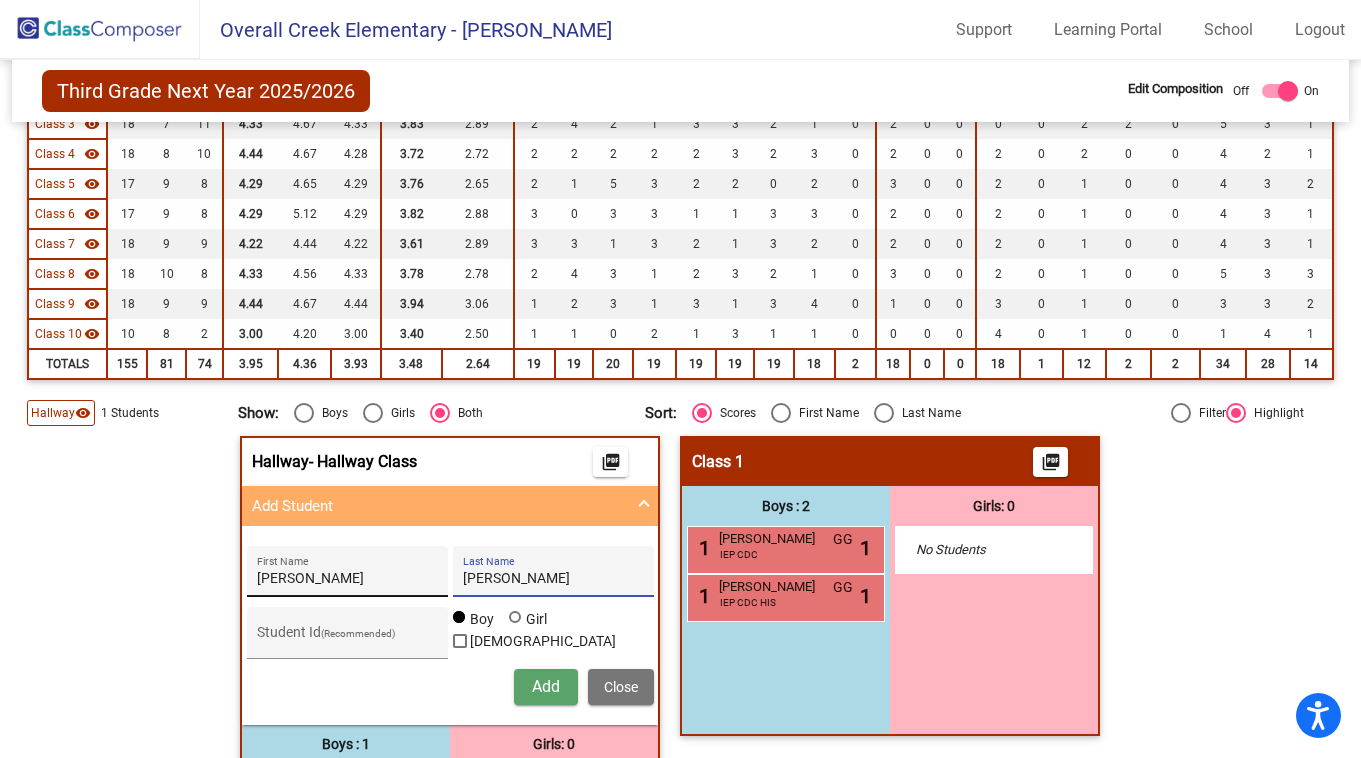 type on "[PERSON_NAME]" 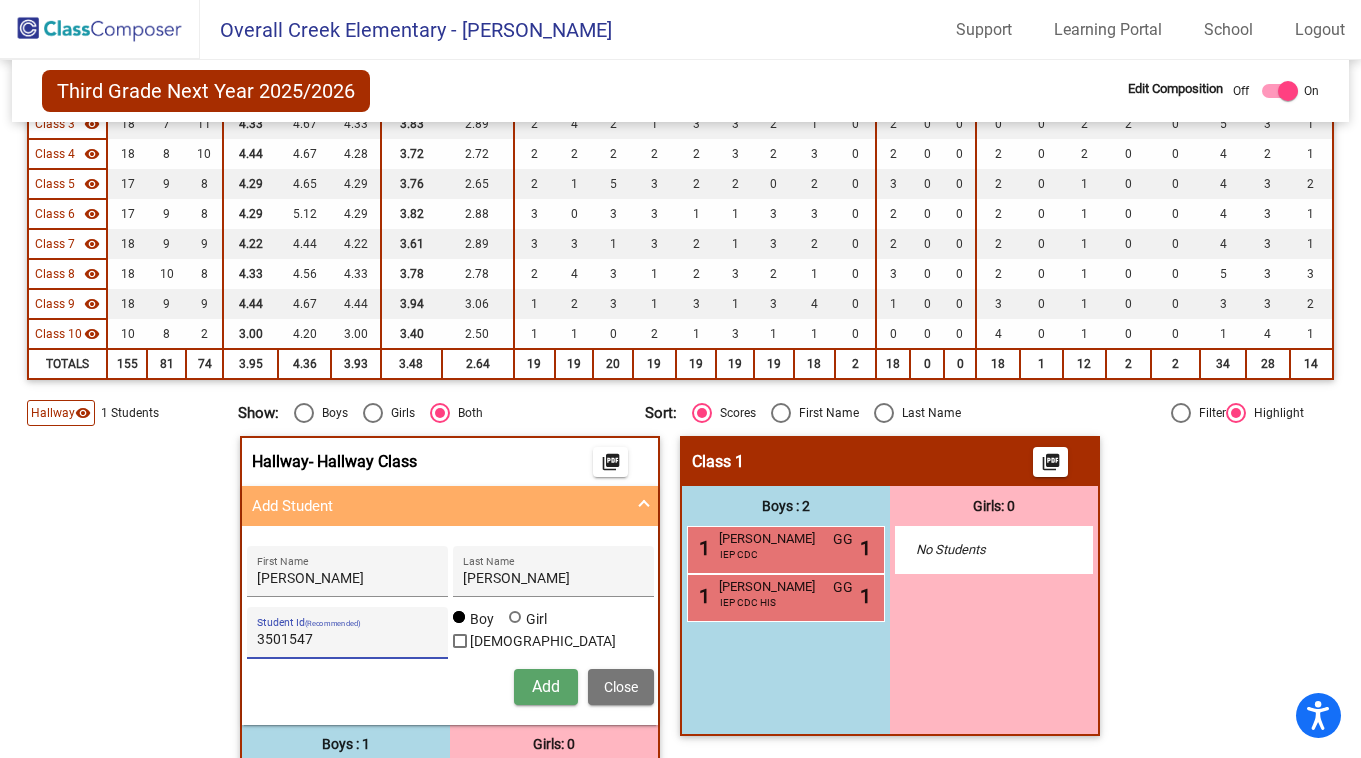 type on "3501547" 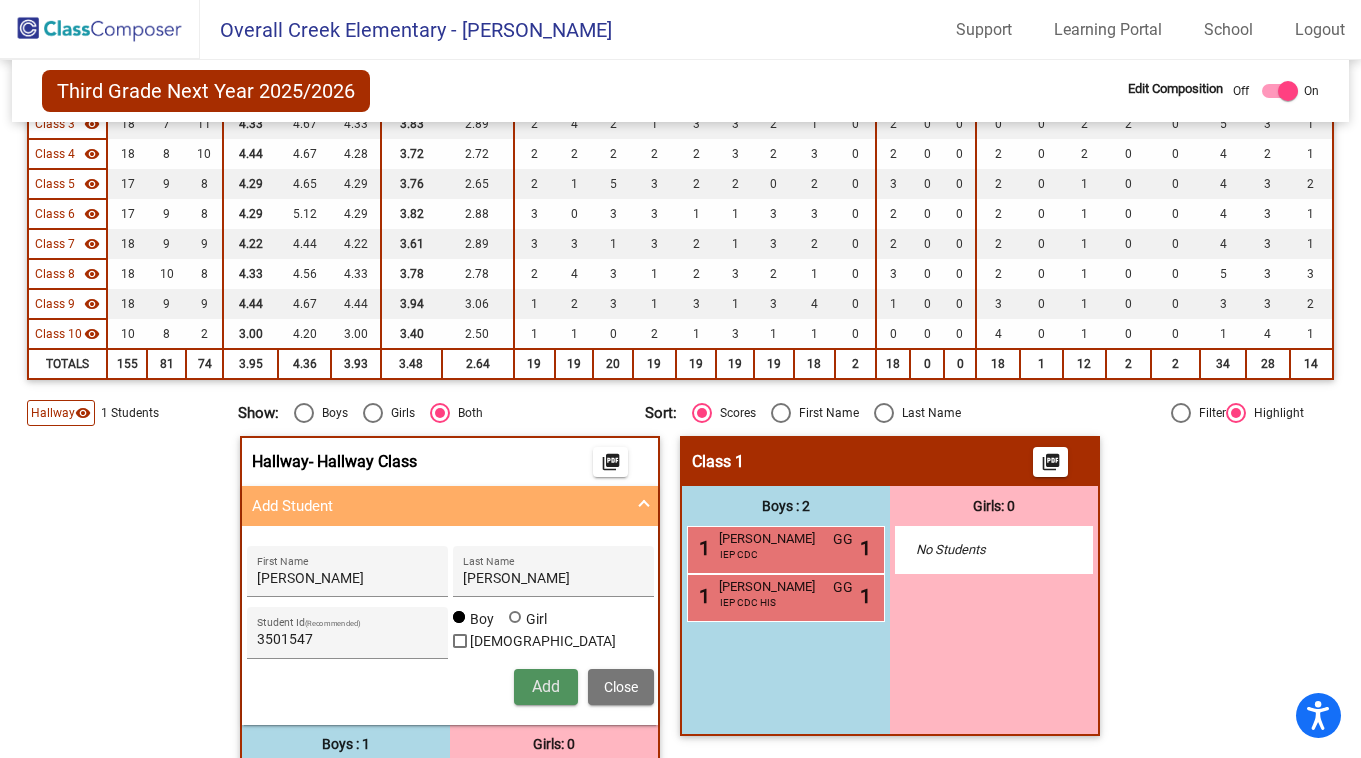 click on "Add" at bounding box center (546, 686) 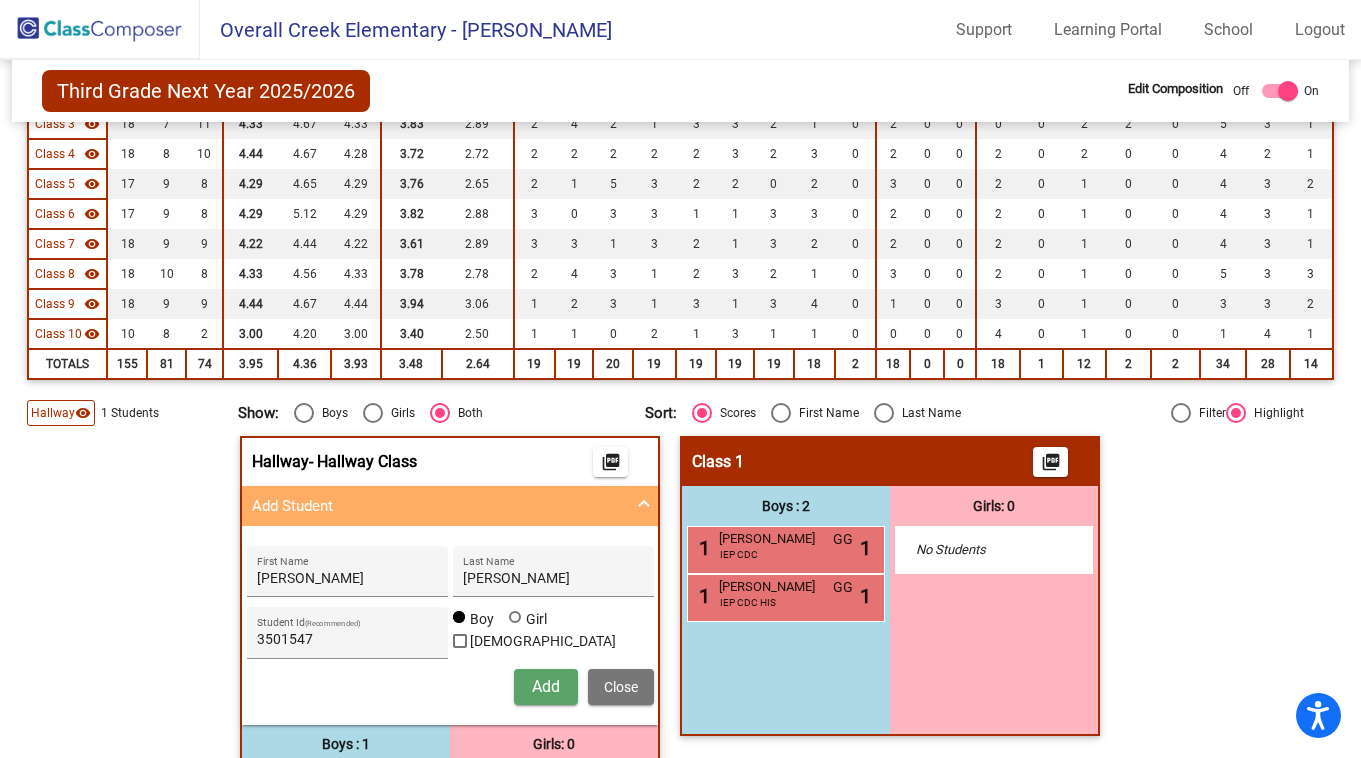 type 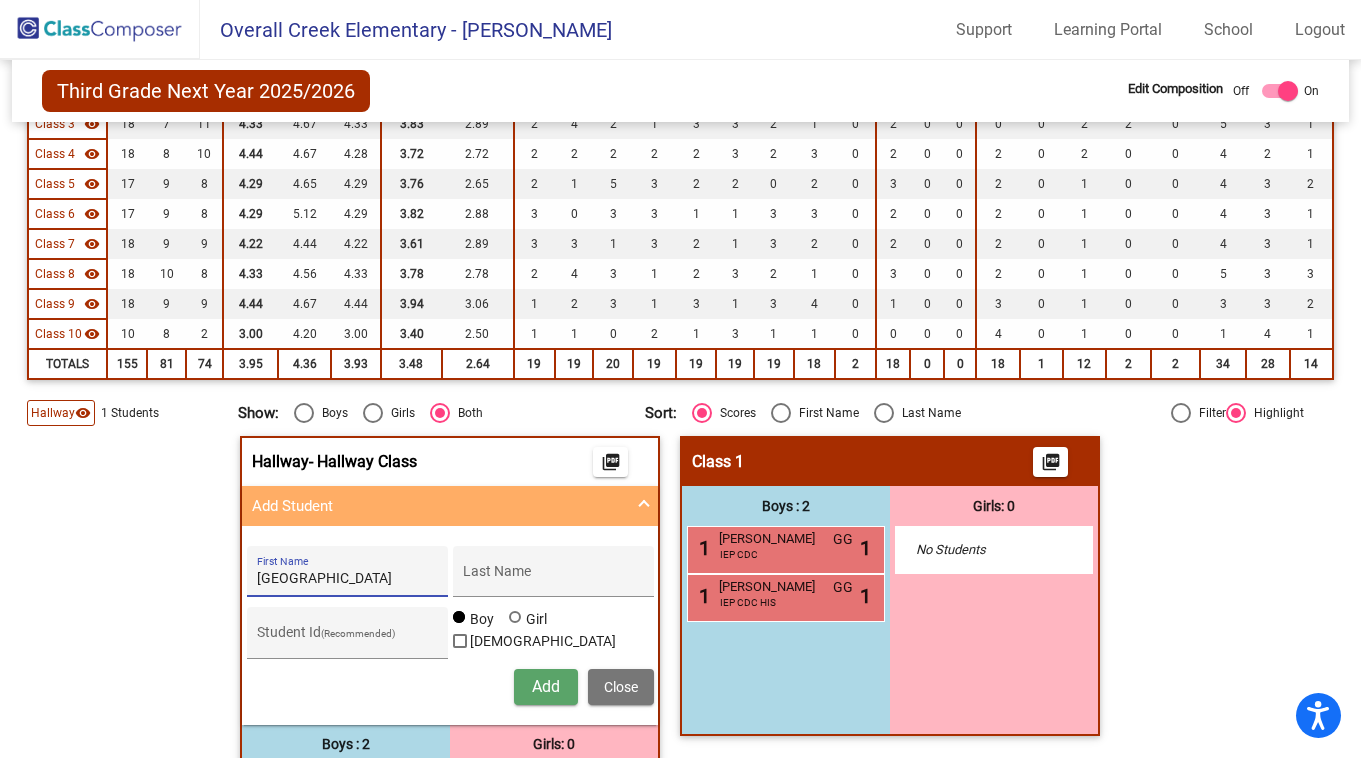 type on "[GEOGRAPHIC_DATA]" 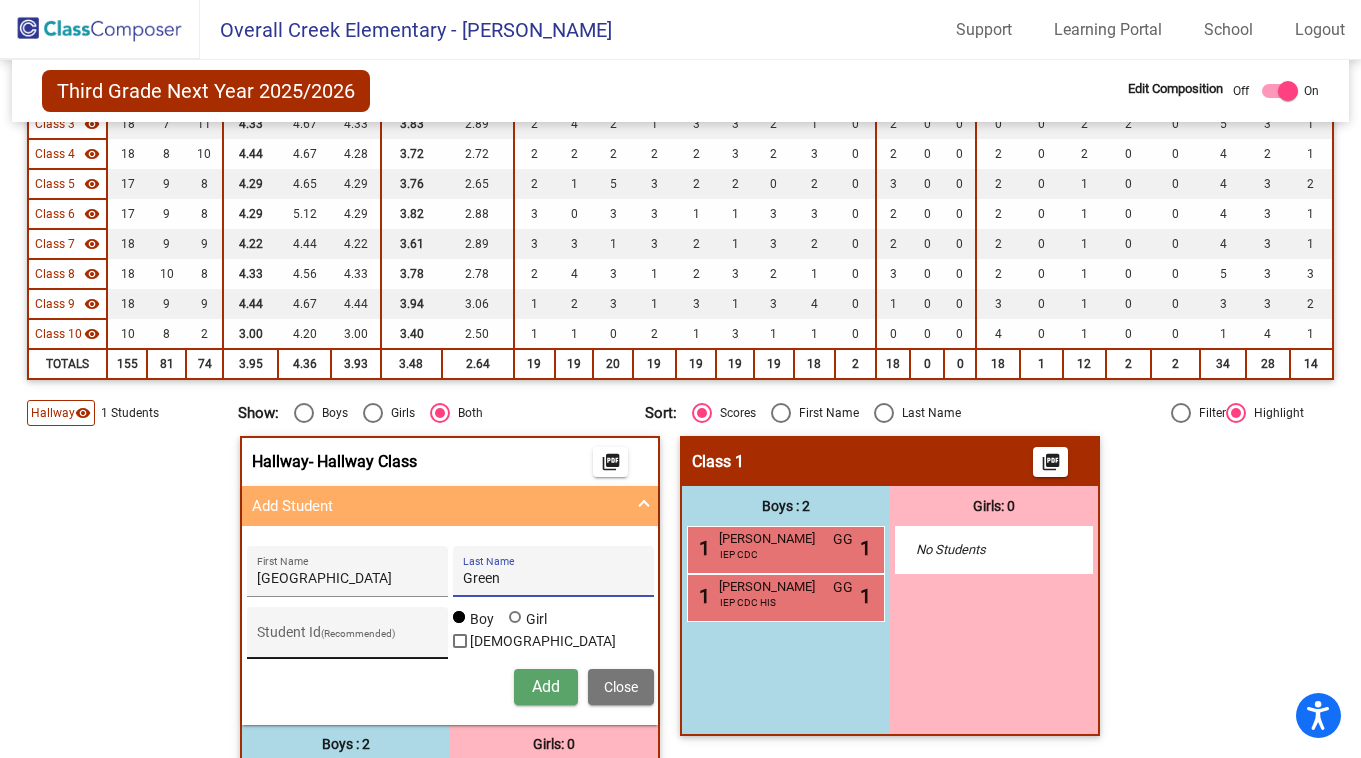 type on "Green" 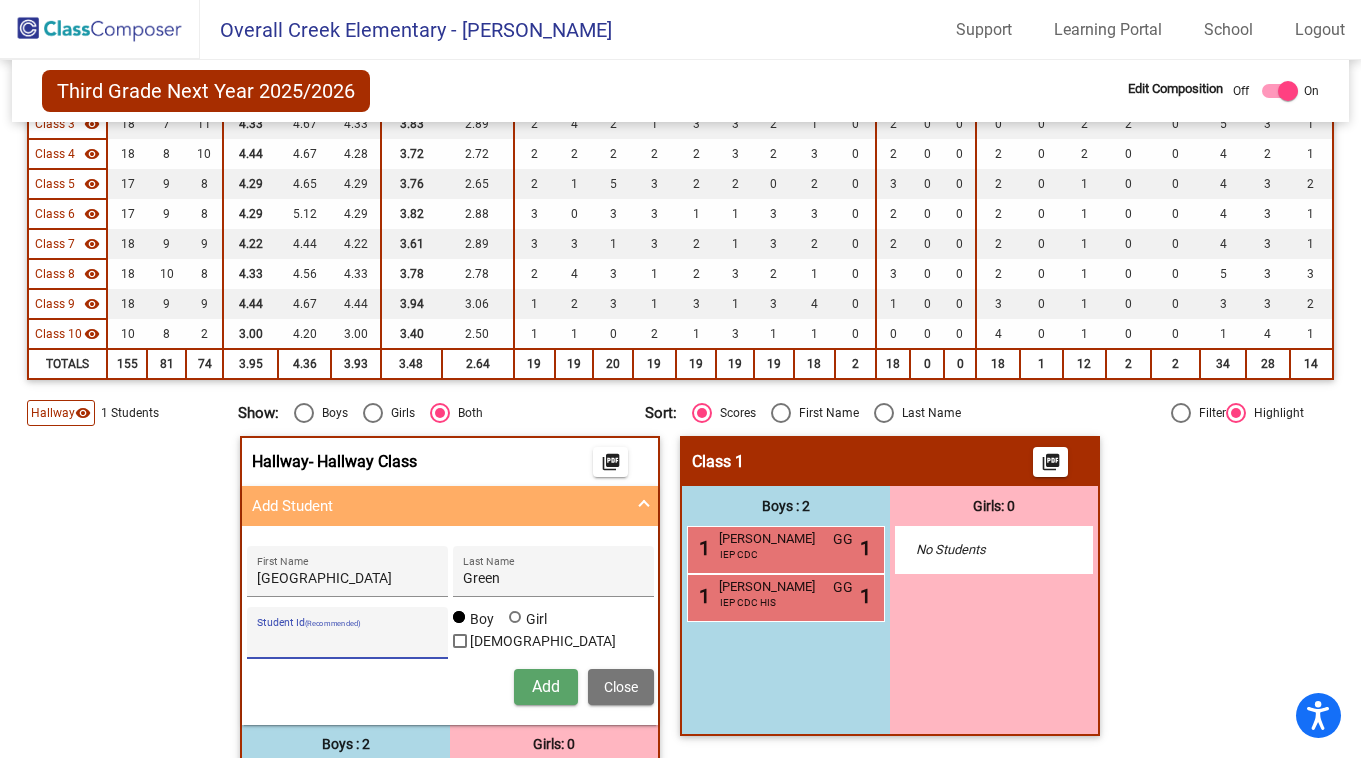 click on "Student Id  (Recommended)" at bounding box center [347, 640] 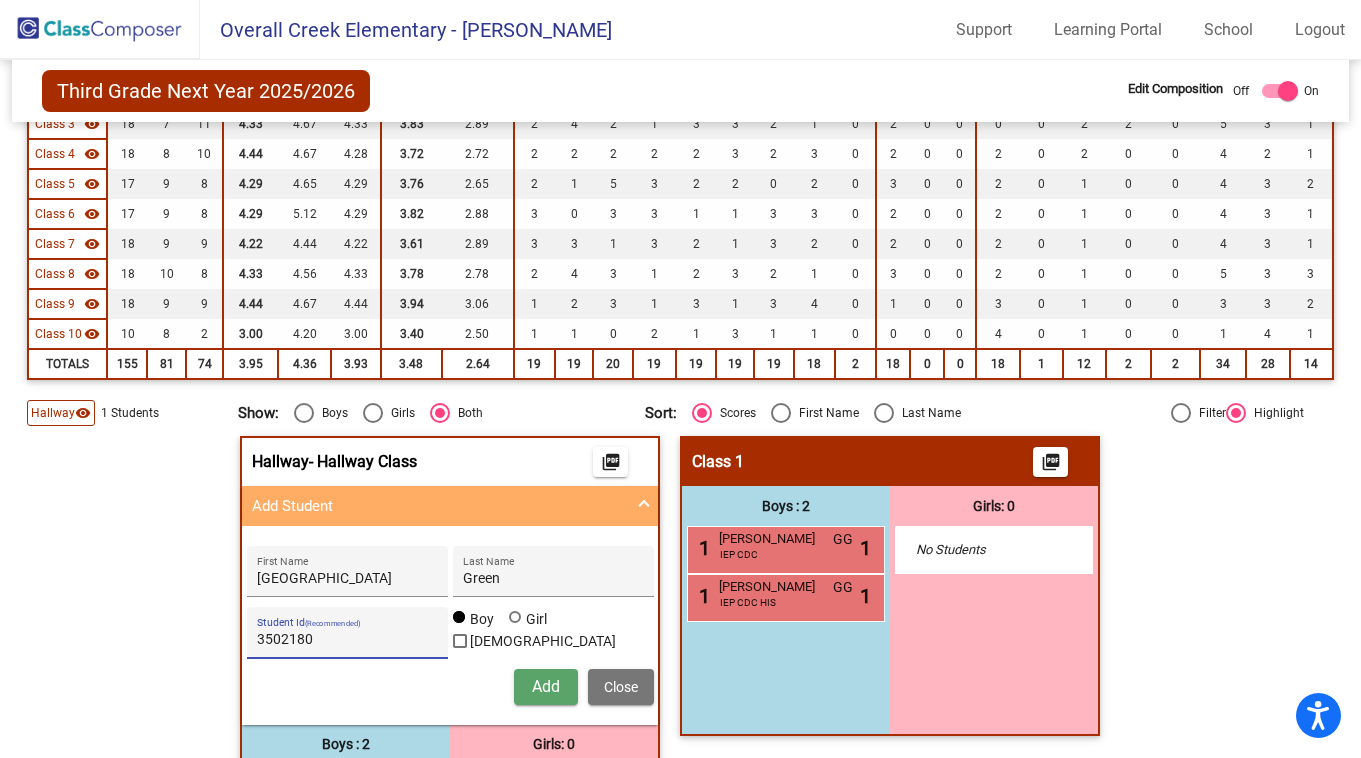 type on "3502180" 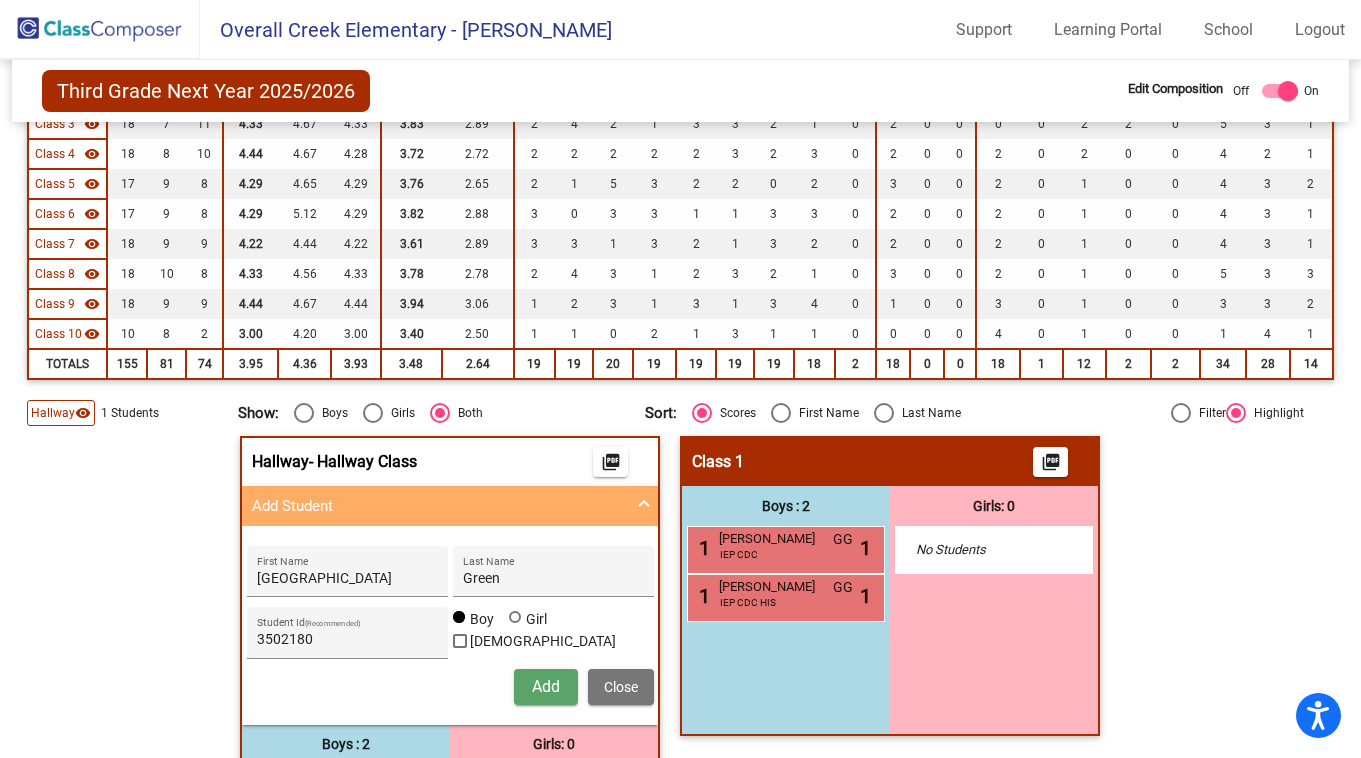 type 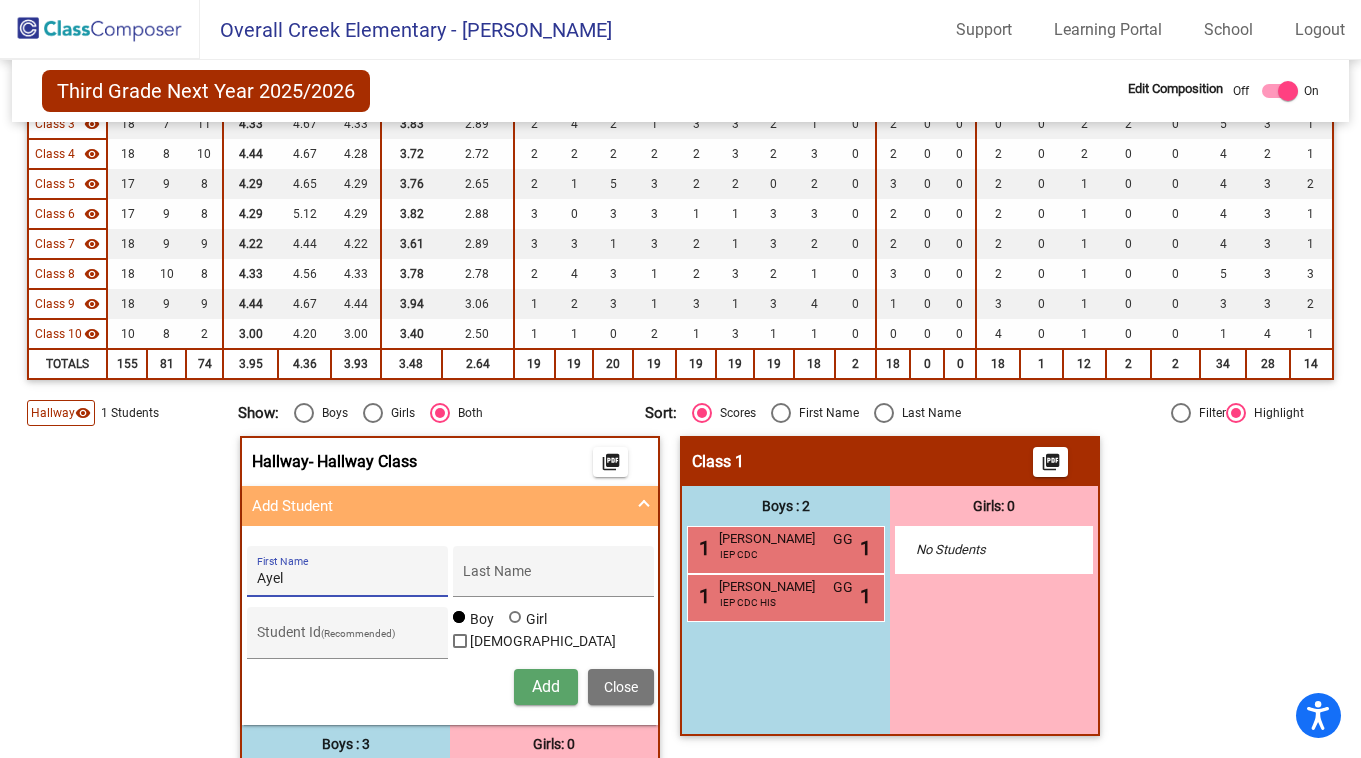 type on "Ayel" 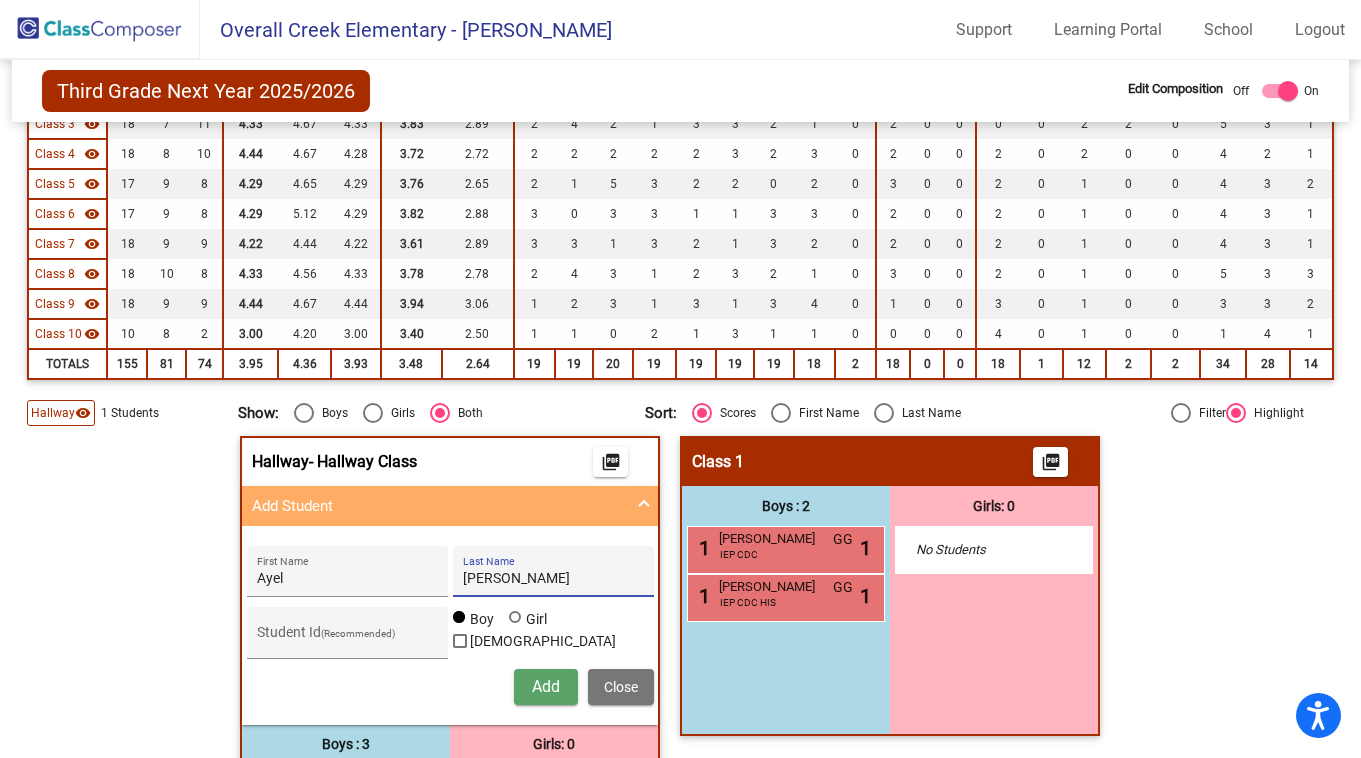 type on "[PERSON_NAME]" 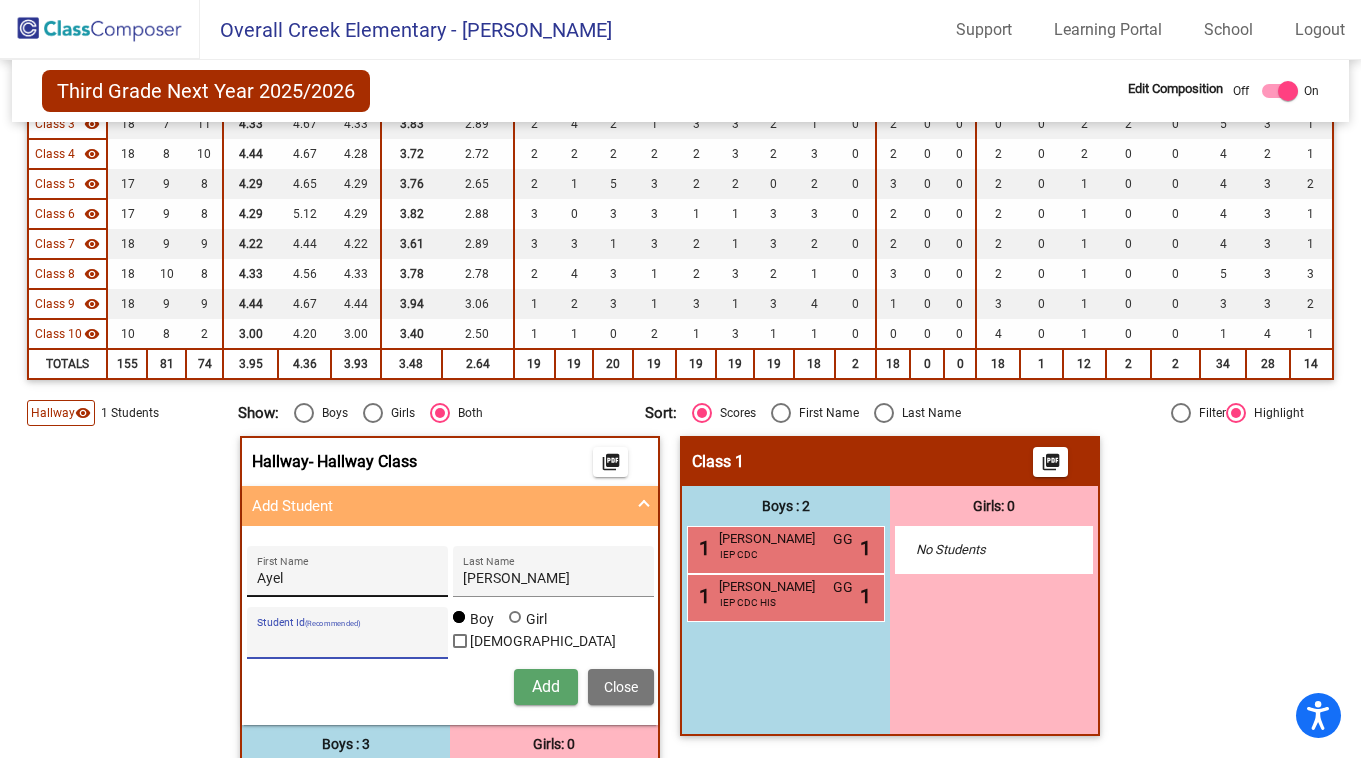 click on "Ayel" at bounding box center (347, 579) 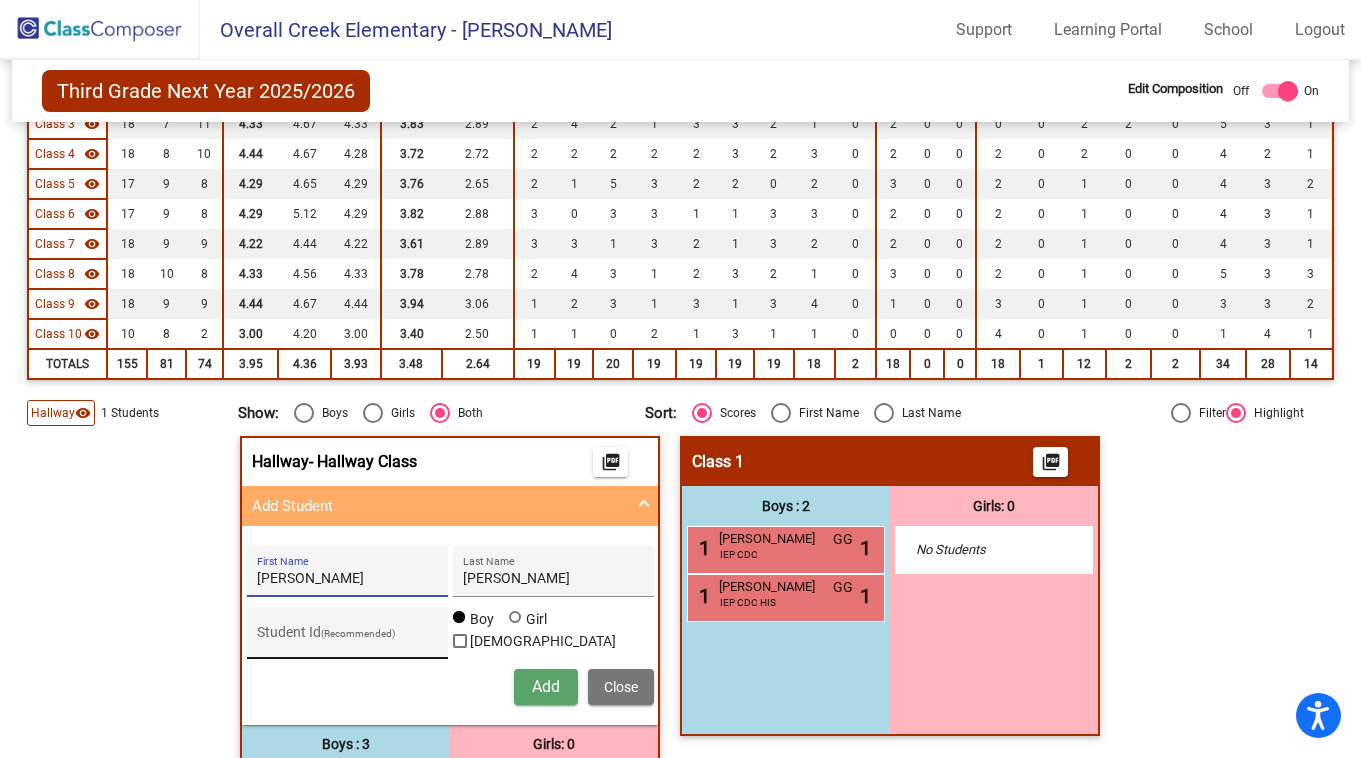 type on "[PERSON_NAME]" 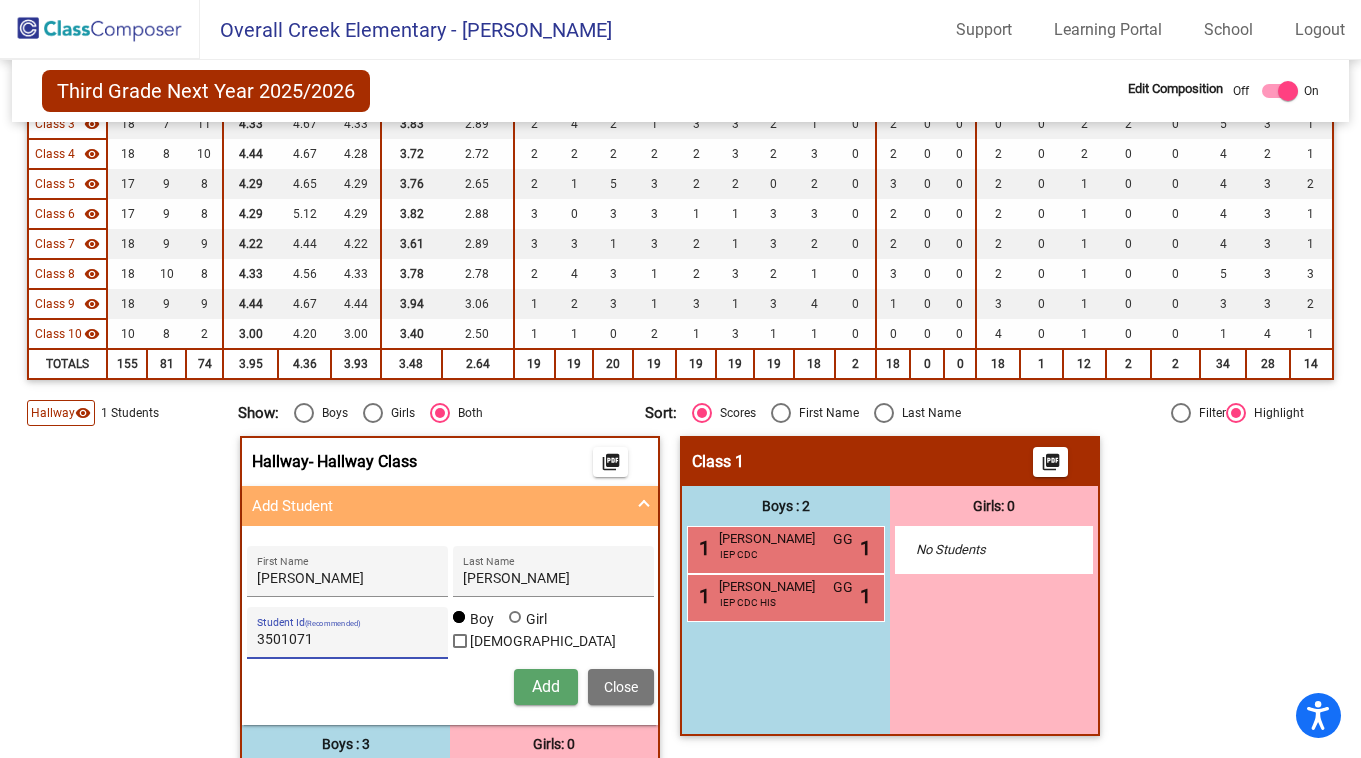 type on "3501071" 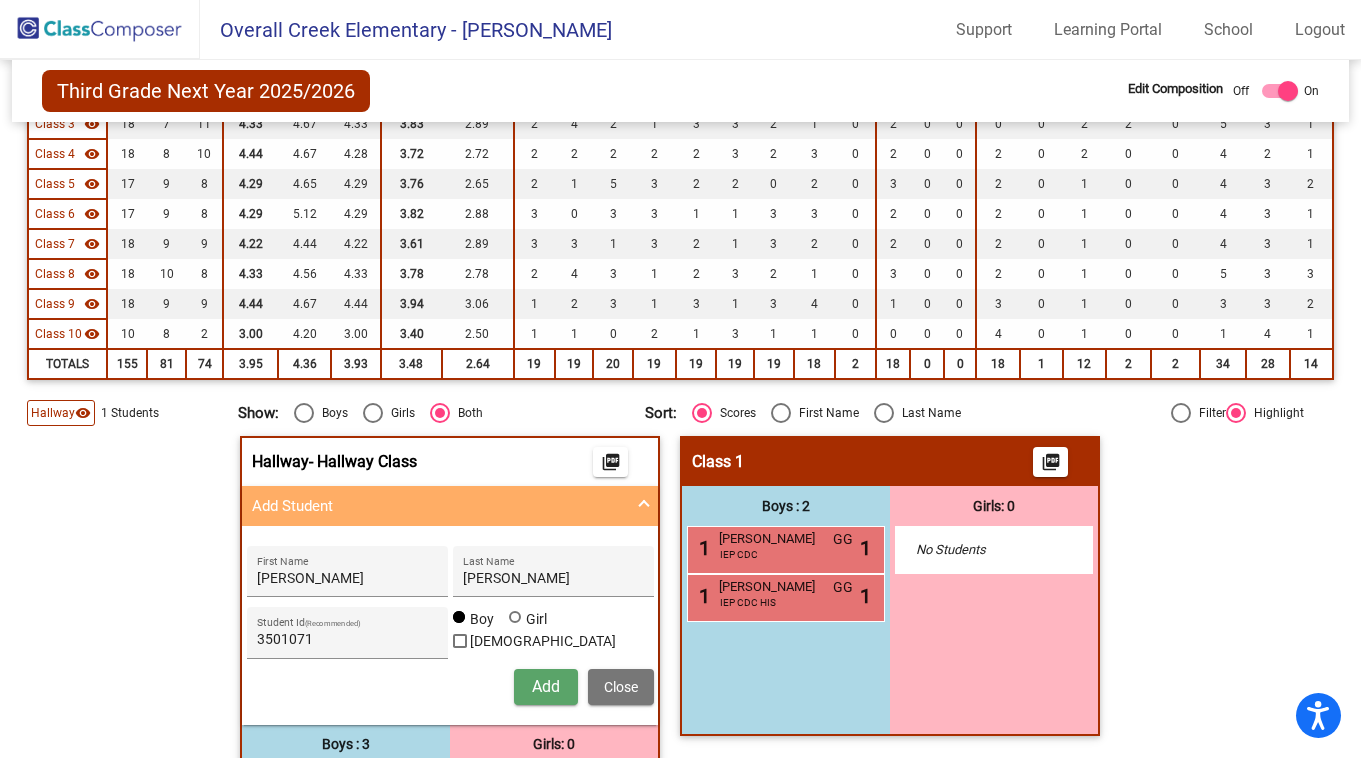 type 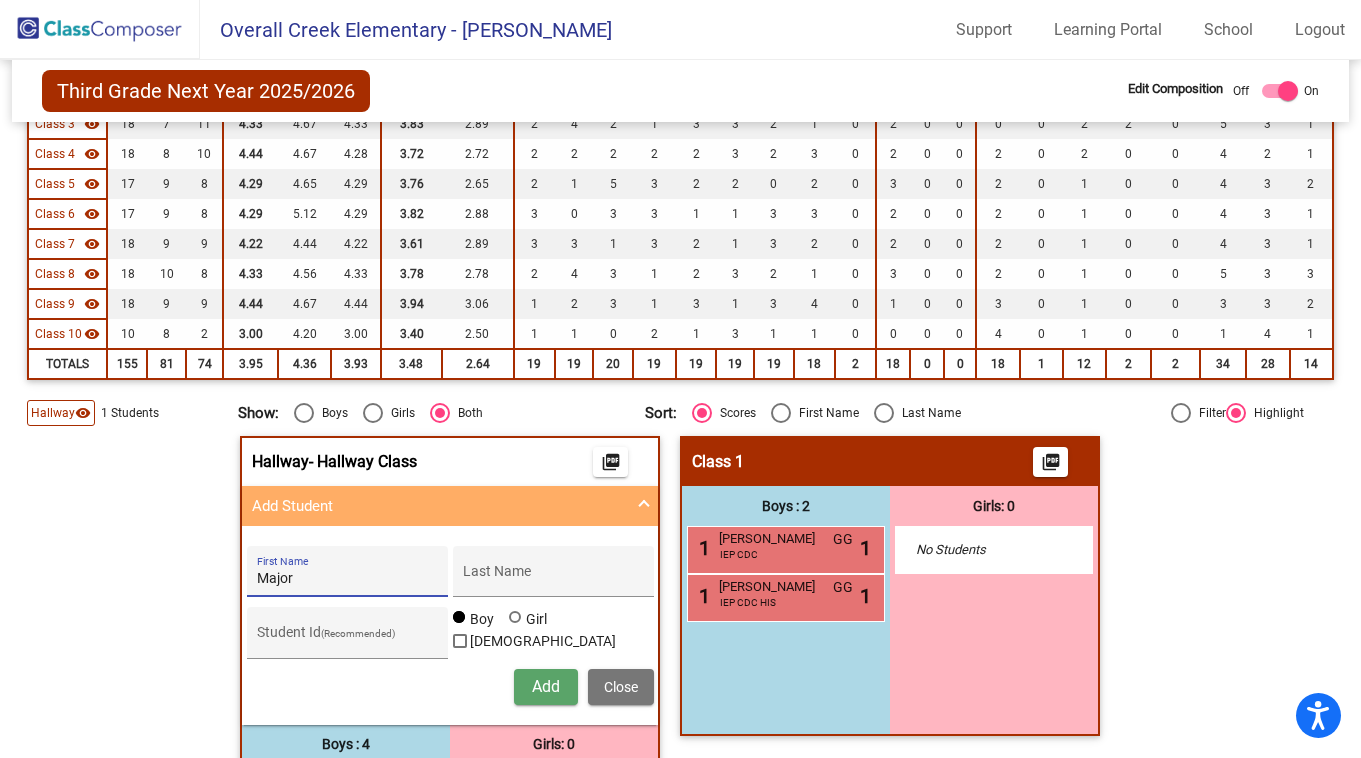 type on "Major" 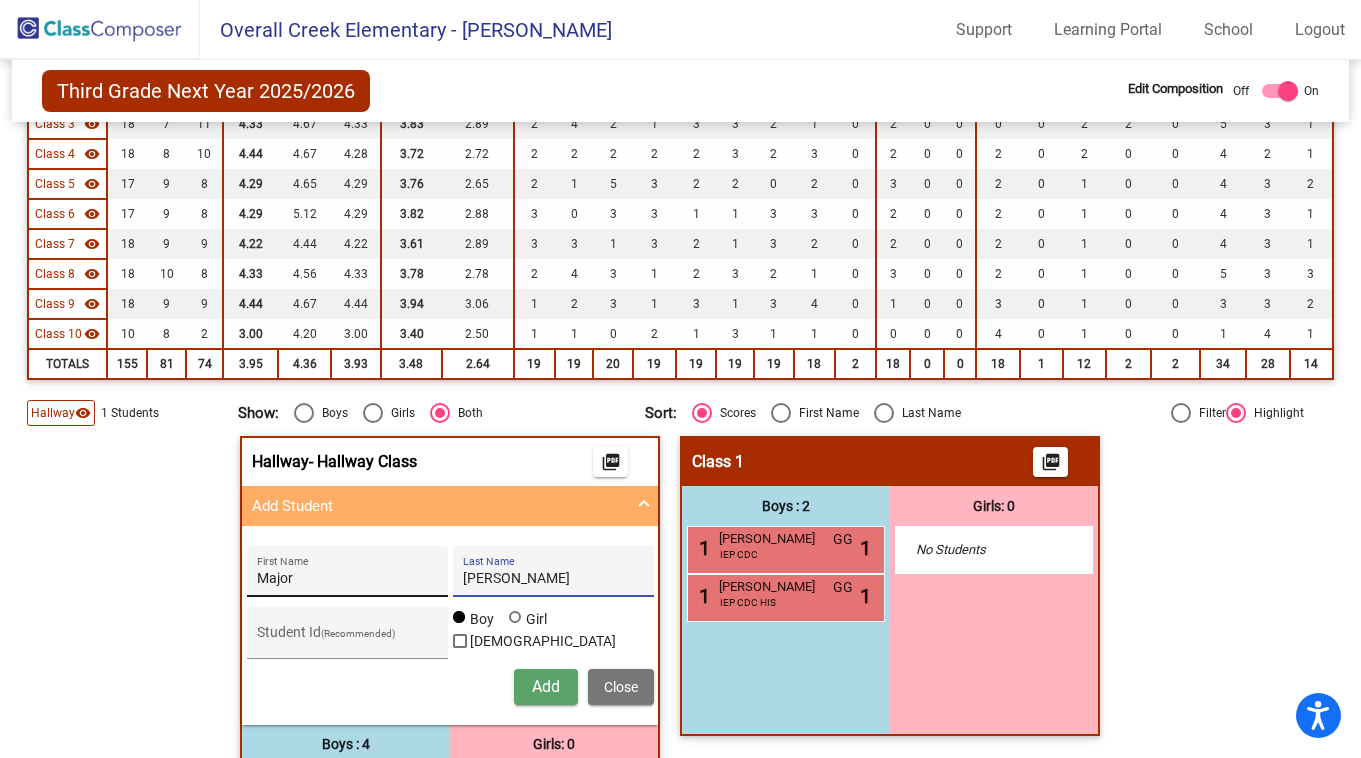 type on "[PERSON_NAME]" 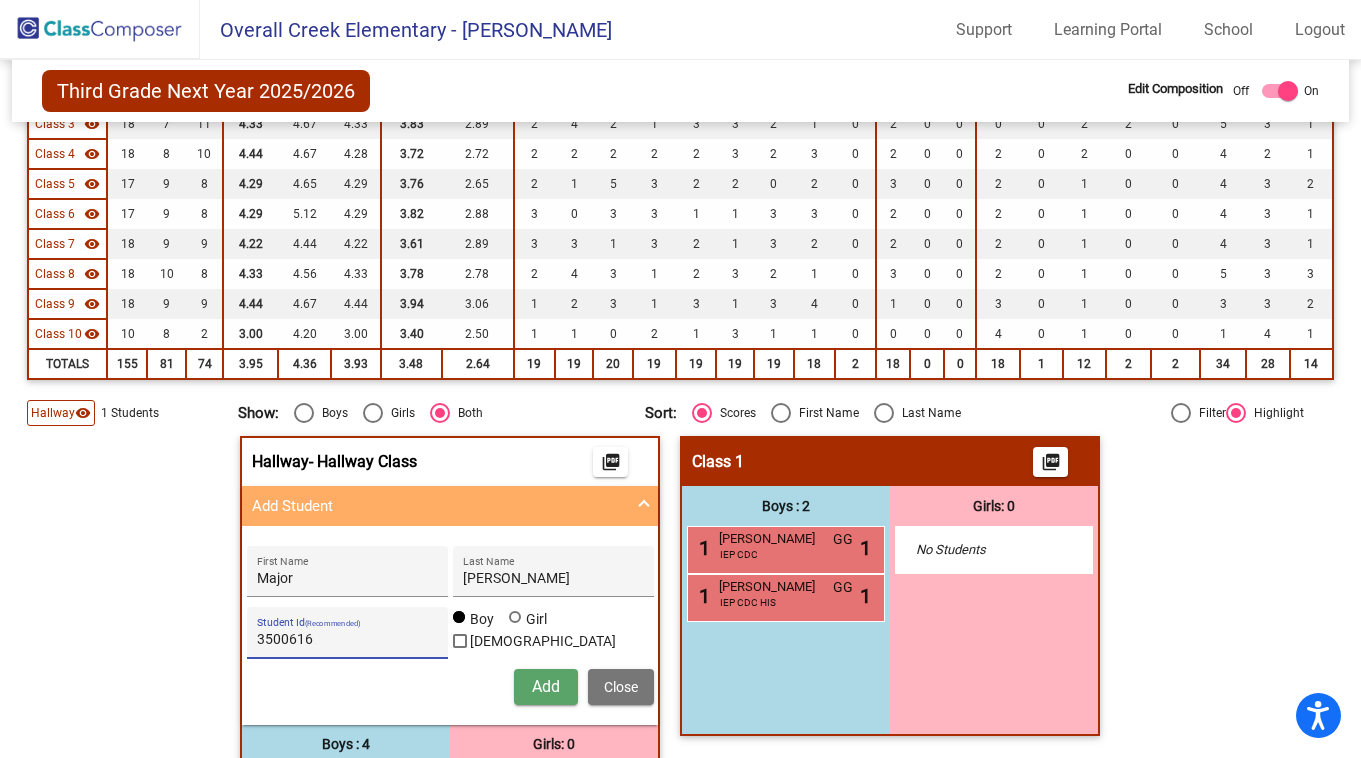 type on "3500616" 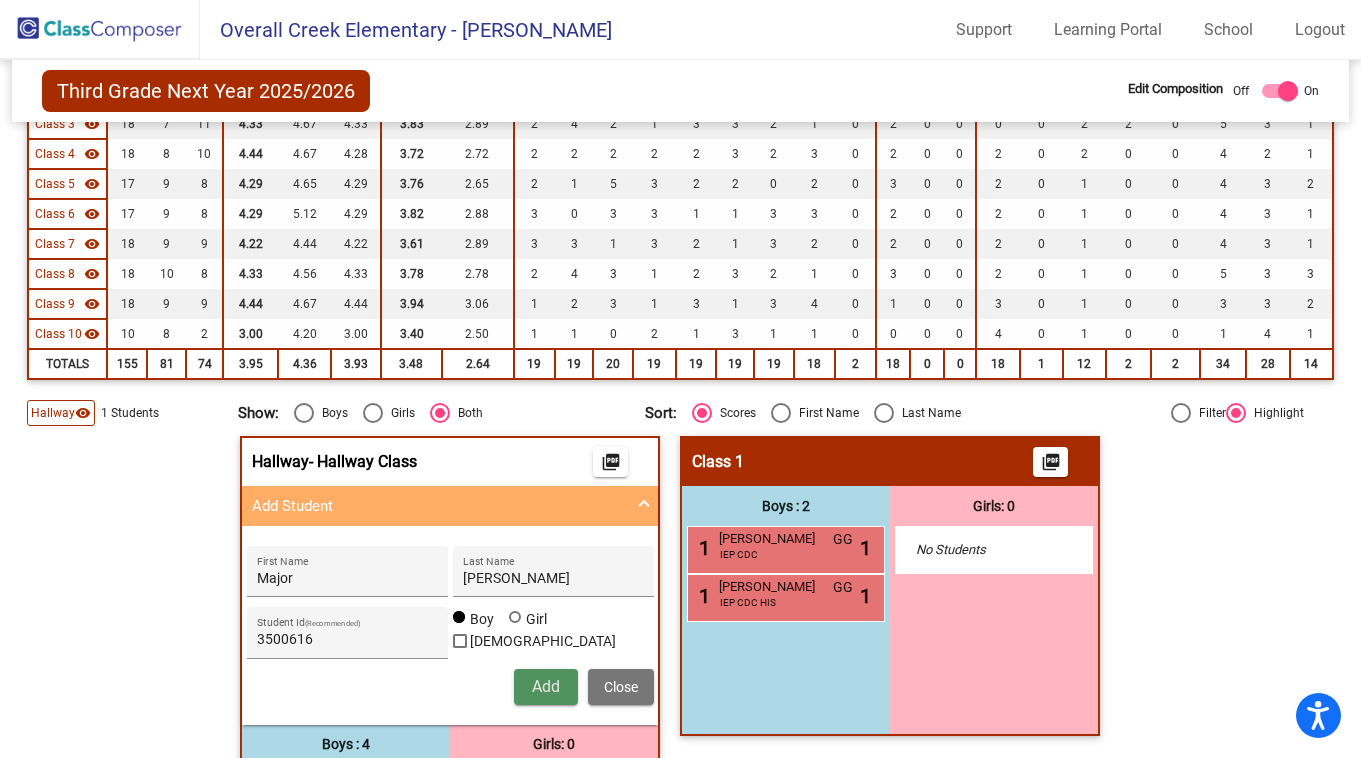 click on "Add" at bounding box center (546, 686) 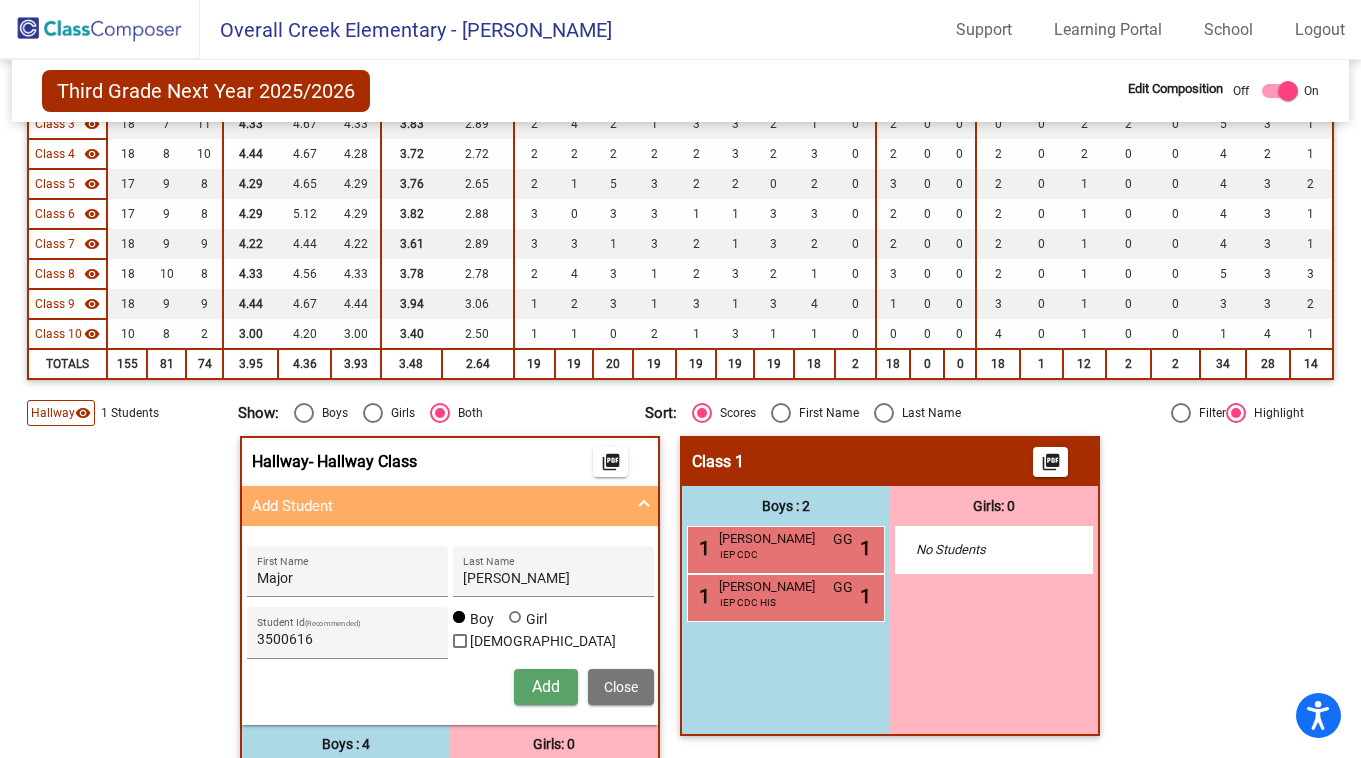 type 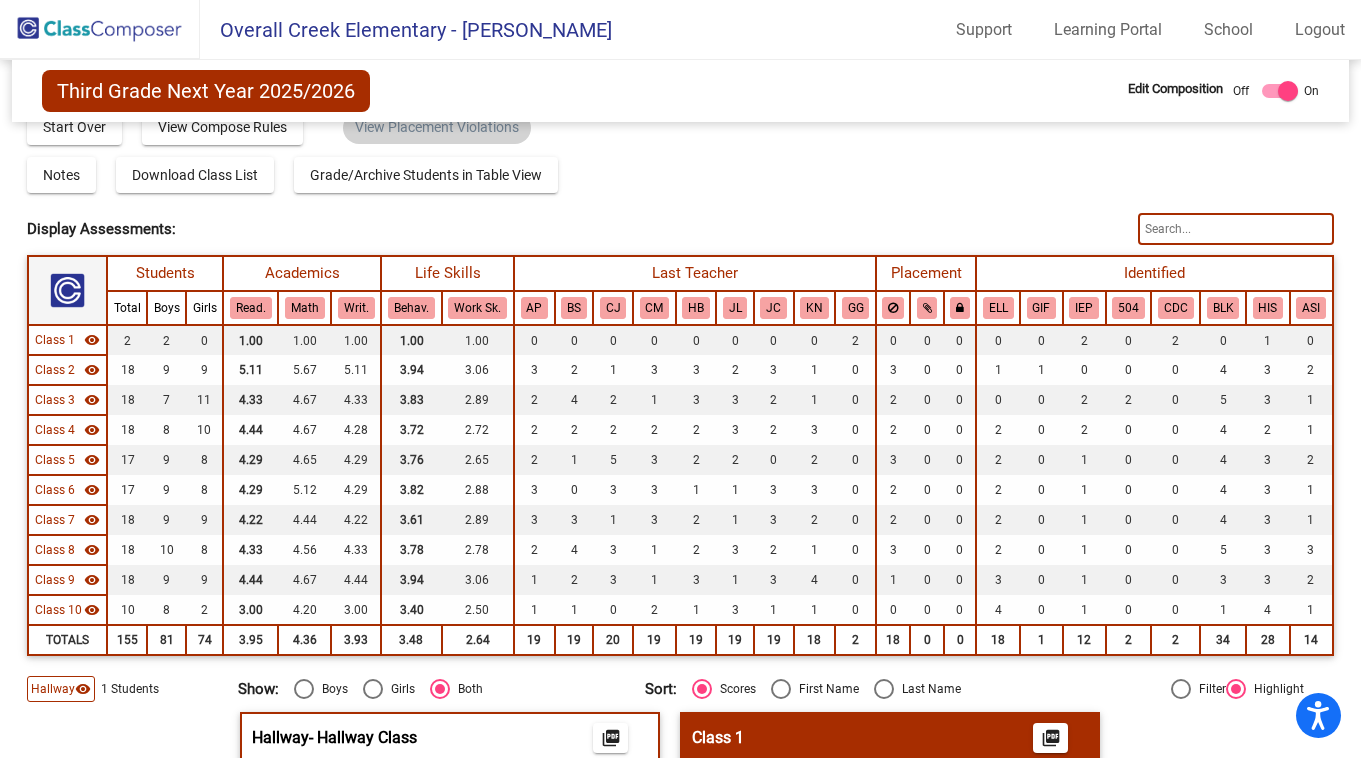 scroll, scrollTop: 0, scrollLeft: 0, axis: both 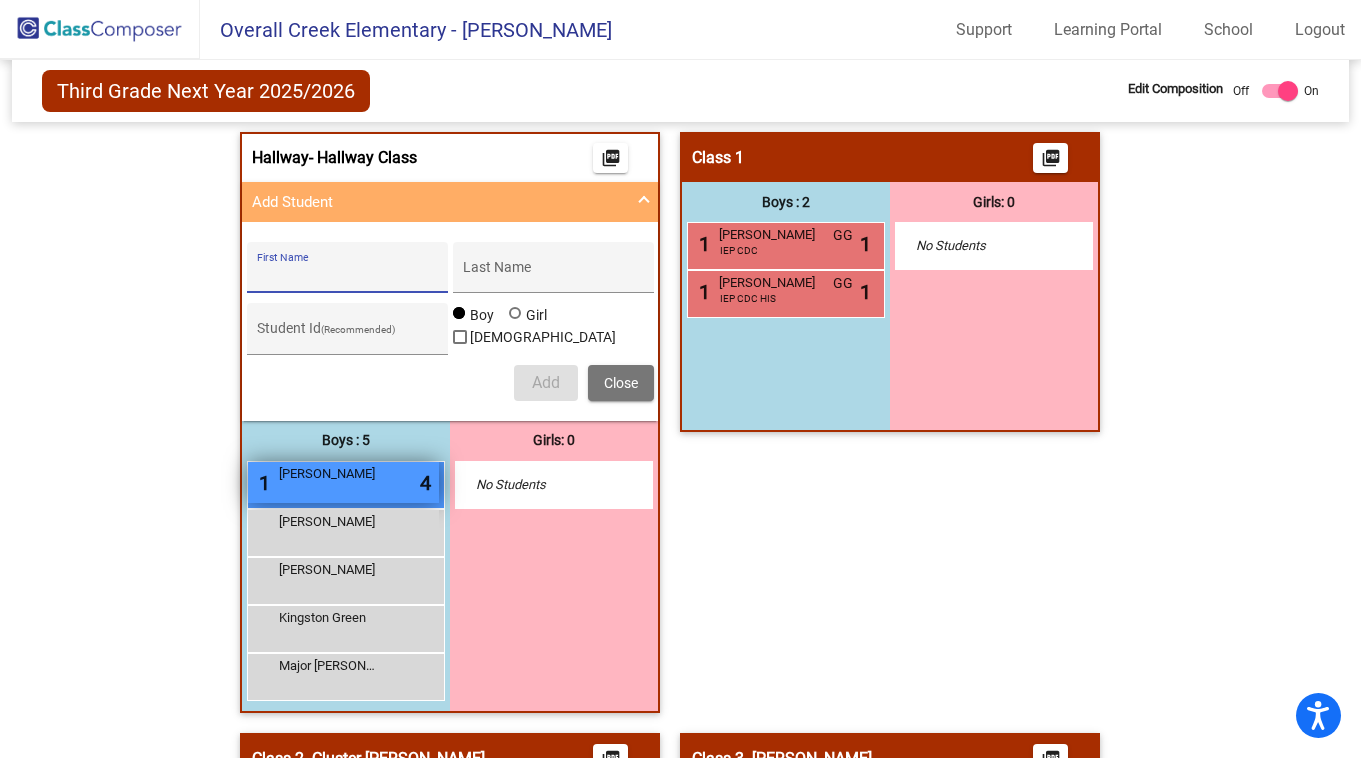 click on "1 [PERSON_NAME] lock do_not_disturb_alt 4" at bounding box center (343, 482) 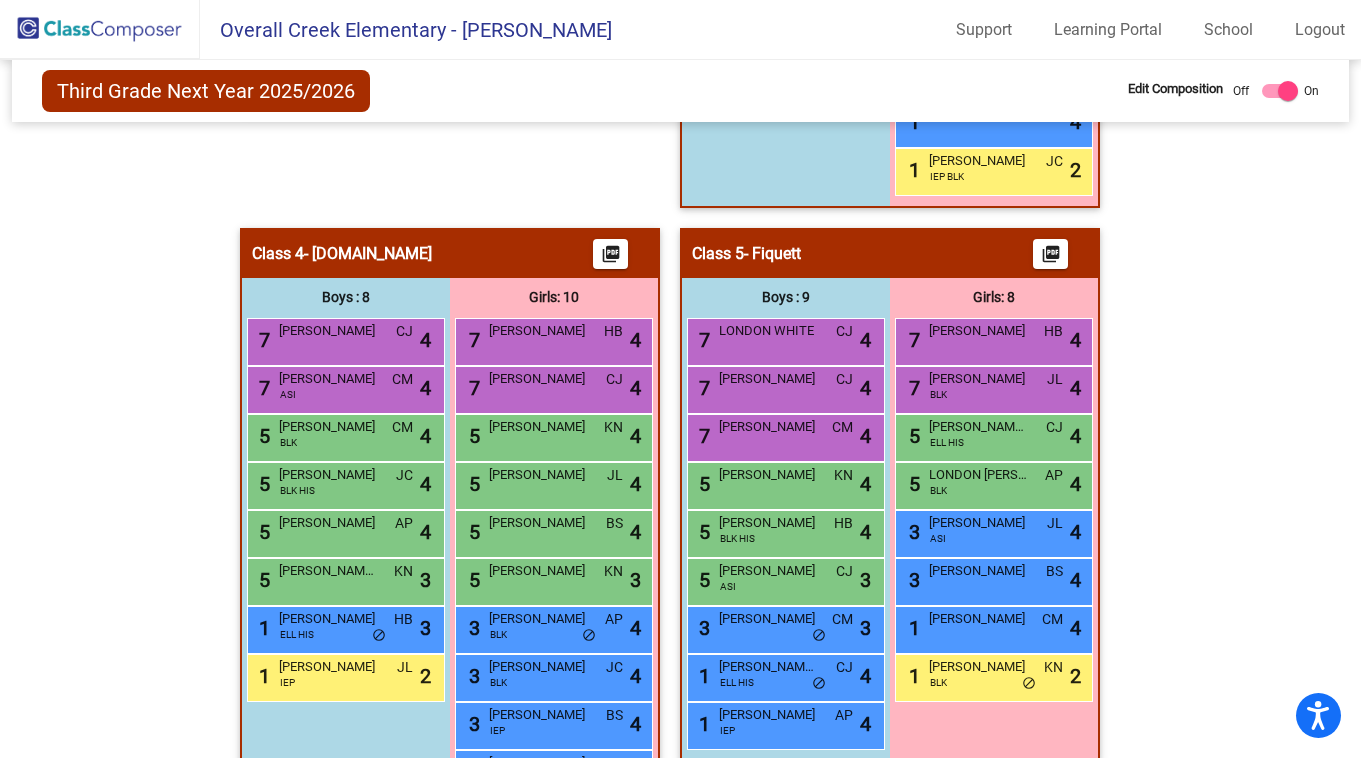 scroll, scrollTop: 0, scrollLeft: 0, axis: both 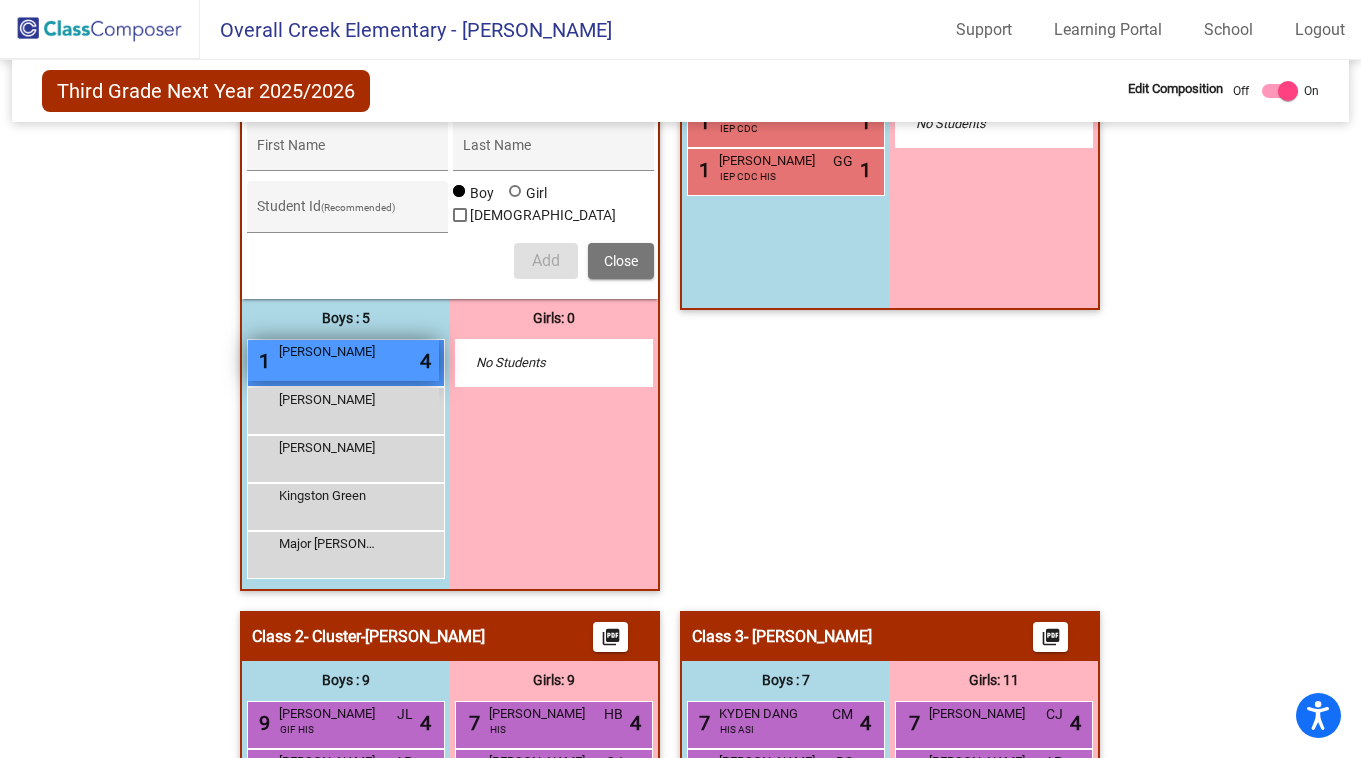 click on "1 [PERSON_NAME] lock do_not_disturb_alt 4" at bounding box center [343, 360] 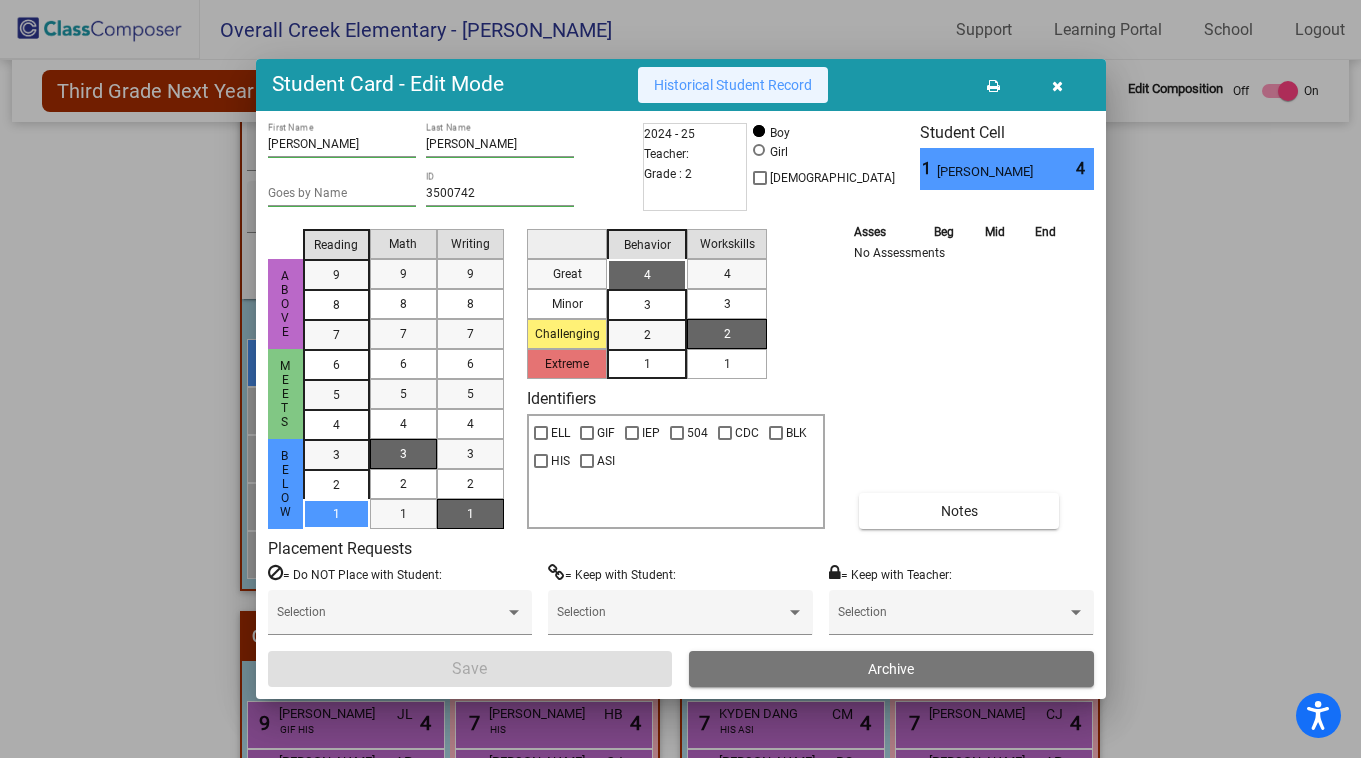 click on "Historical Student Record" at bounding box center [733, 85] 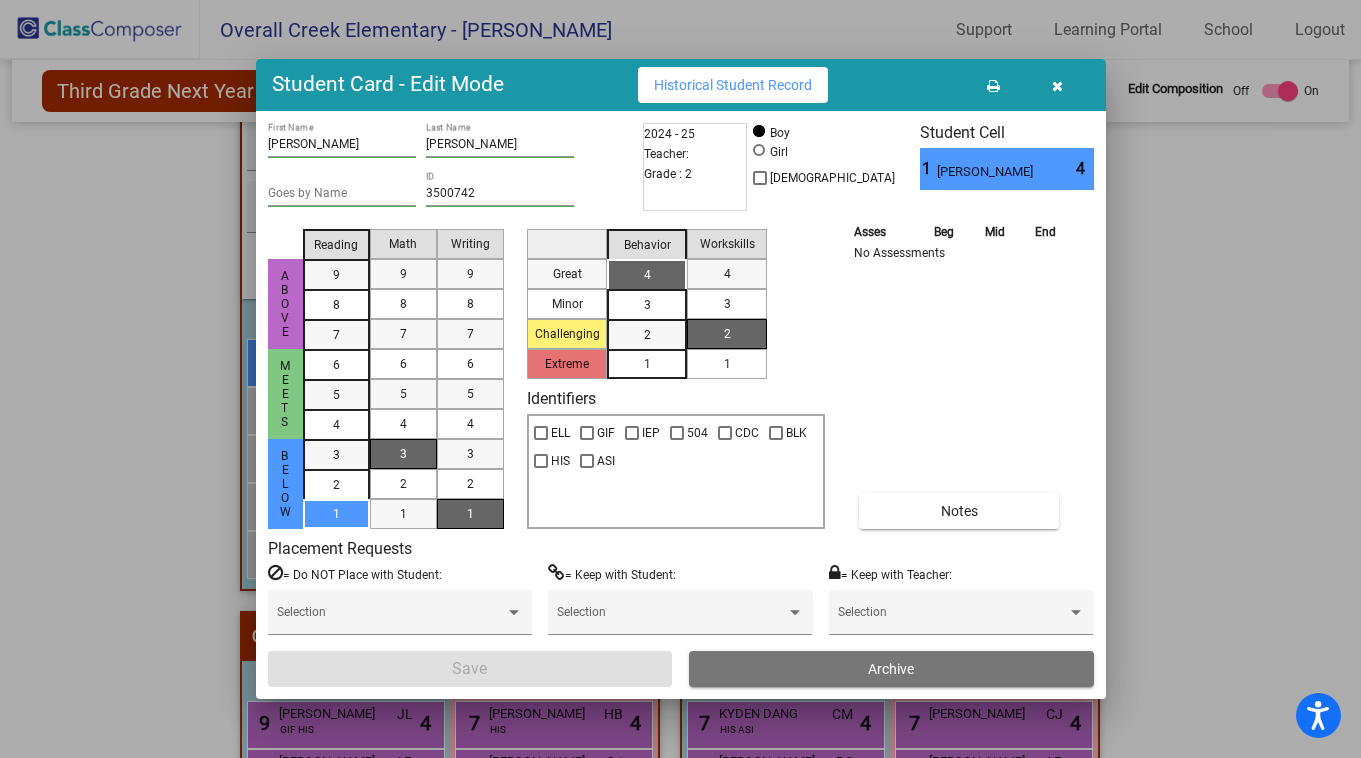 click at bounding box center (1057, 86) 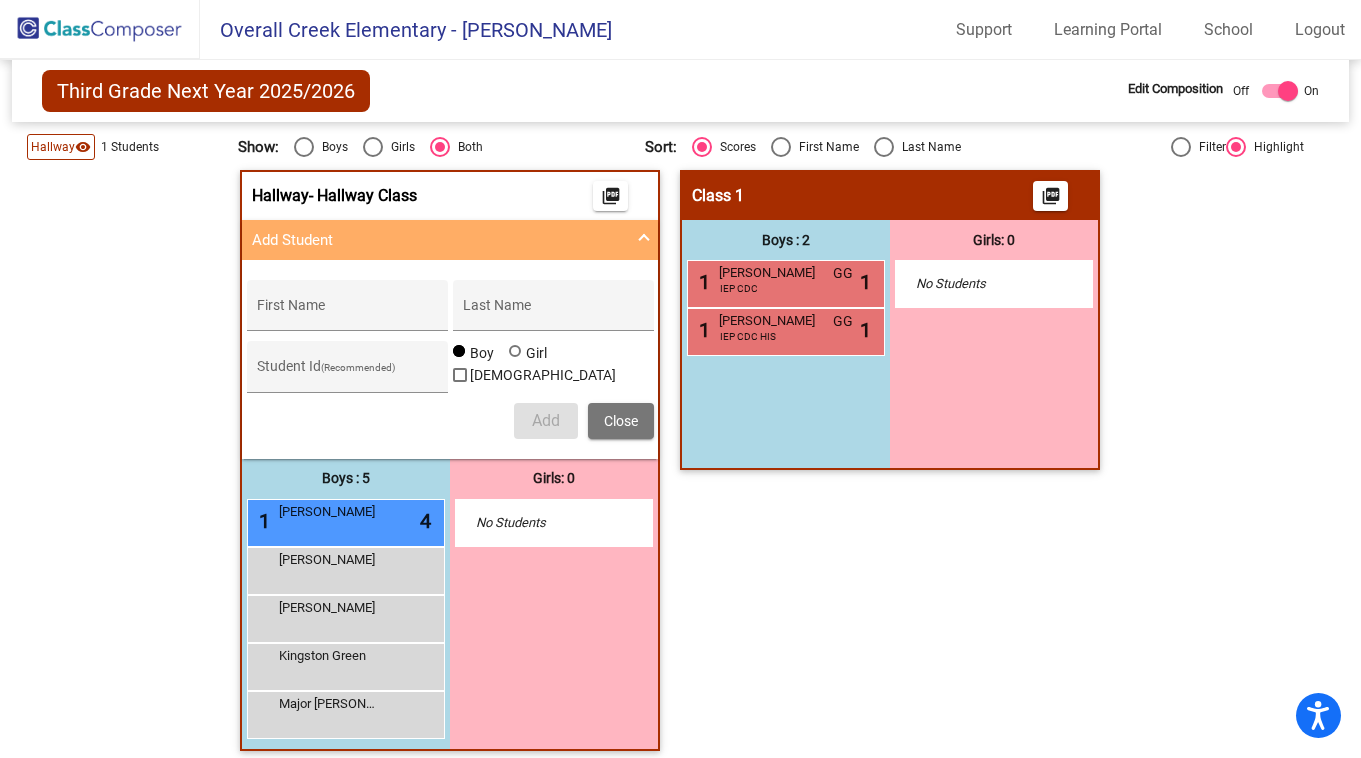 scroll, scrollTop: 592, scrollLeft: 0, axis: vertical 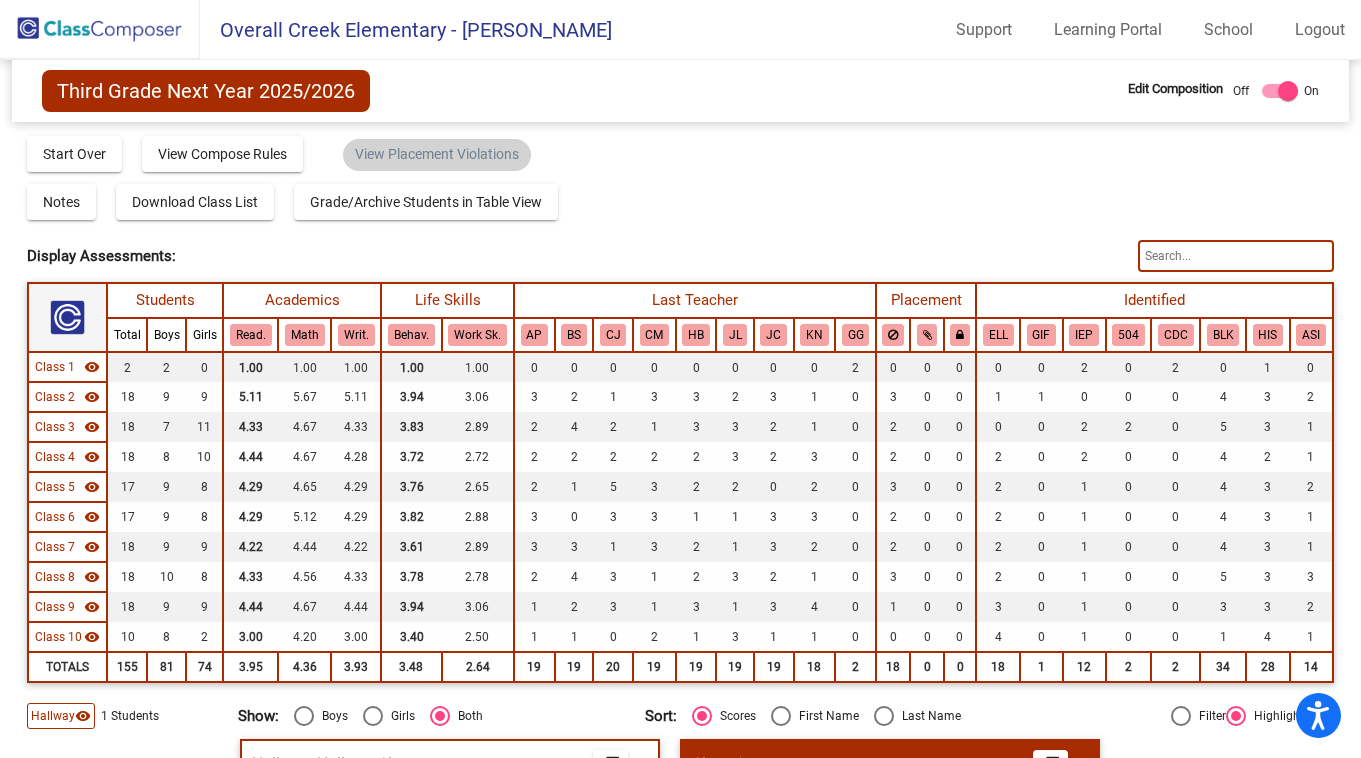 click 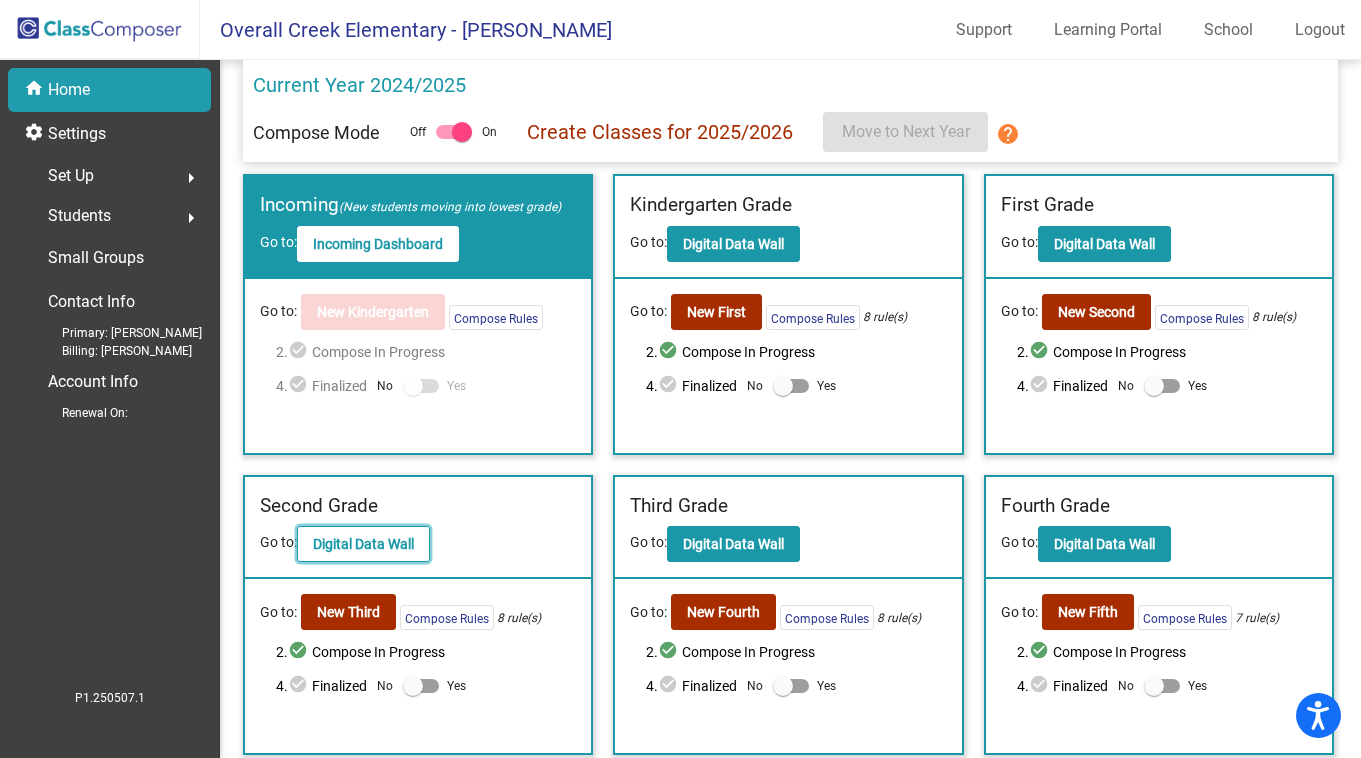 click on "Digital Data Wall" 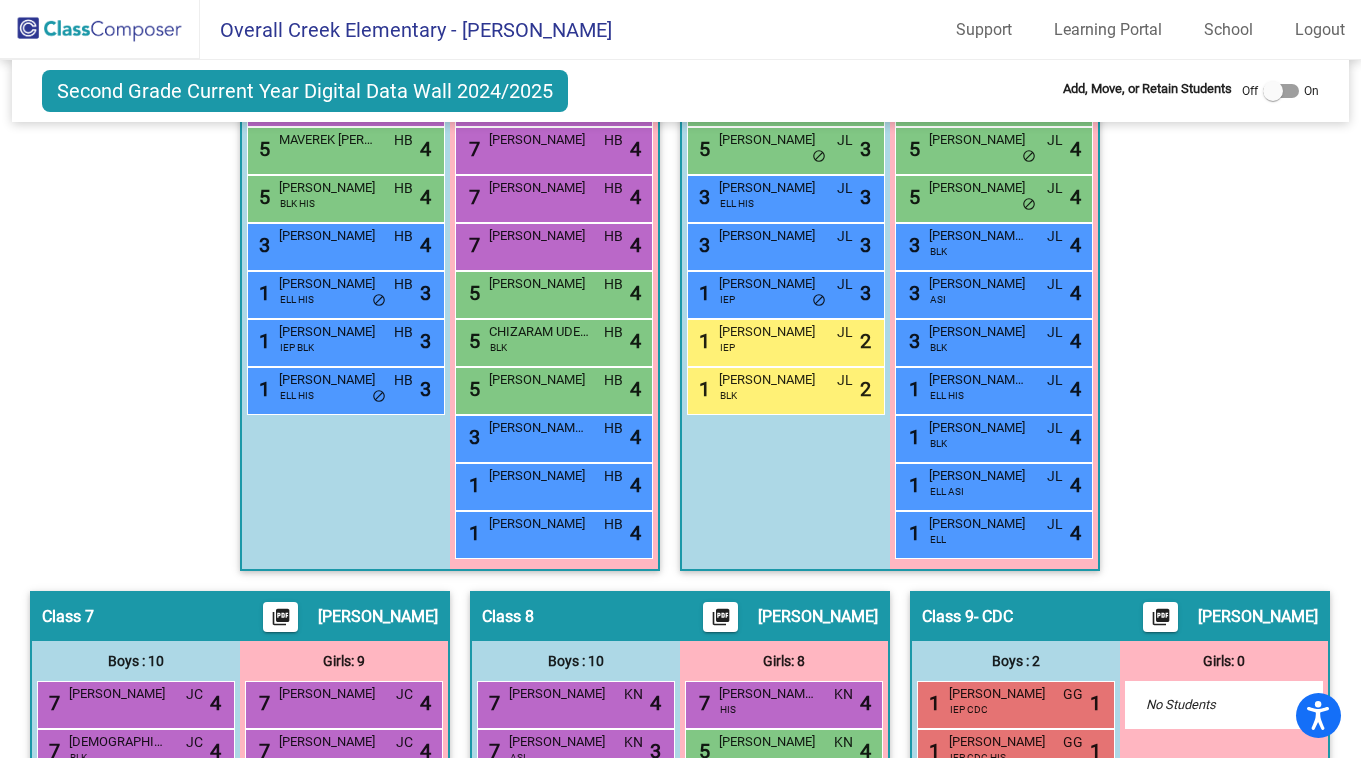 scroll, scrollTop: 792, scrollLeft: 0, axis: vertical 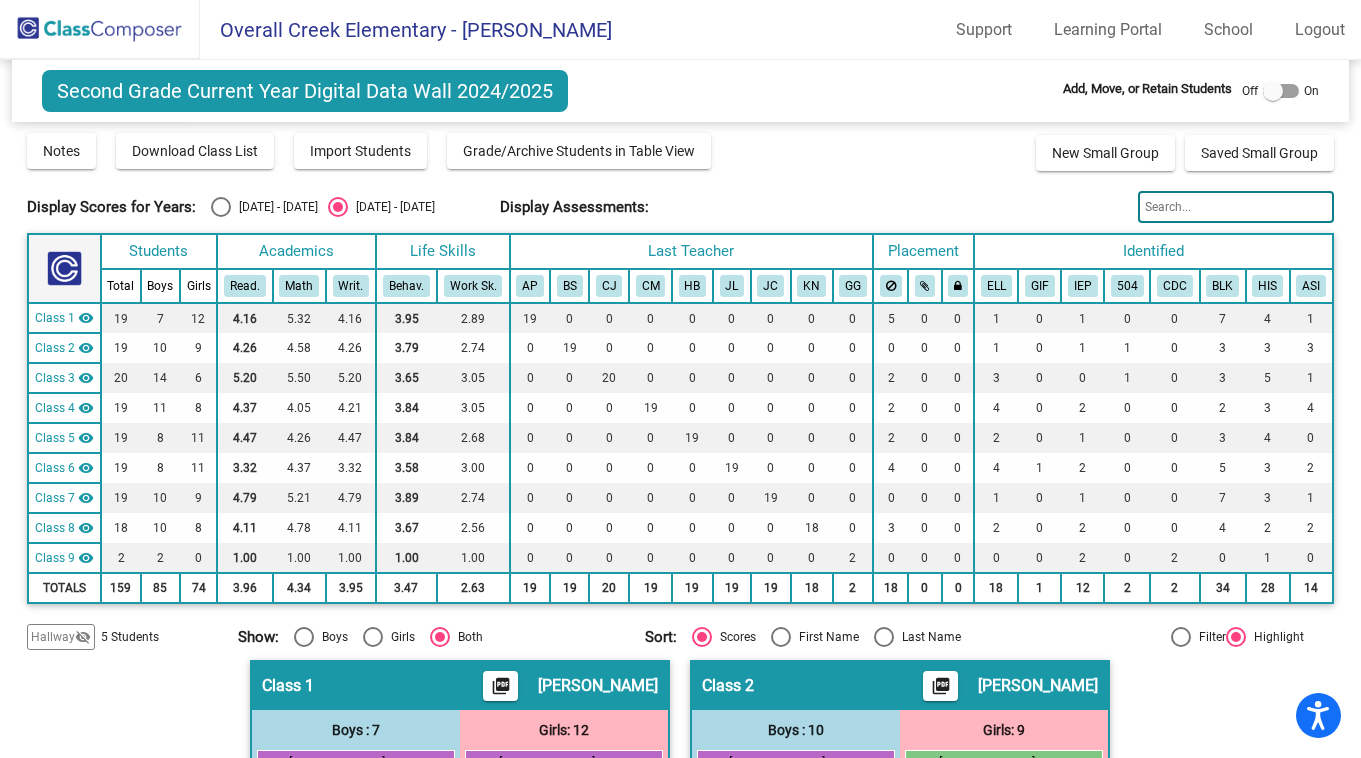 click 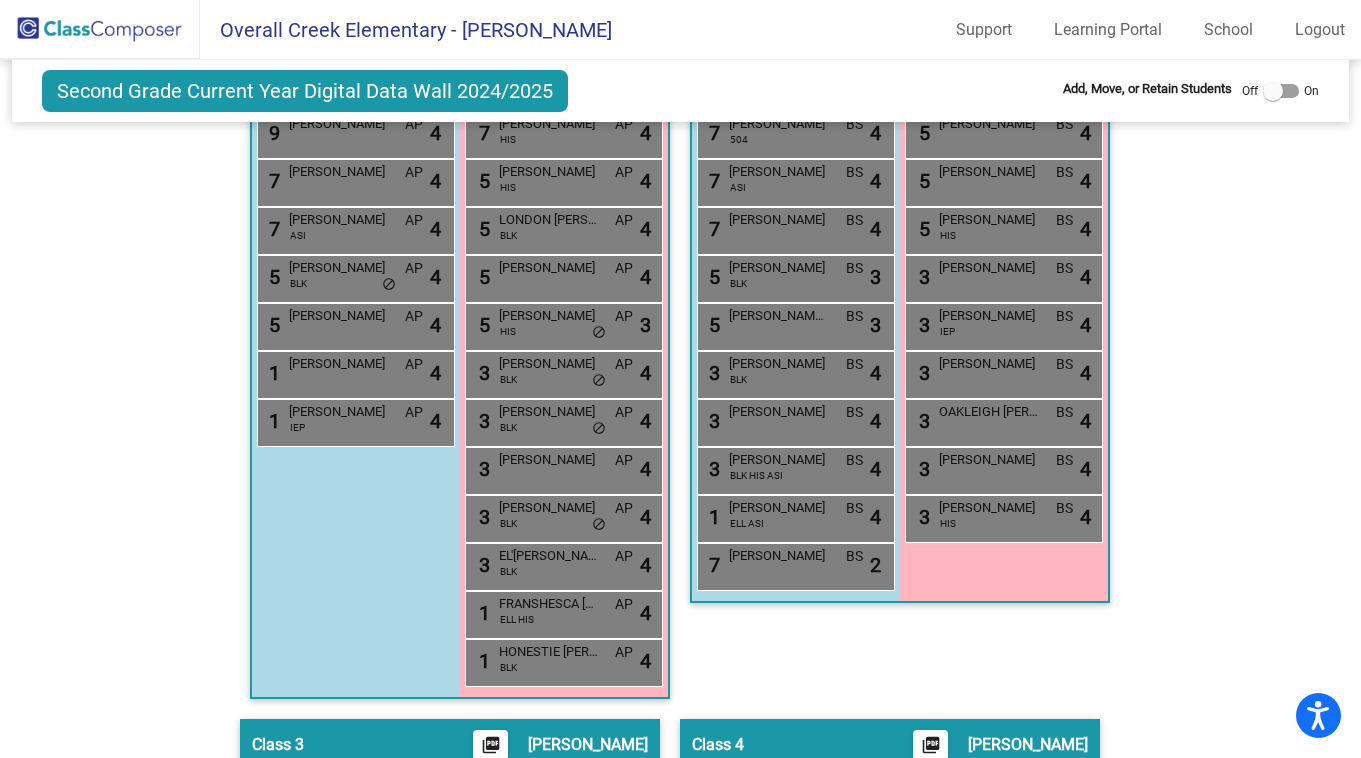 scroll, scrollTop: 0, scrollLeft: 0, axis: both 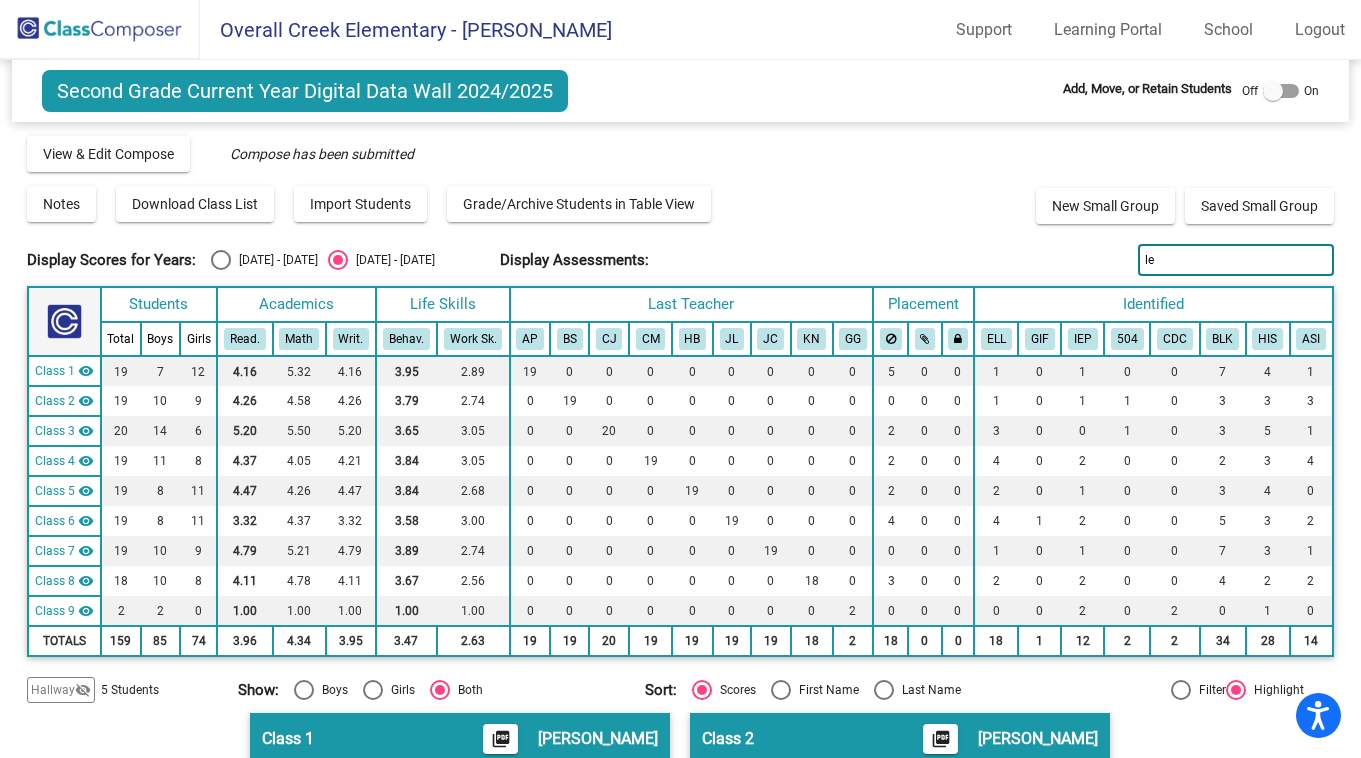 type on "l" 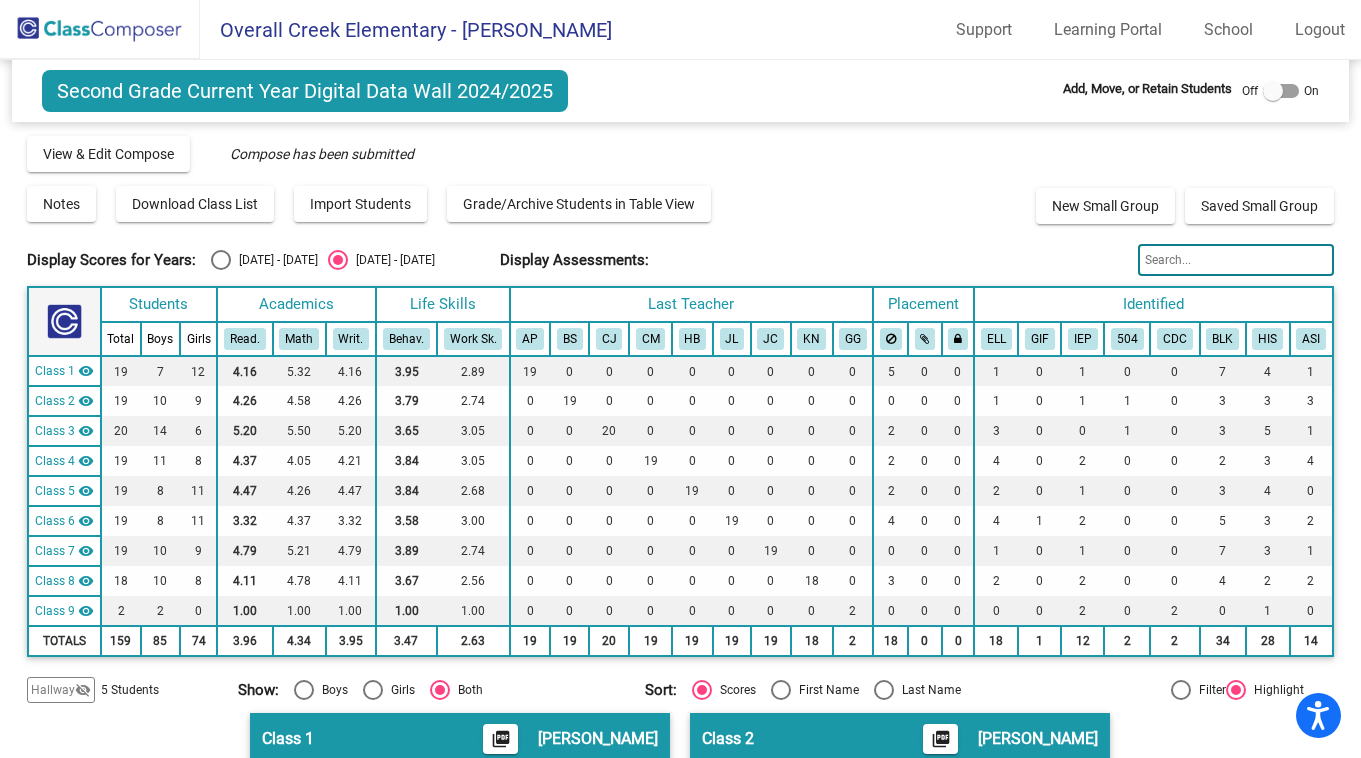 type 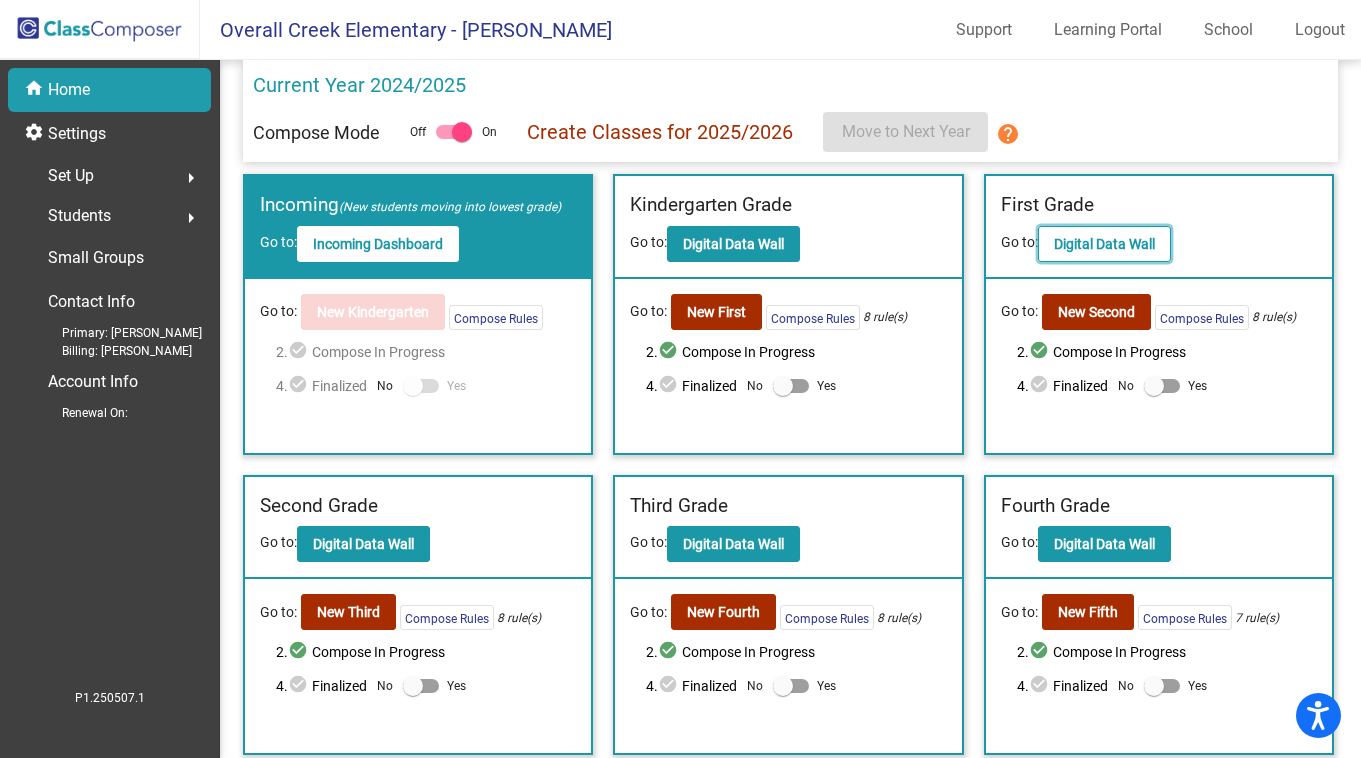 click on "Digital Data Wall" 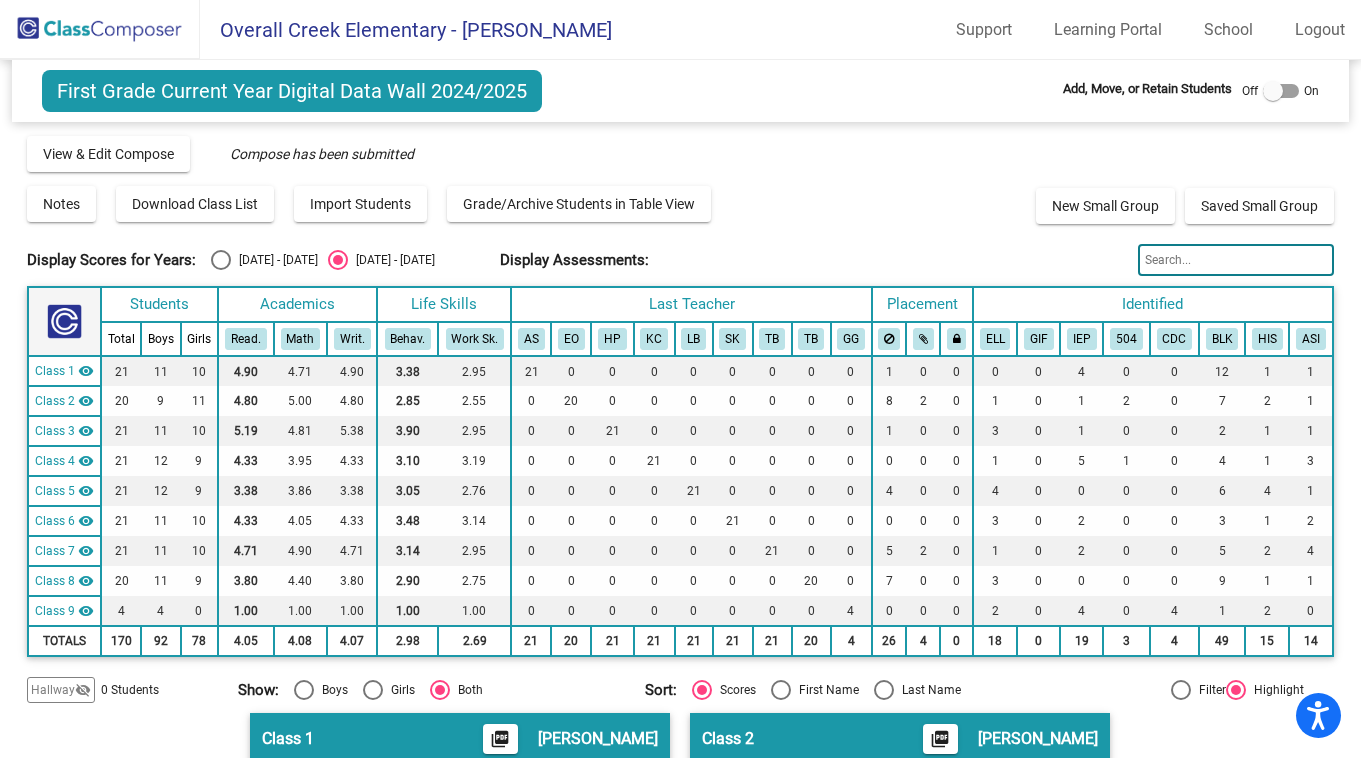 click 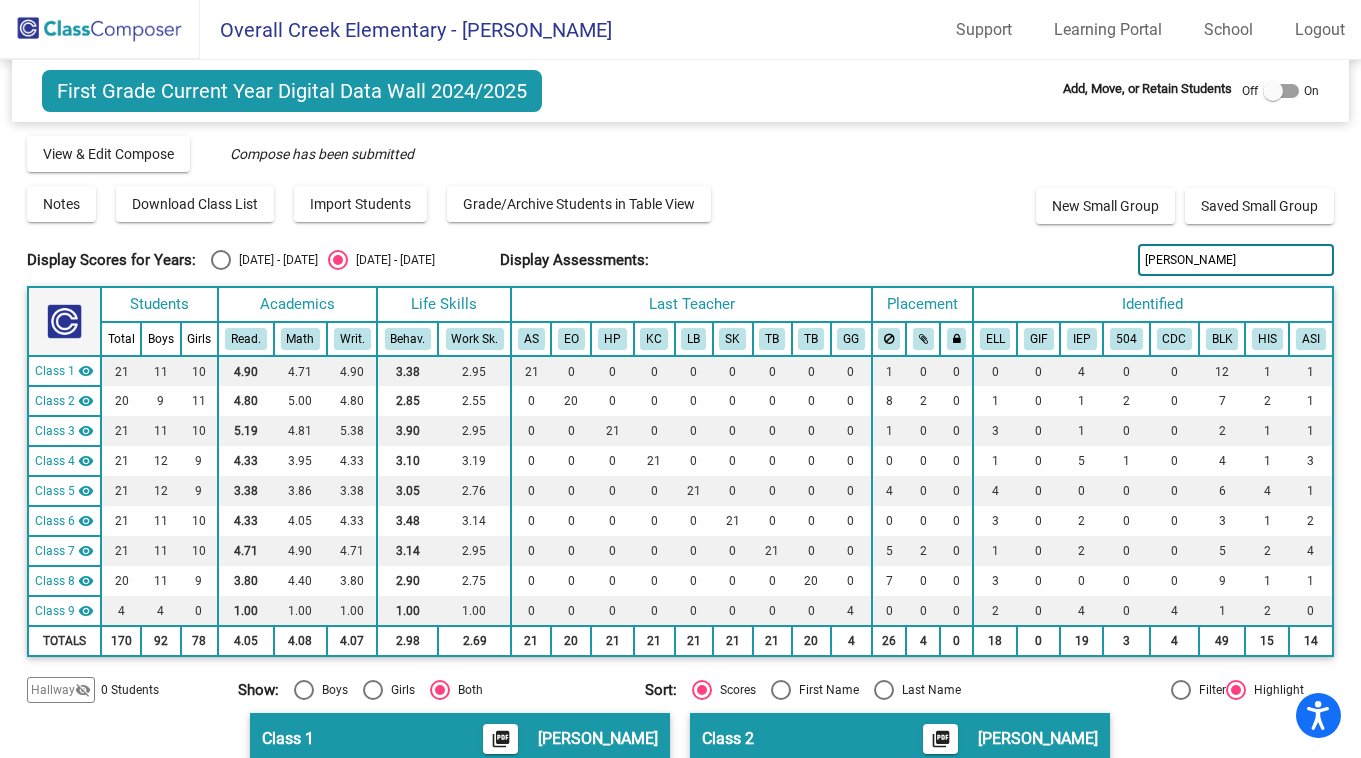 type on "[PERSON_NAME]" 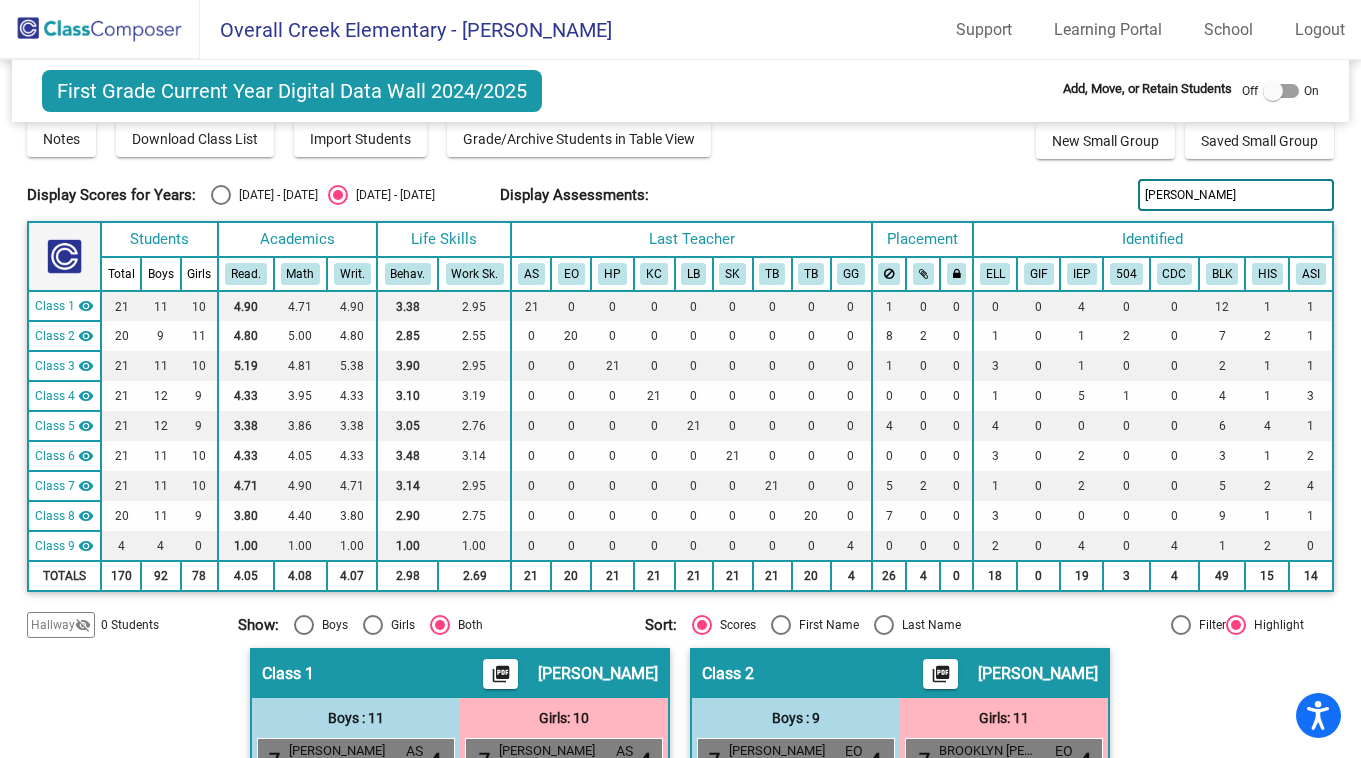 scroll, scrollTop: 0, scrollLeft: 0, axis: both 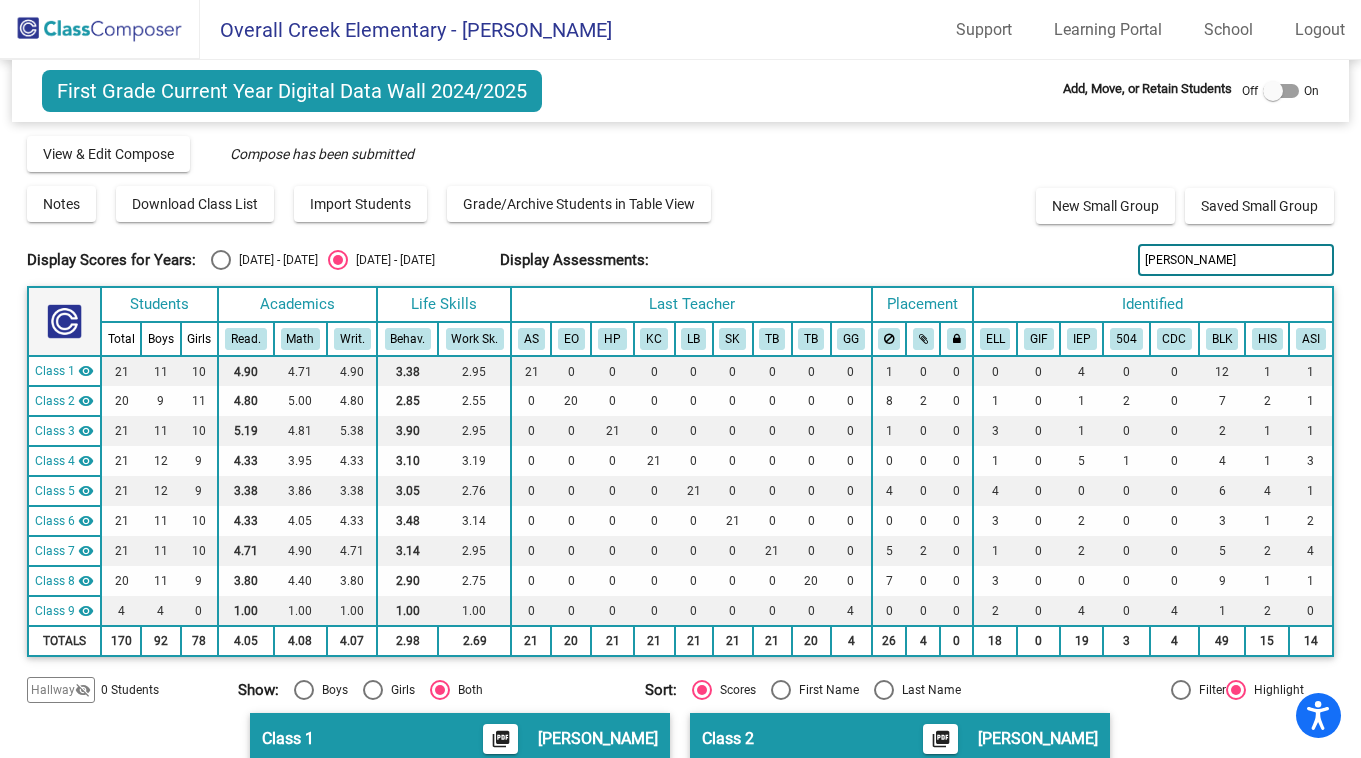 drag, startPoint x: 1197, startPoint y: 266, endPoint x: 1110, endPoint y: 254, distance: 87.823685 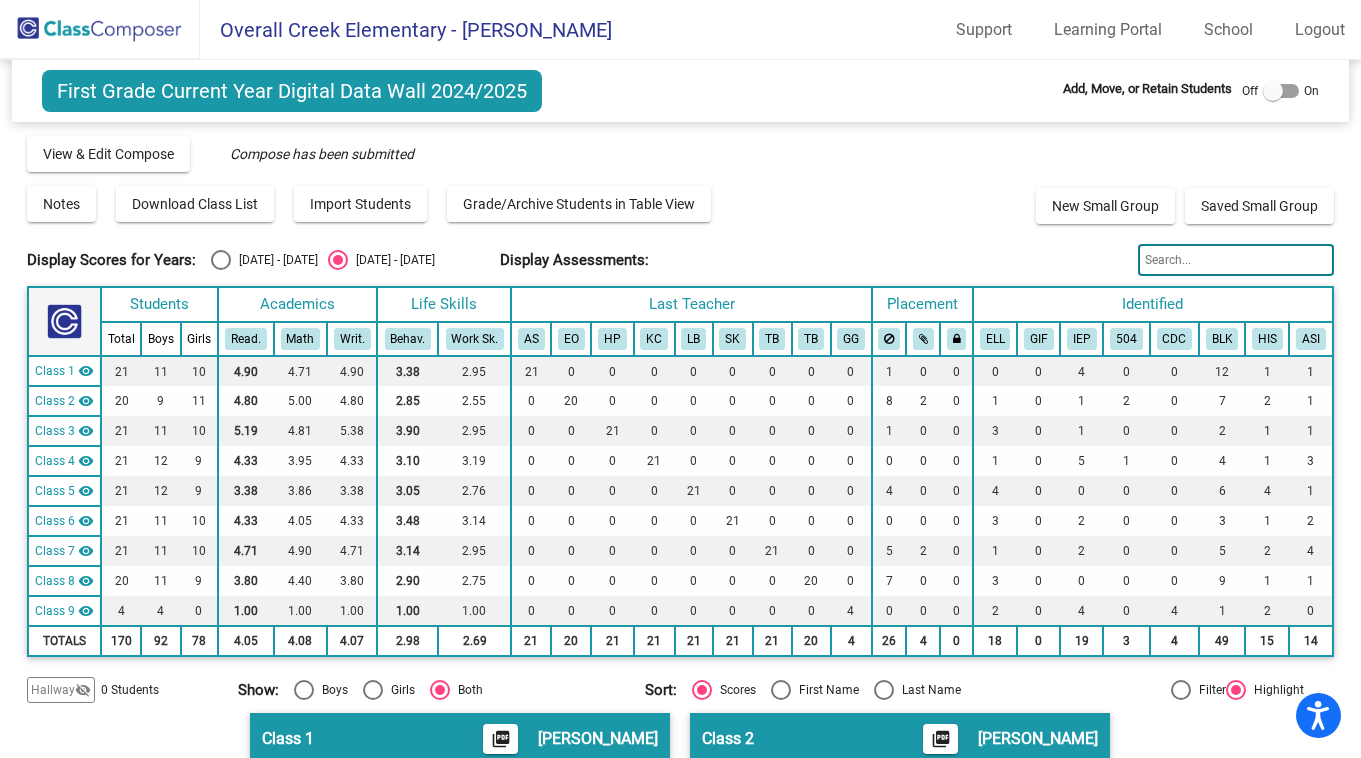 type 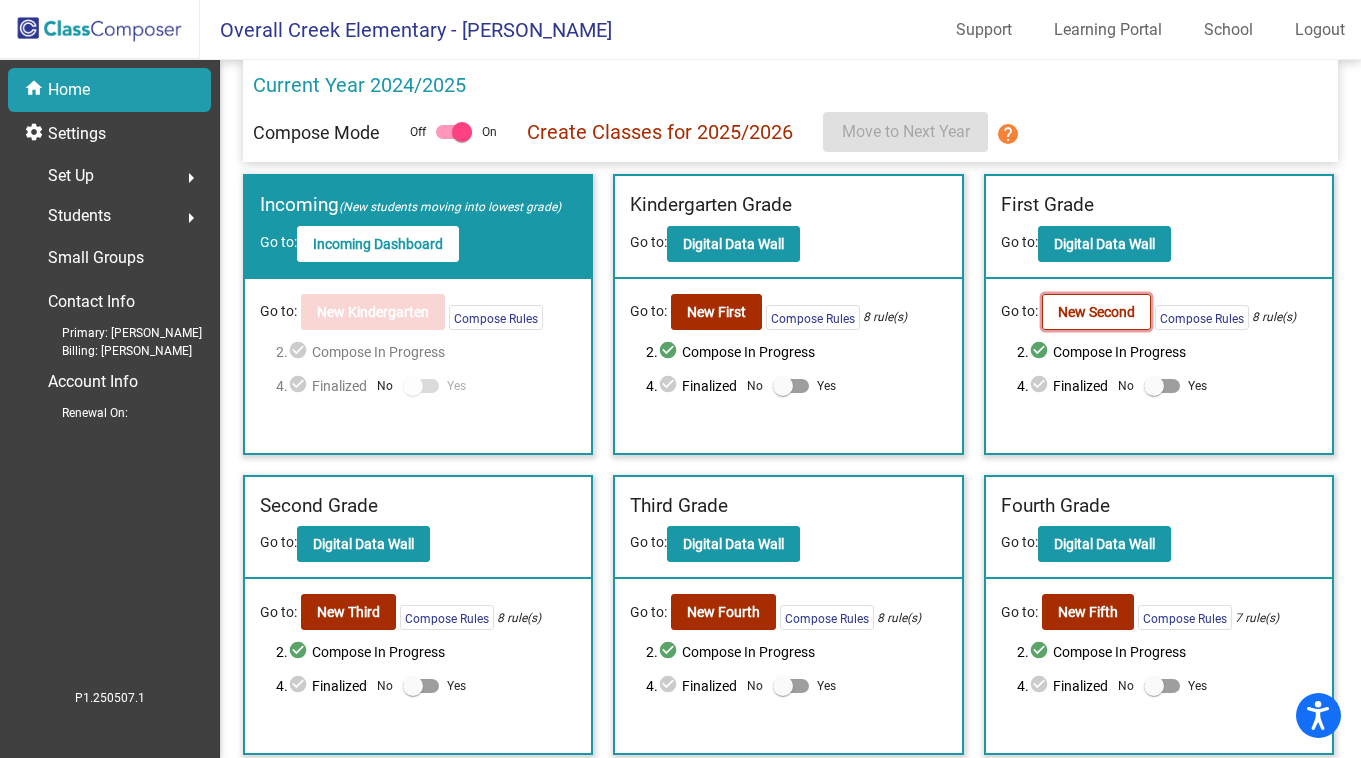click on "New Second" 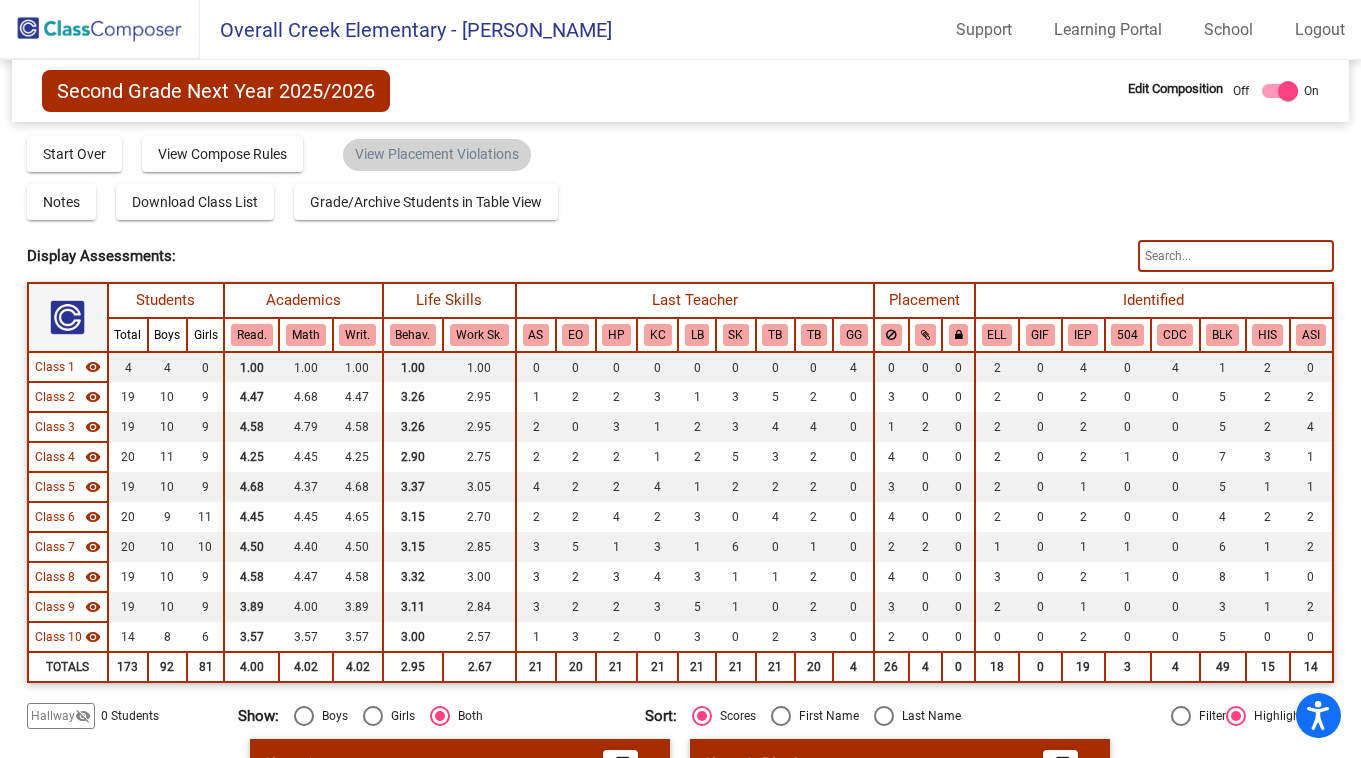 click 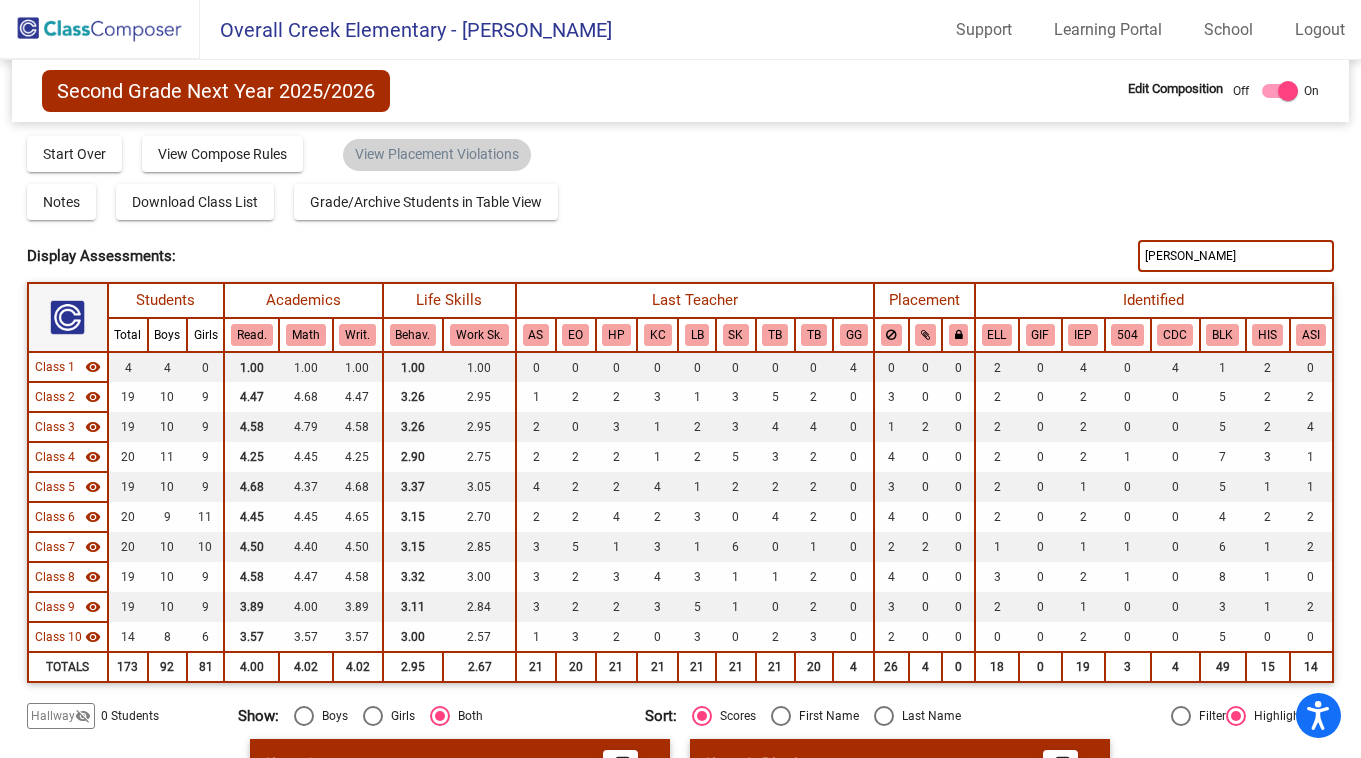 type on "[PERSON_NAME]" 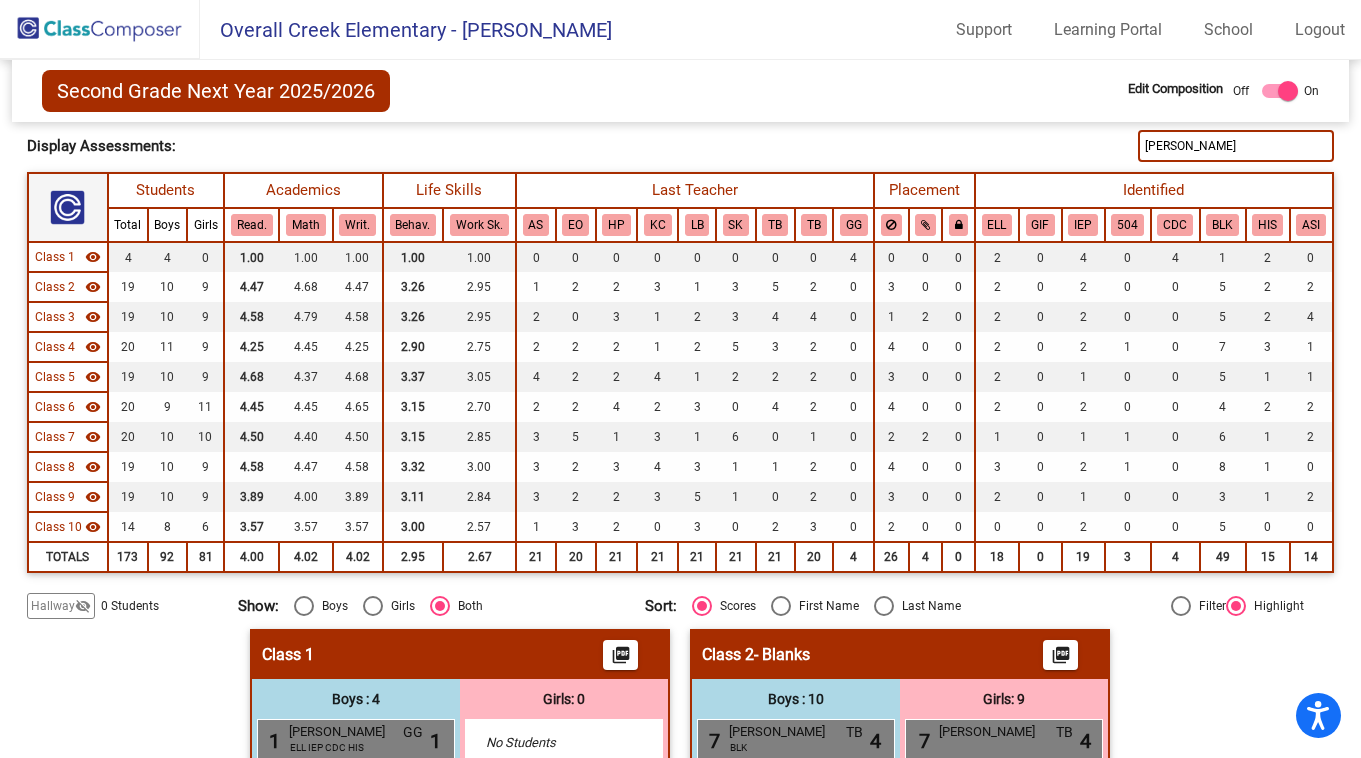 scroll, scrollTop: 0, scrollLeft: 0, axis: both 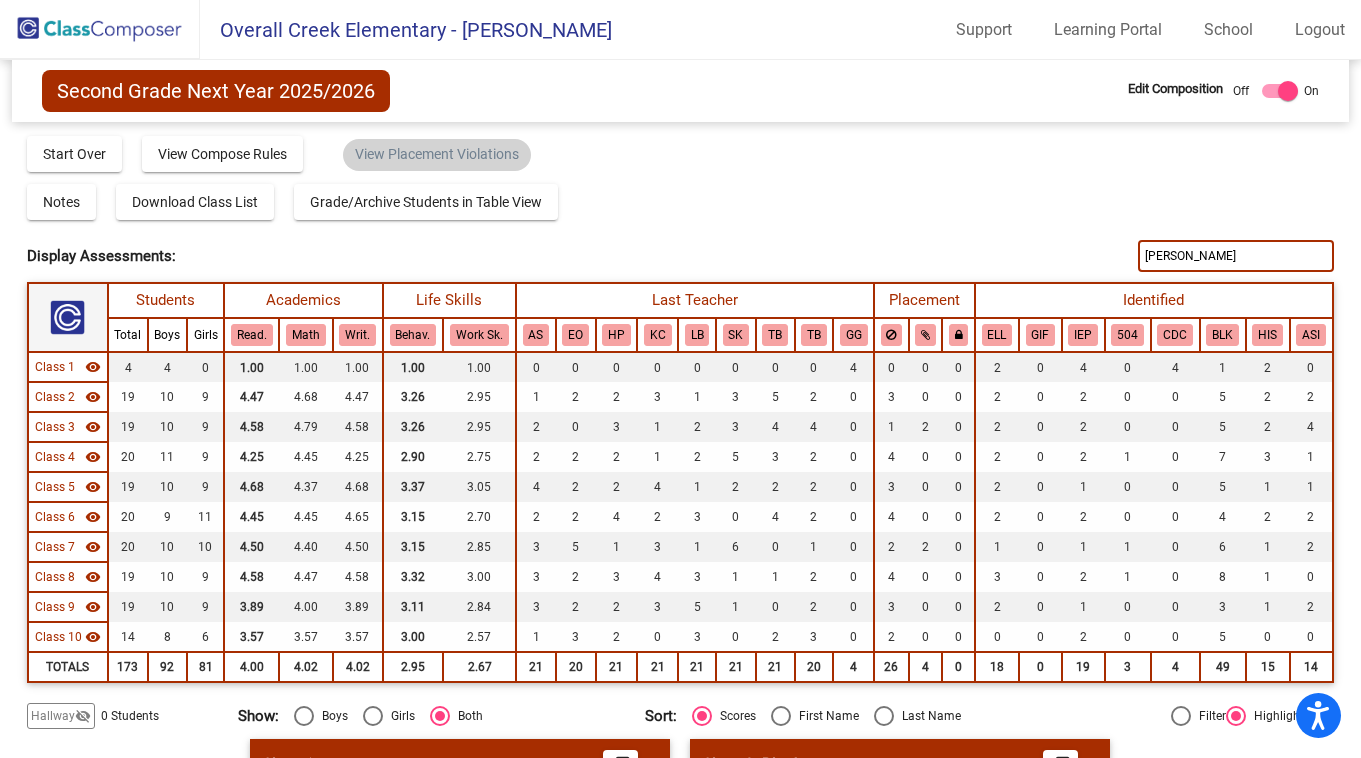 click 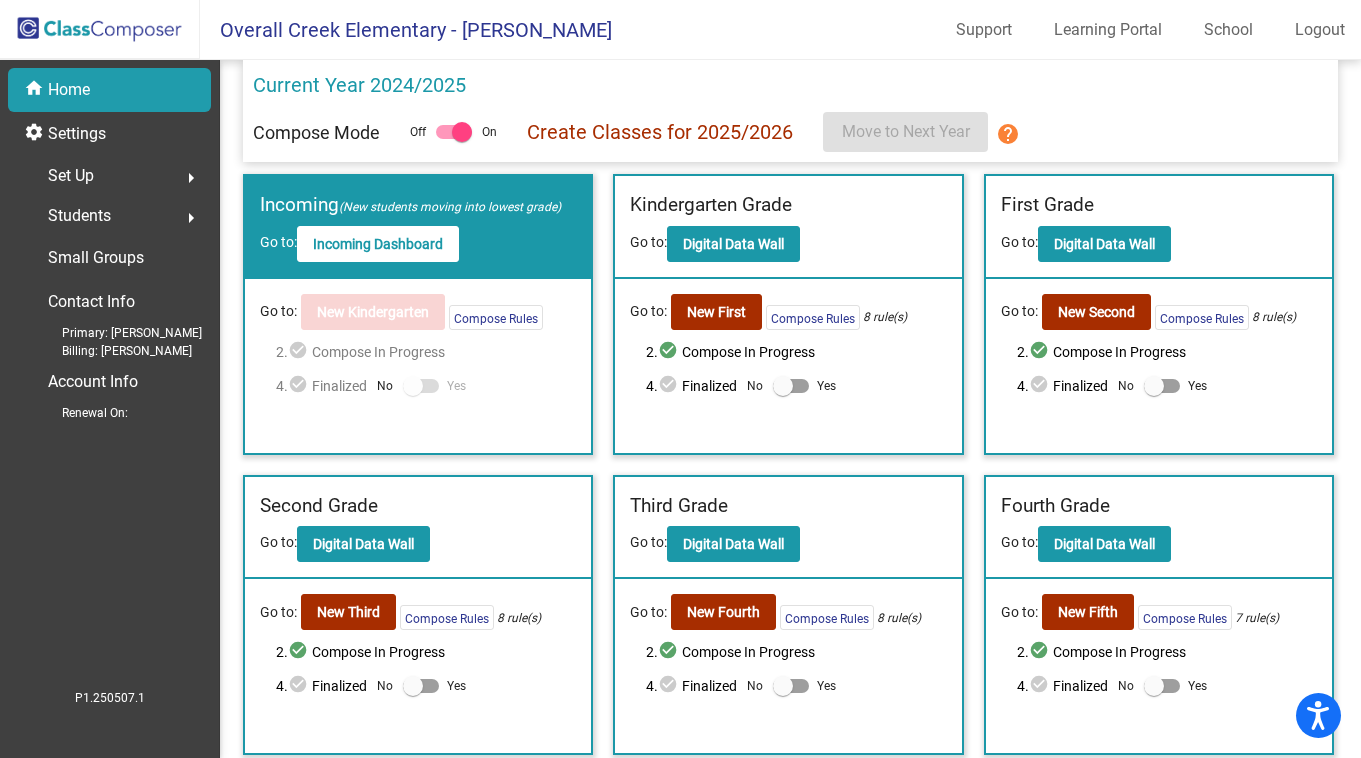 scroll, scrollTop: 125, scrollLeft: 0, axis: vertical 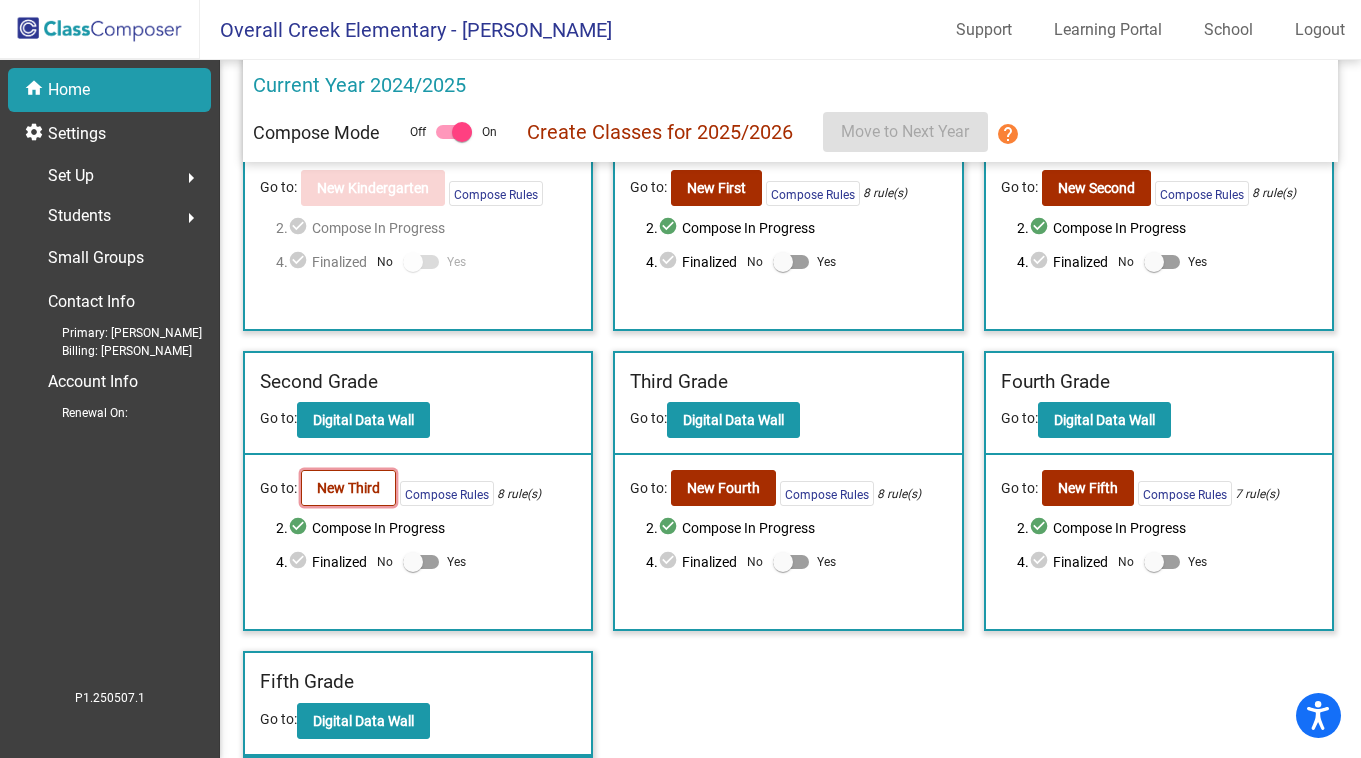 click on "New Third" 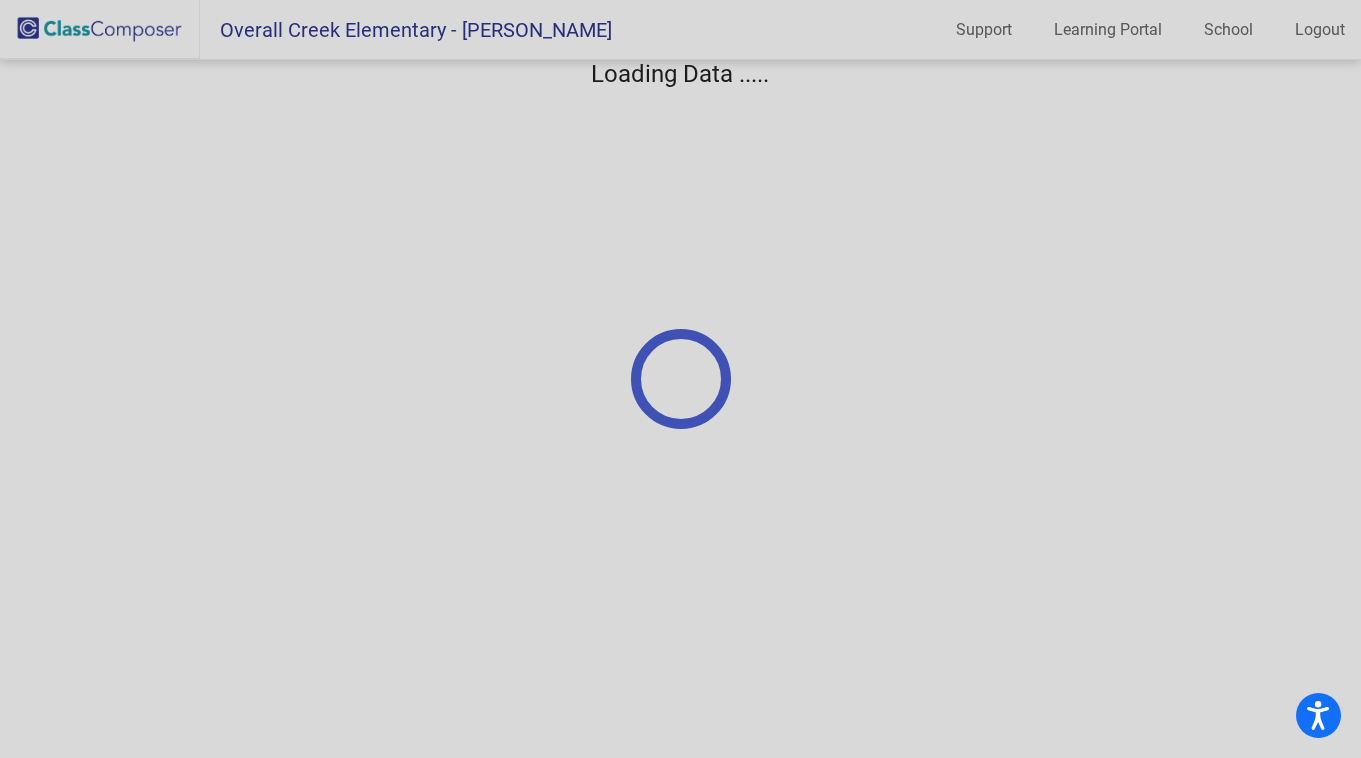 scroll, scrollTop: 0, scrollLeft: 0, axis: both 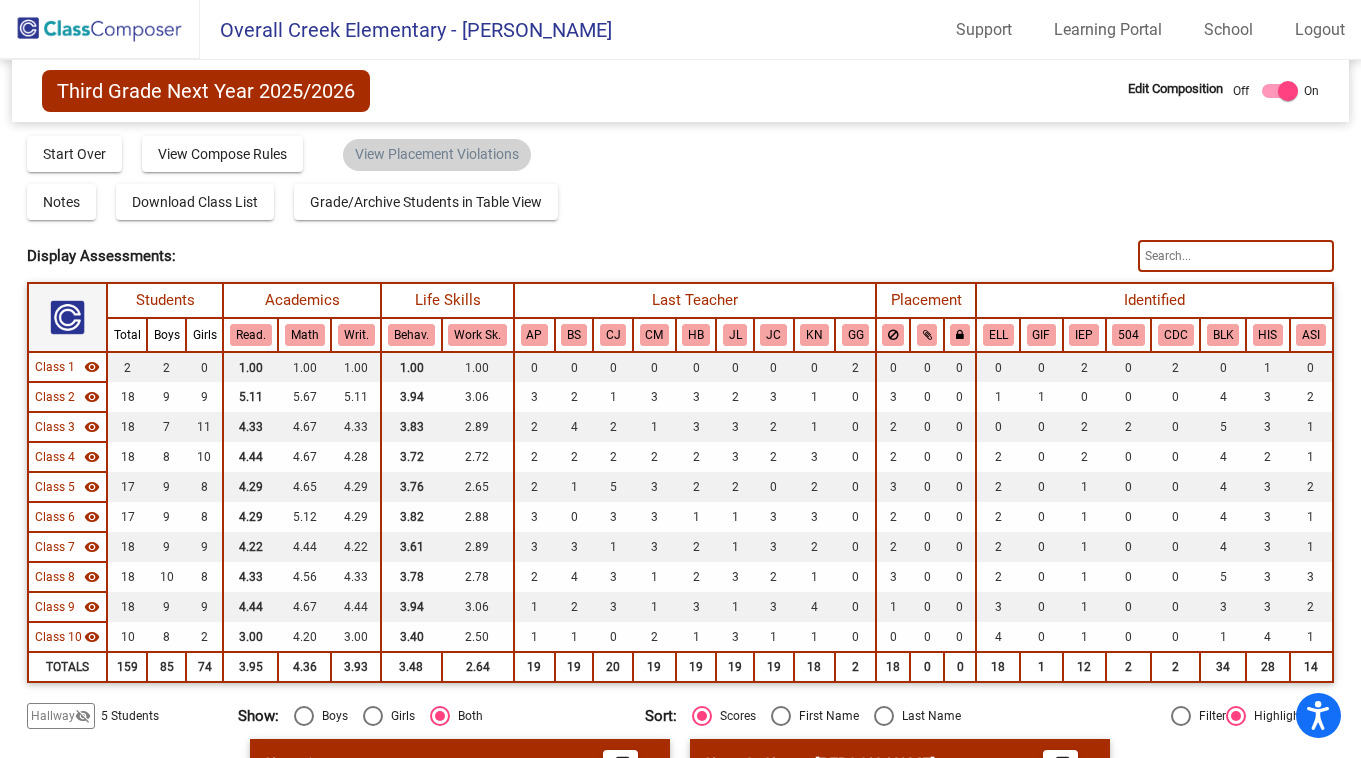 click 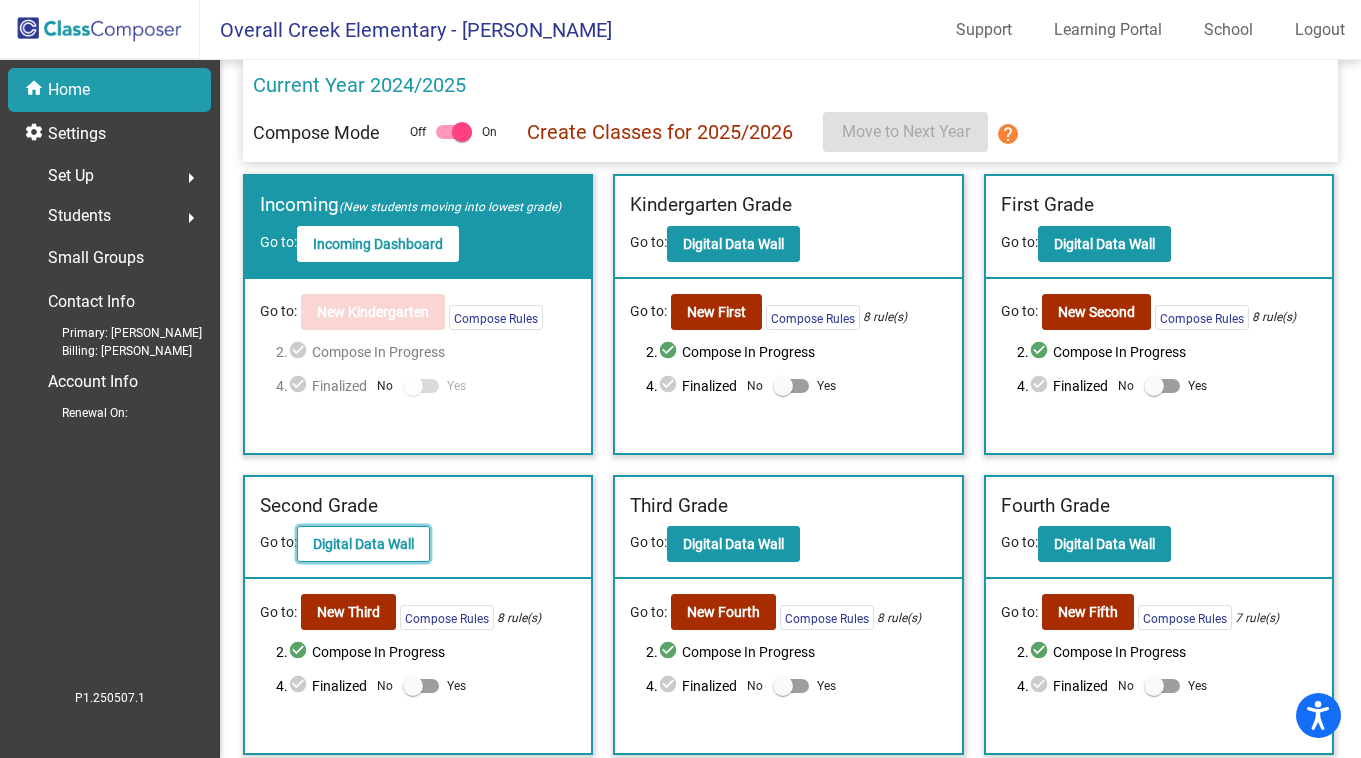 click on "Digital Data Wall" 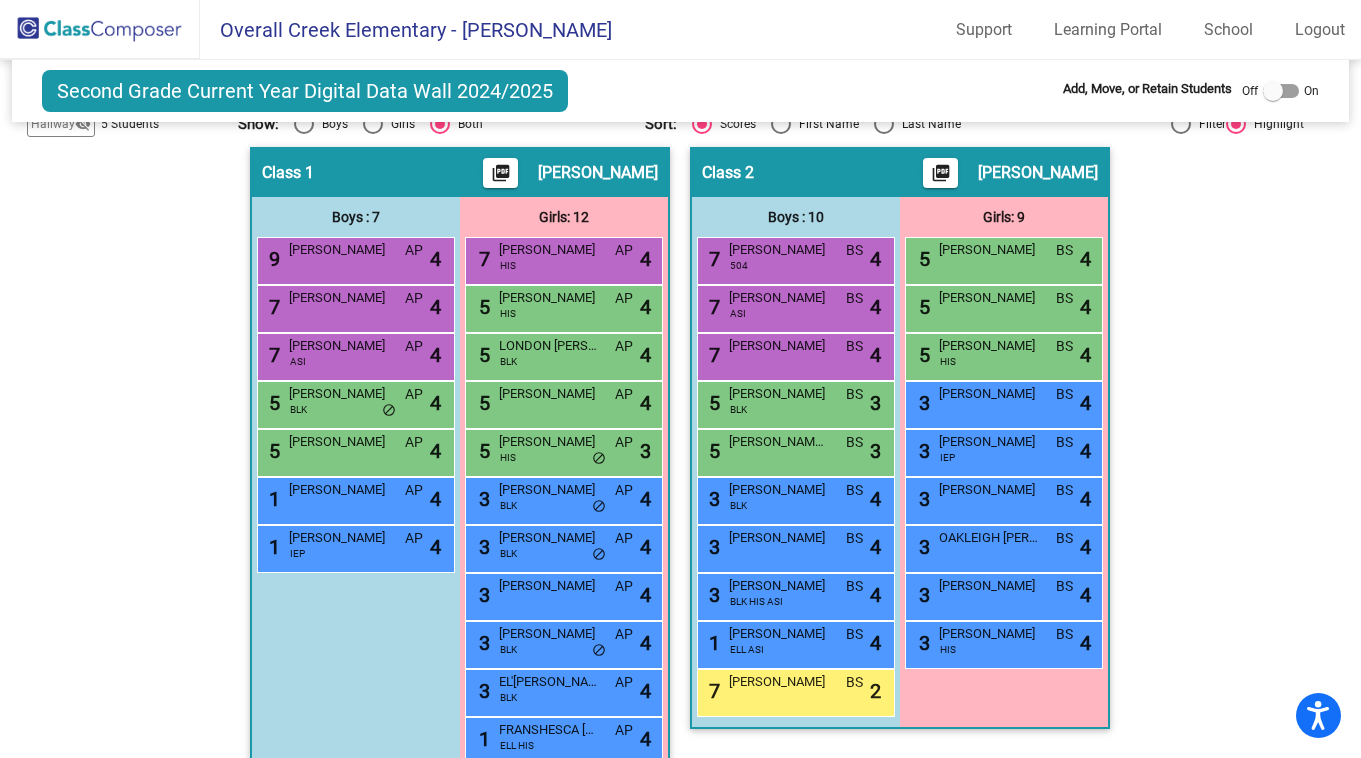 scroll, scrollTop: 0, scrollLeft: 0, axis: both 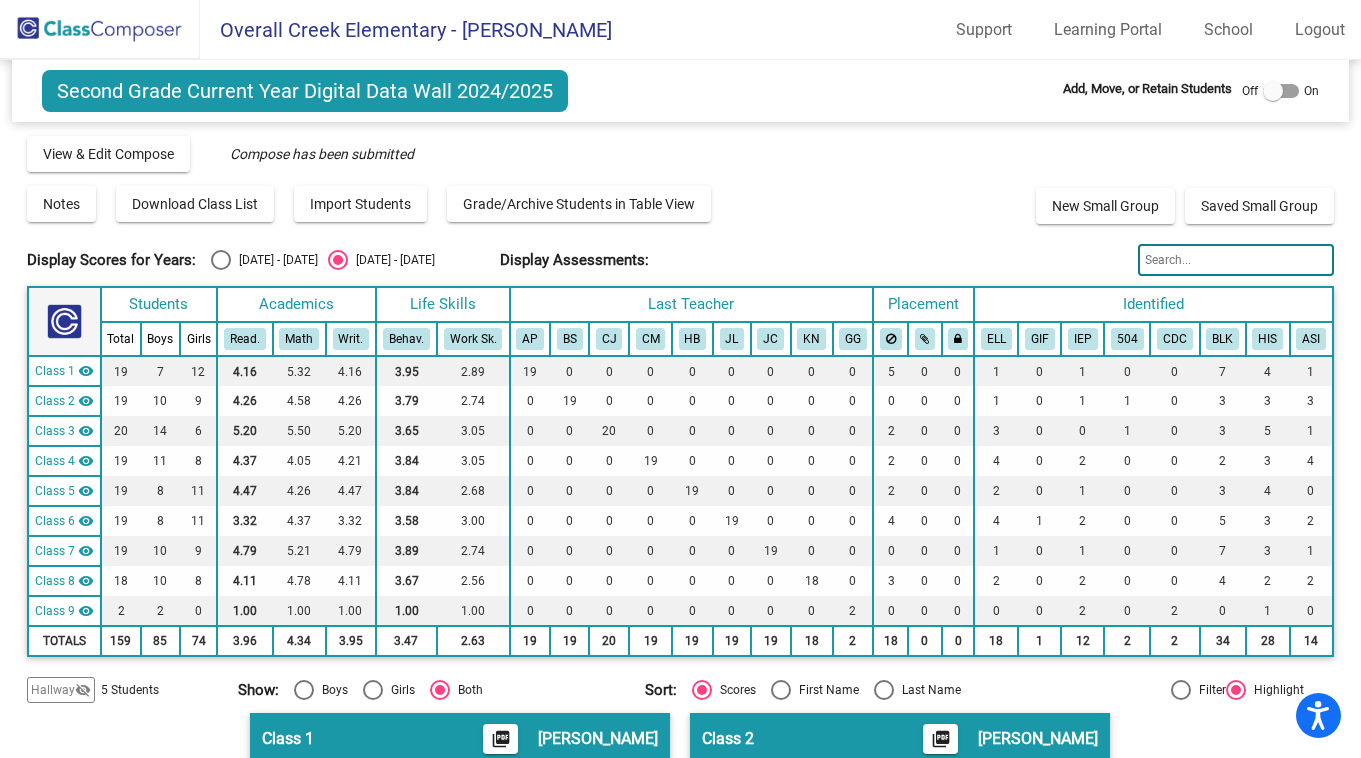 click 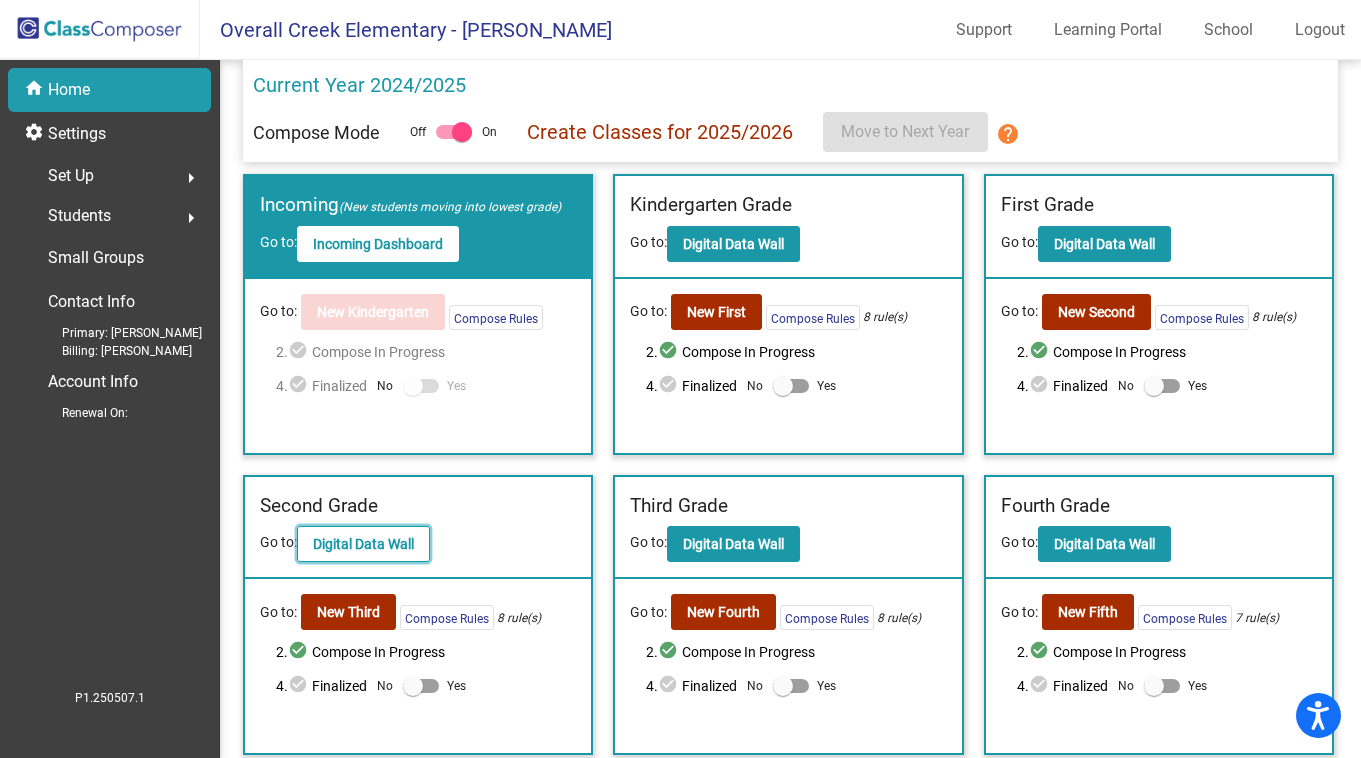 click on "Digital Data Wall" 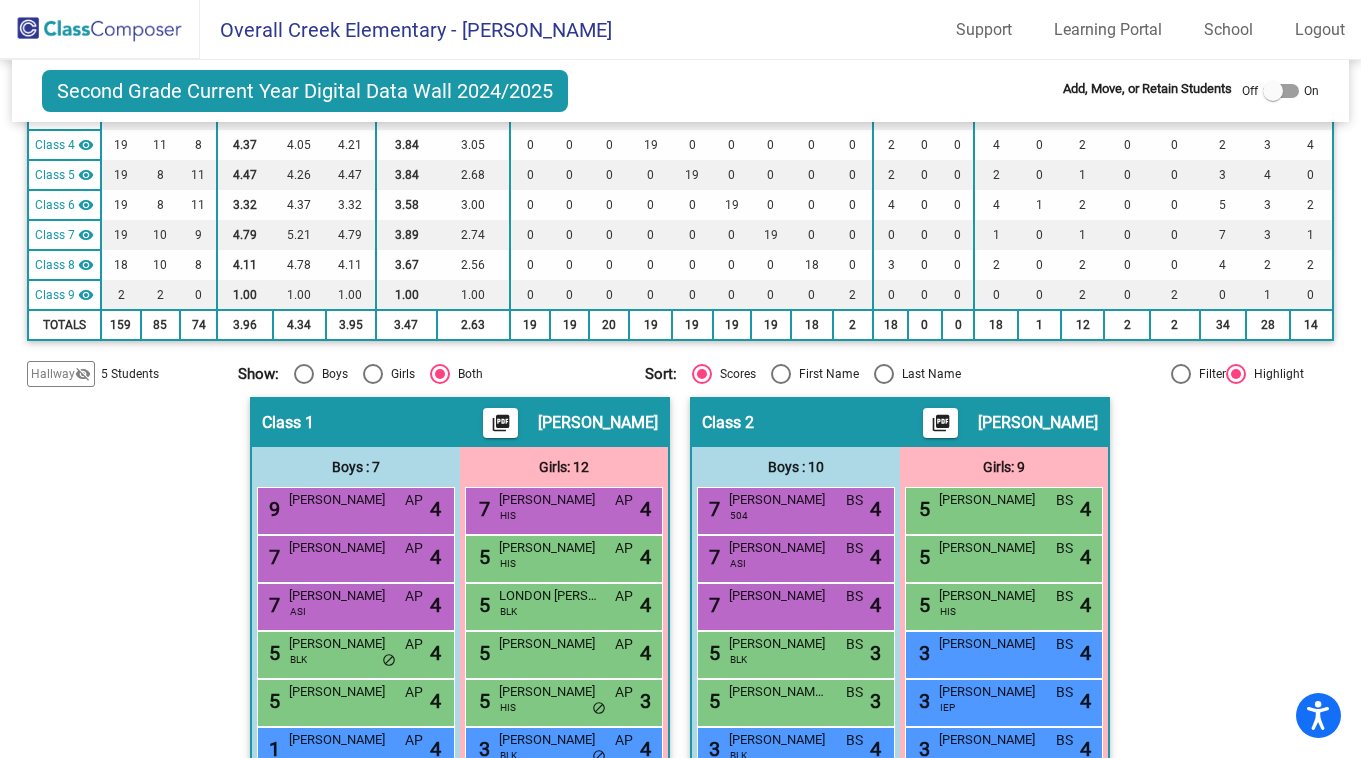 scroll, scrollTop: 319, scrollLeft: 0, axis: vertical 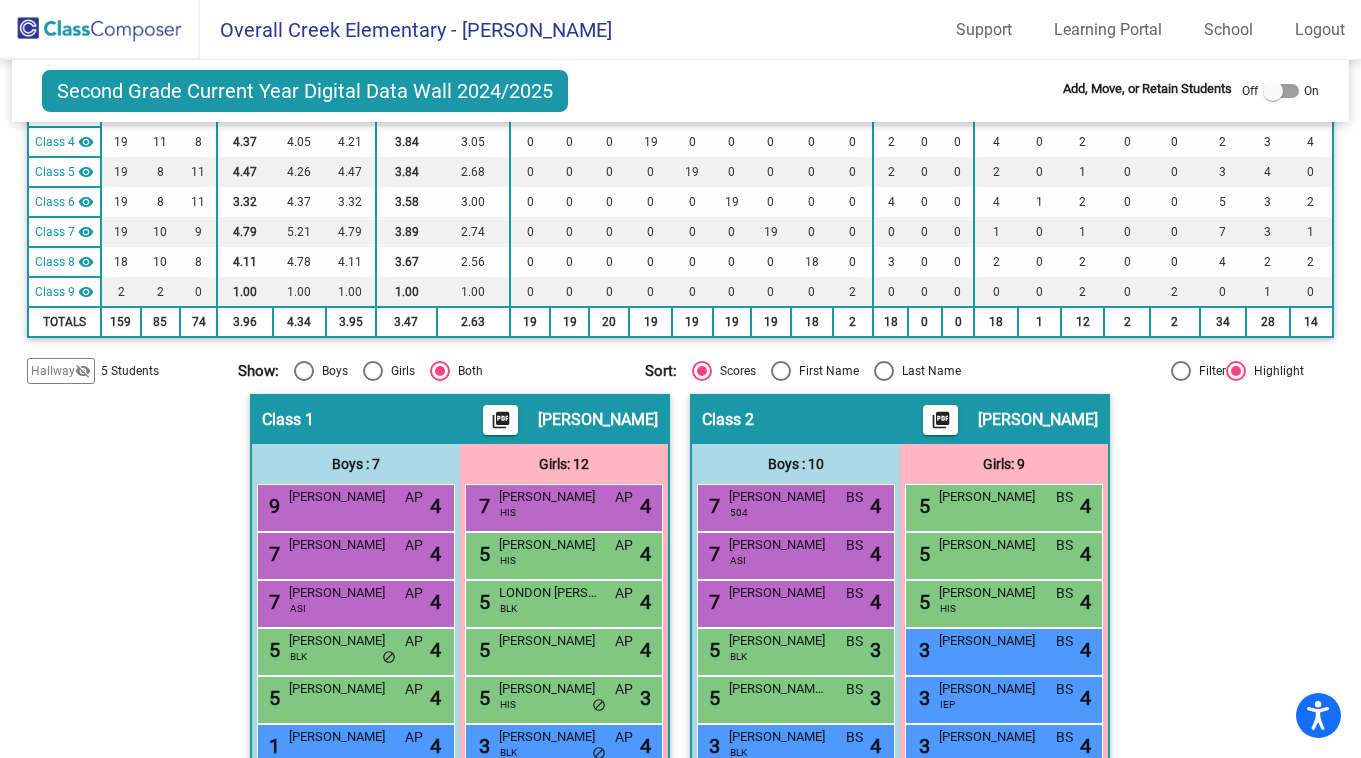 click on "visibility_off" 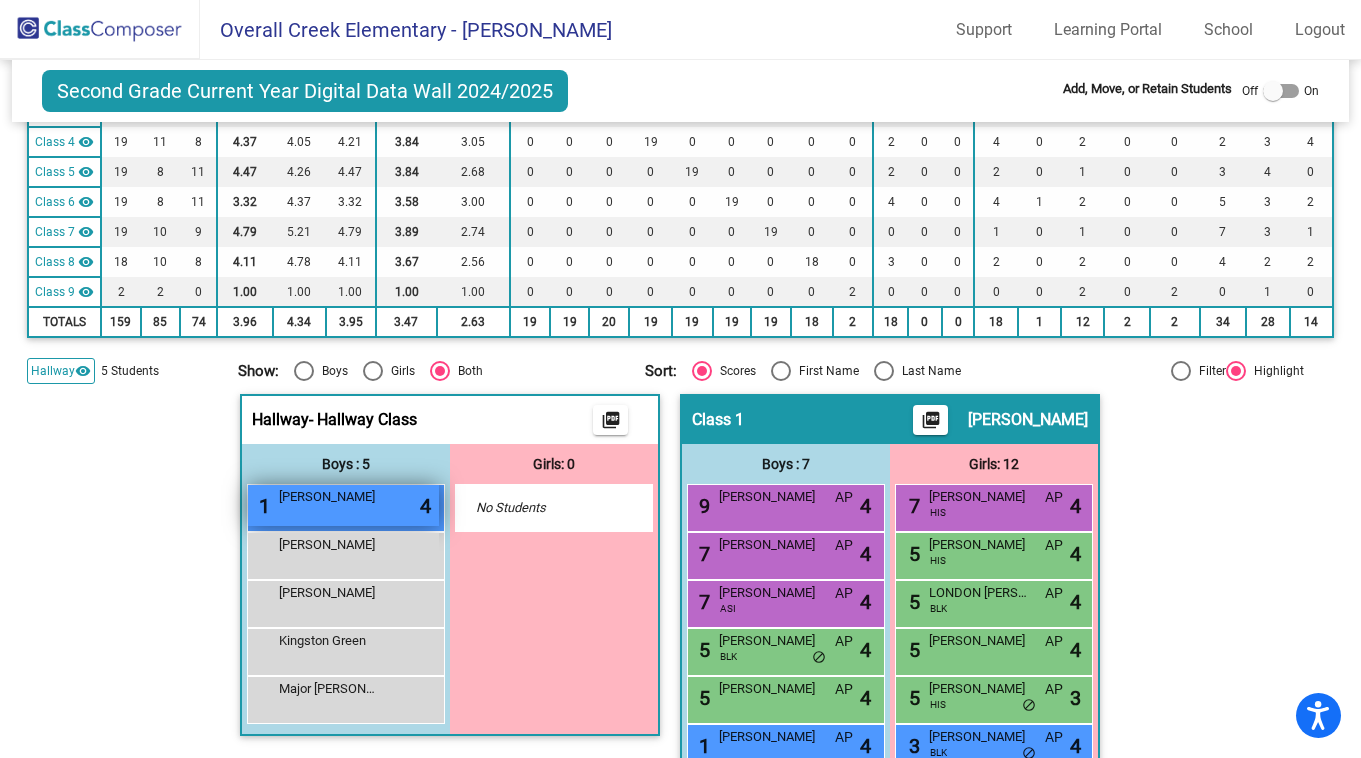 click on "1 [PERSON_NAME] lock do_not_disturb_alt 4" at bounding box center [343, 505] 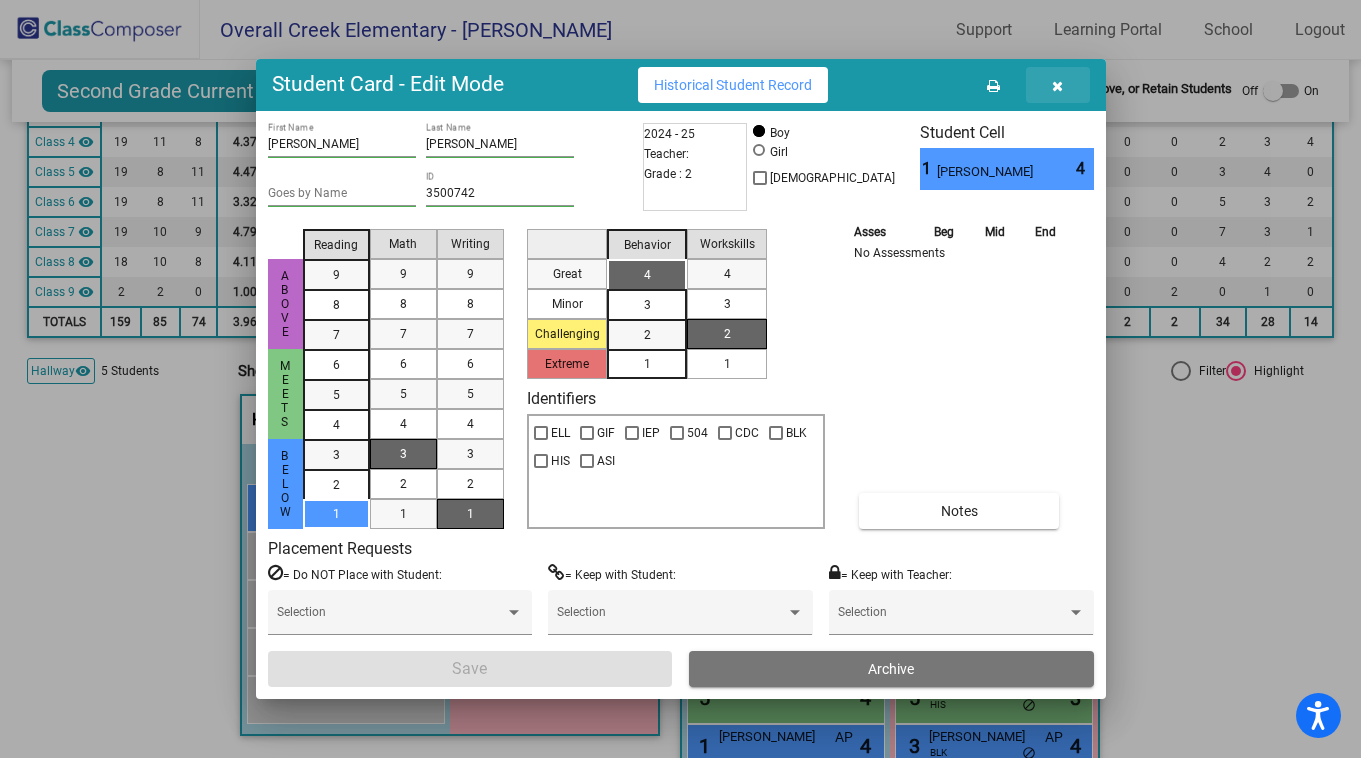click at bounding box center [1057, 86] 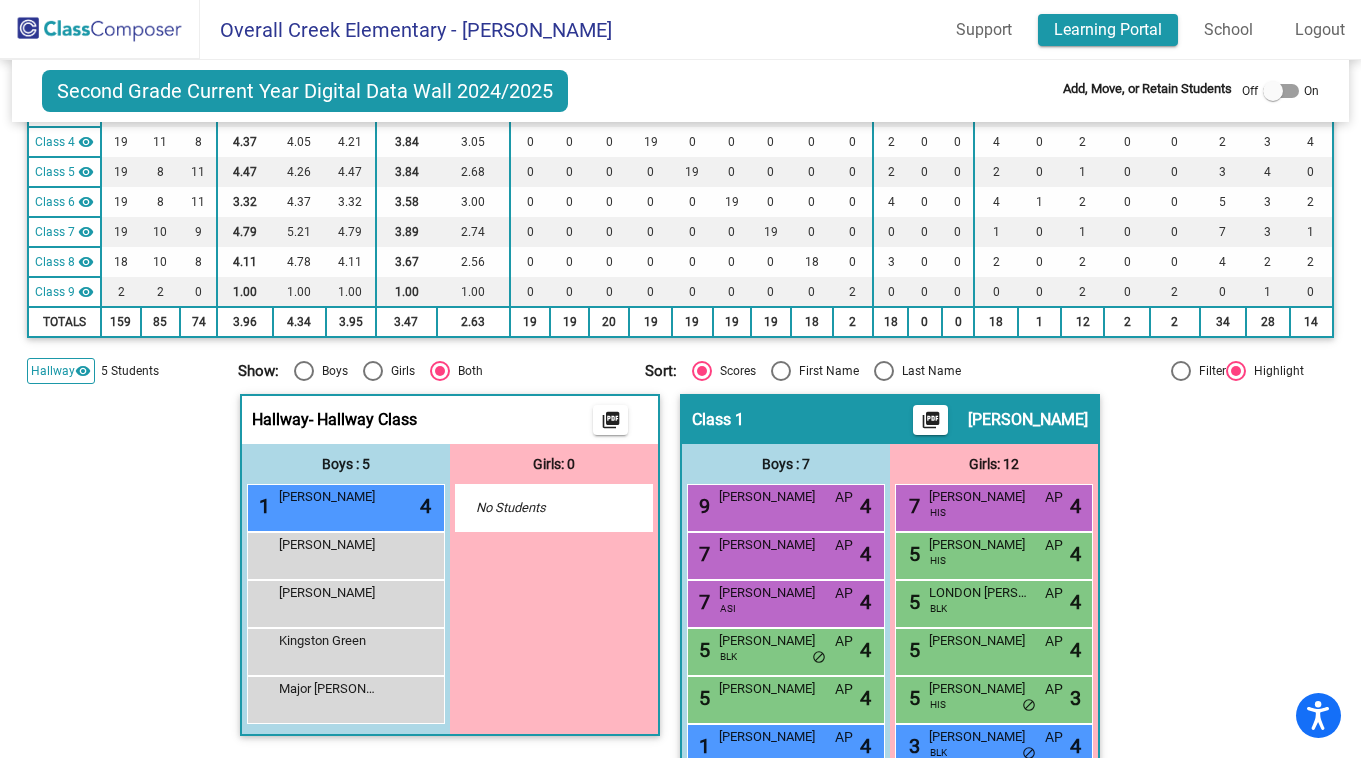 click on "Learning Portal" 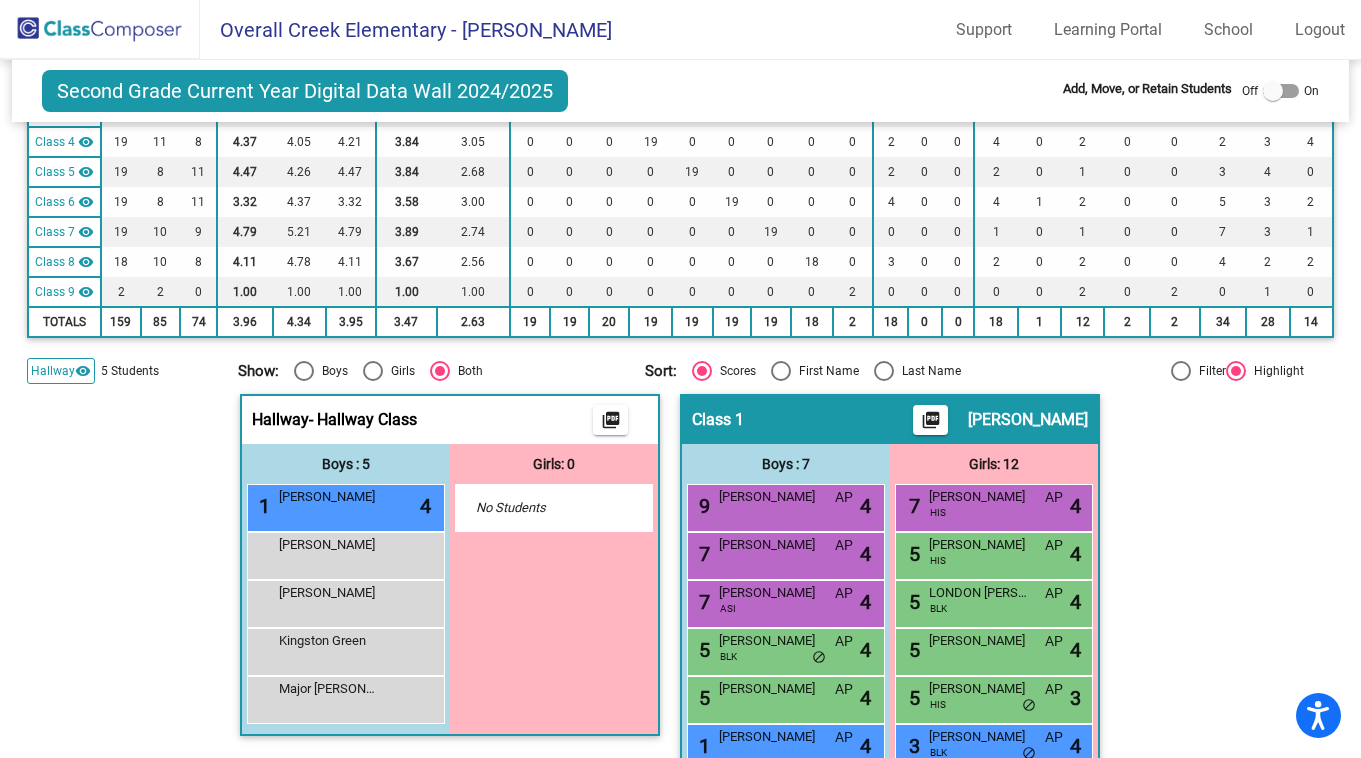scroll, scrollTop: 0, scrollLeft: 0, axis: both 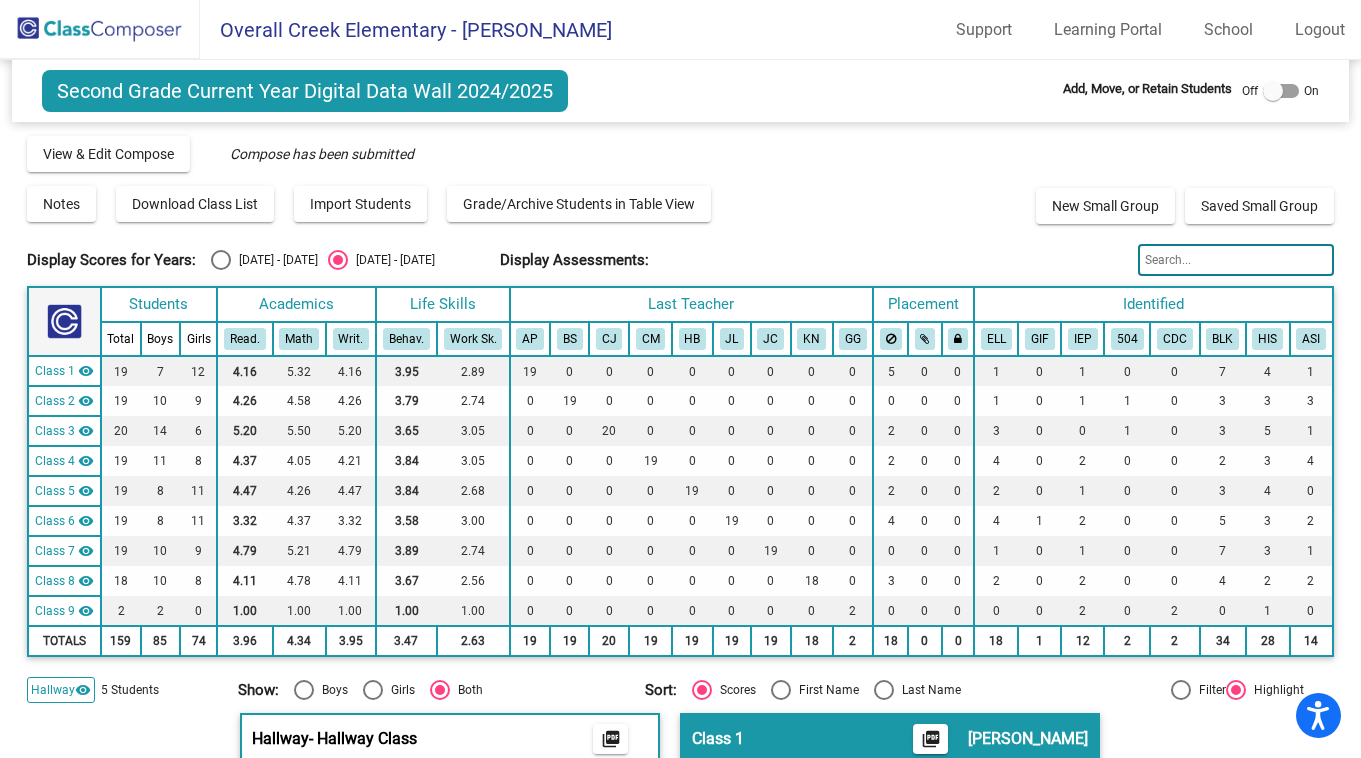 click 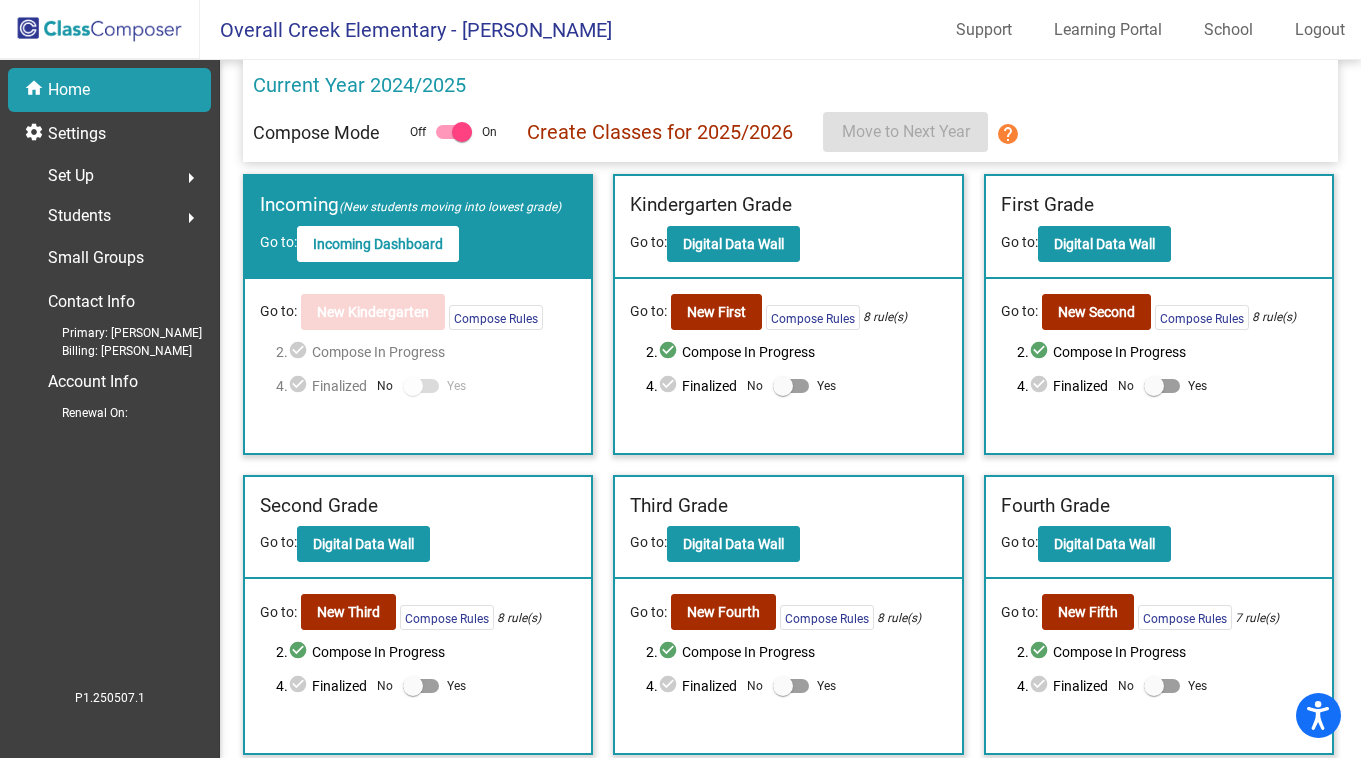 click 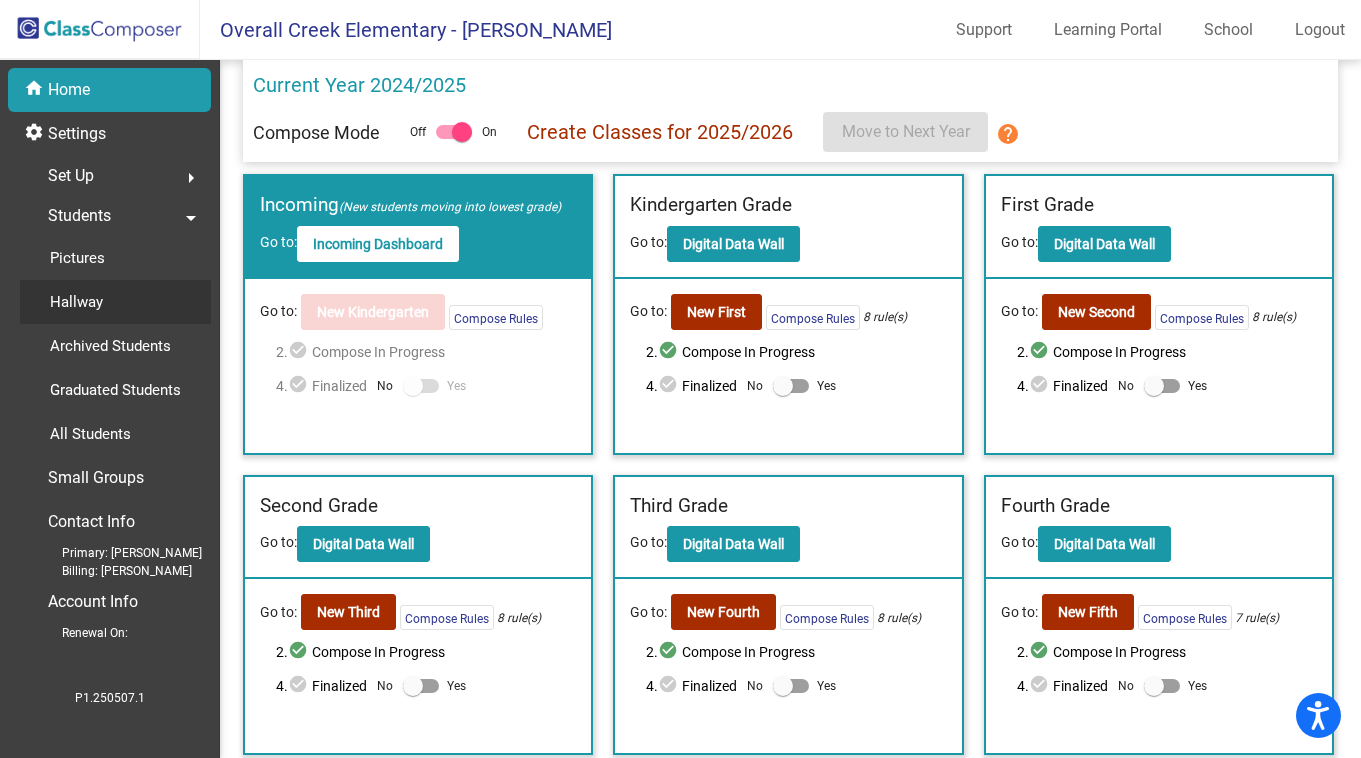 click on "Hallway" 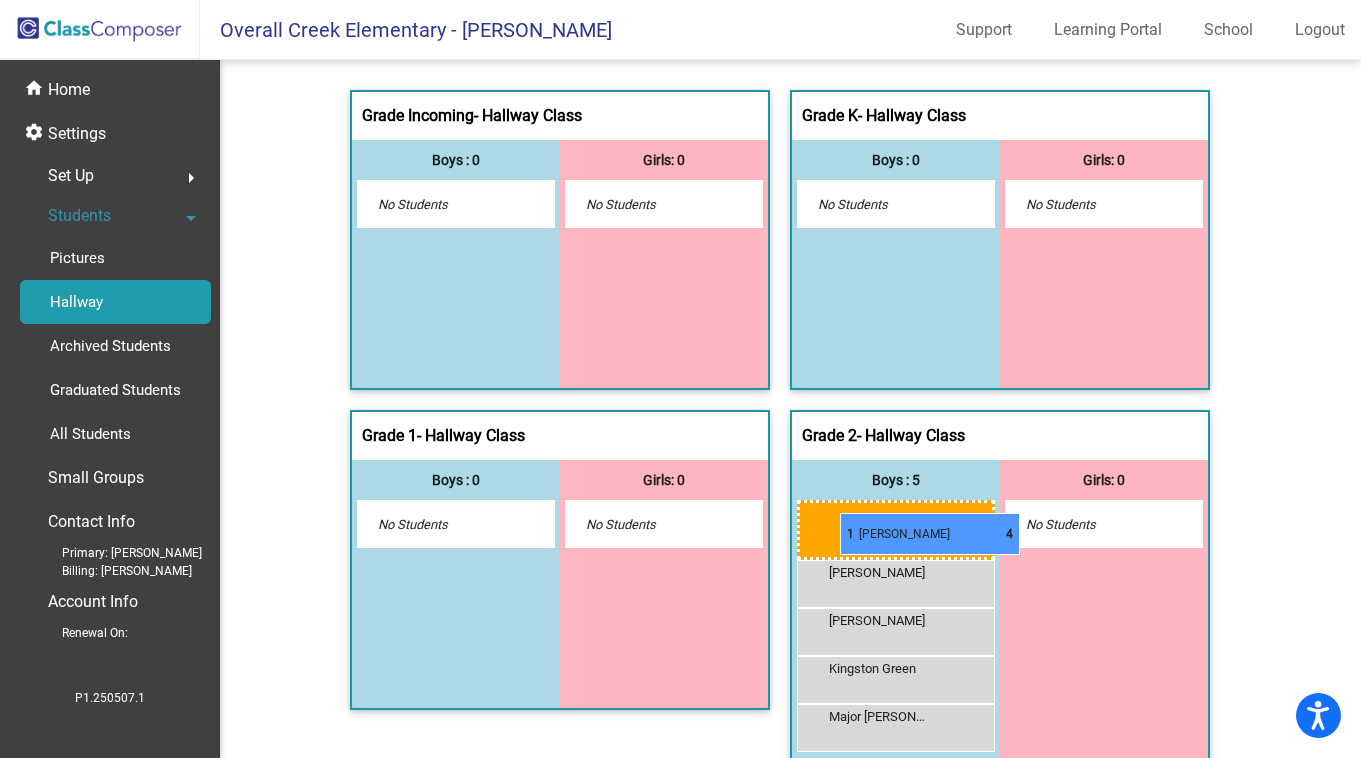 drag, startPoint x: 875, startPoint y: 522, endPoint x: 840, endPoint y: 513, distance: 36.138622 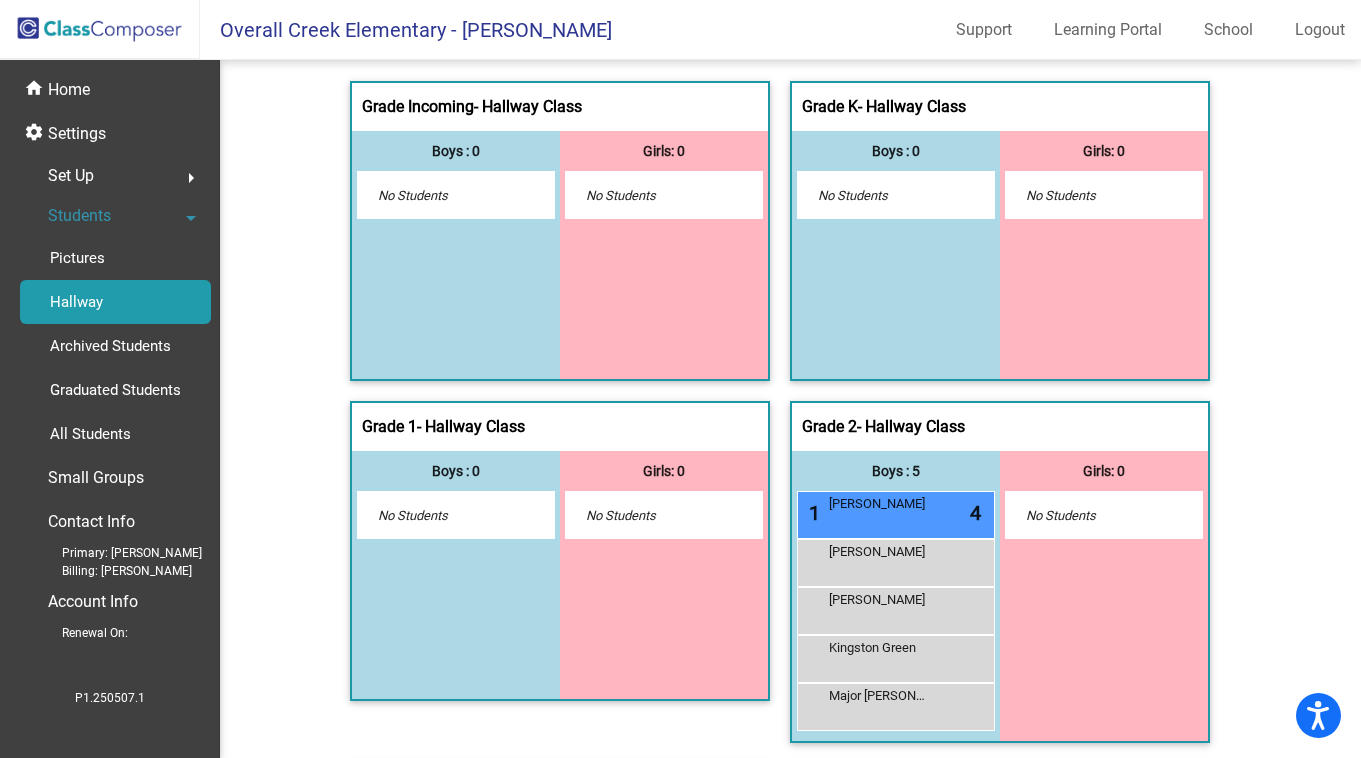 scroll, scrollTop: 0, scrollLeft: 0, axis: both 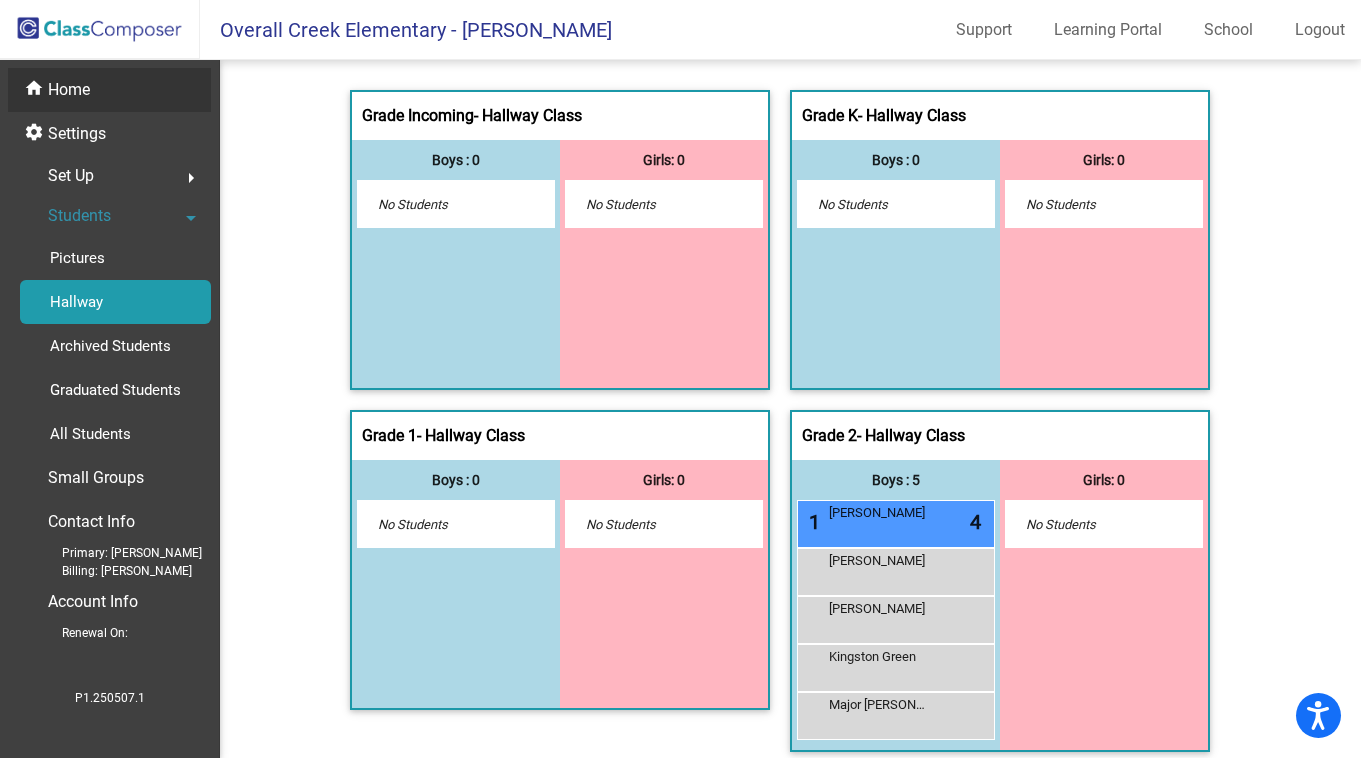 click on "Home" 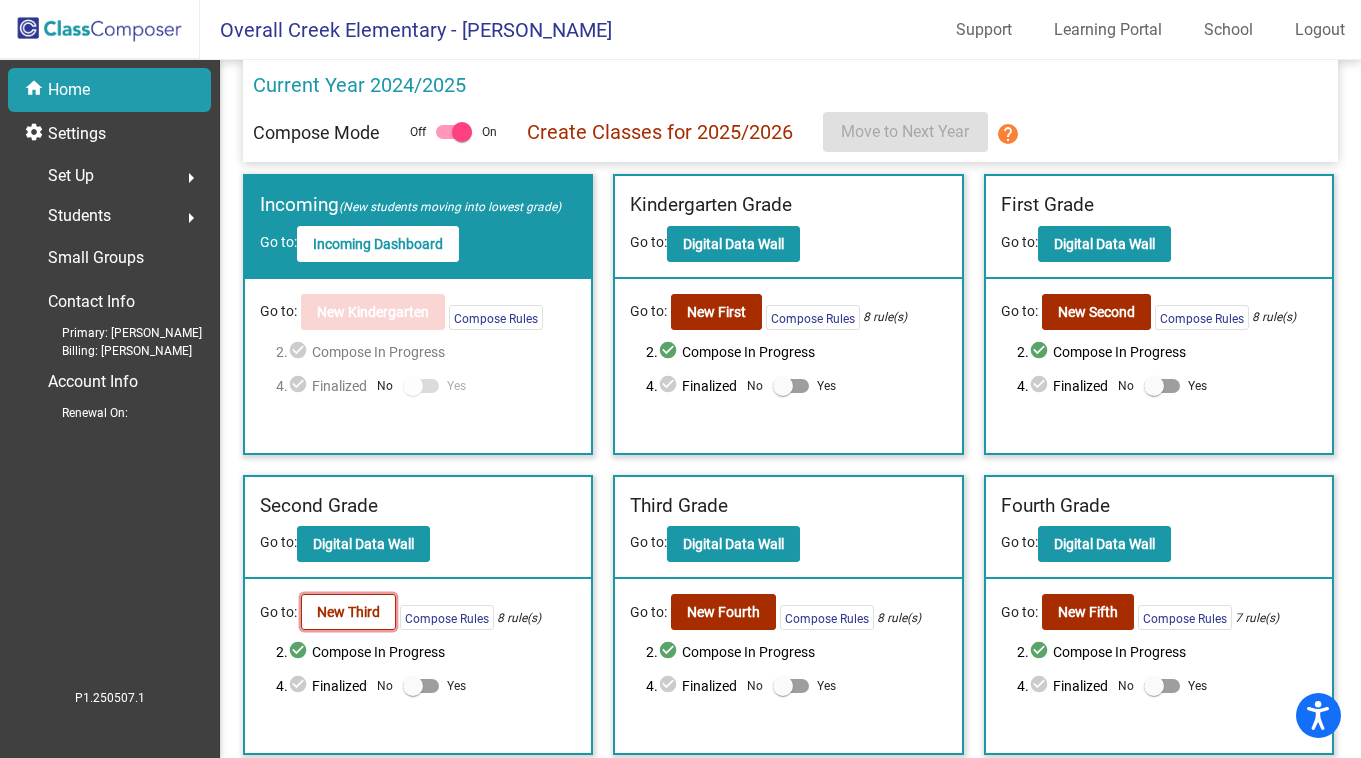 click on "New Third" 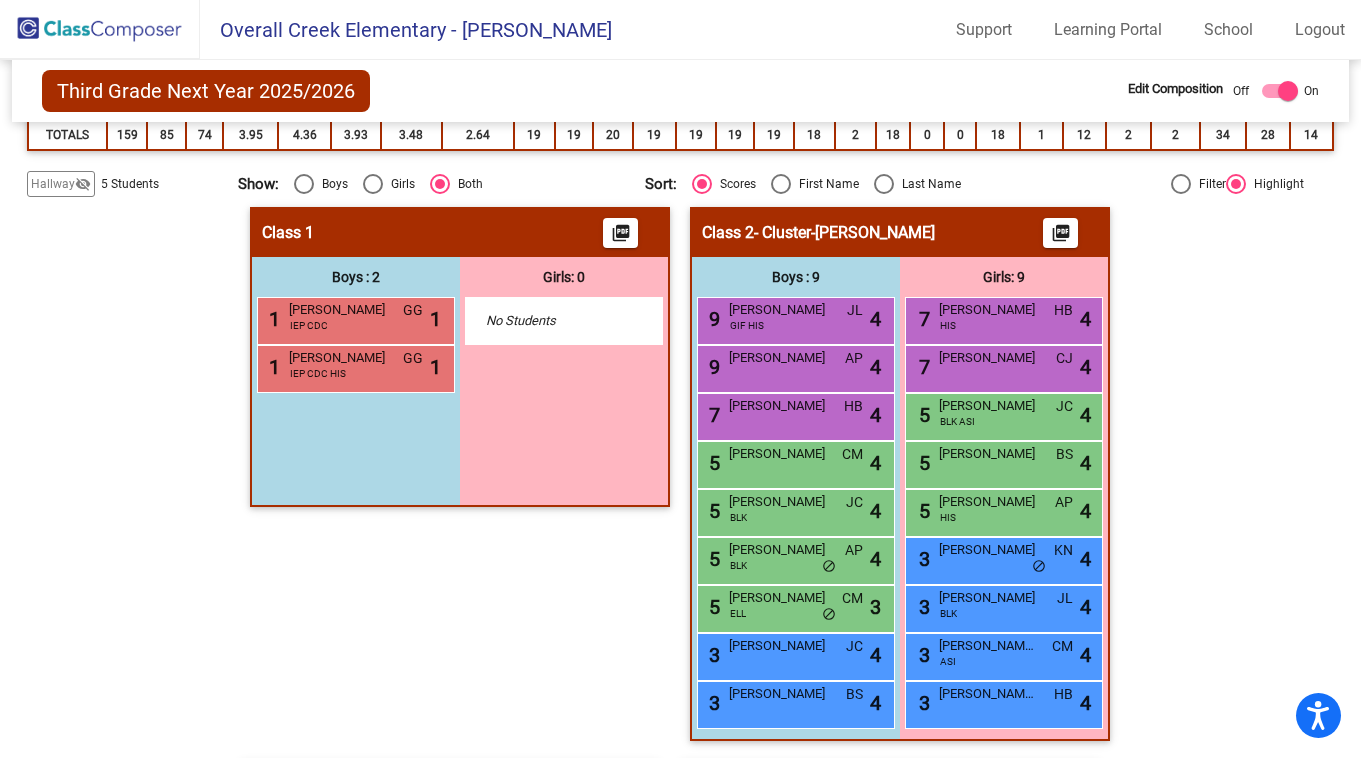 scroll, scrollTop: 420, scrollLeft: 0, axis: vertical 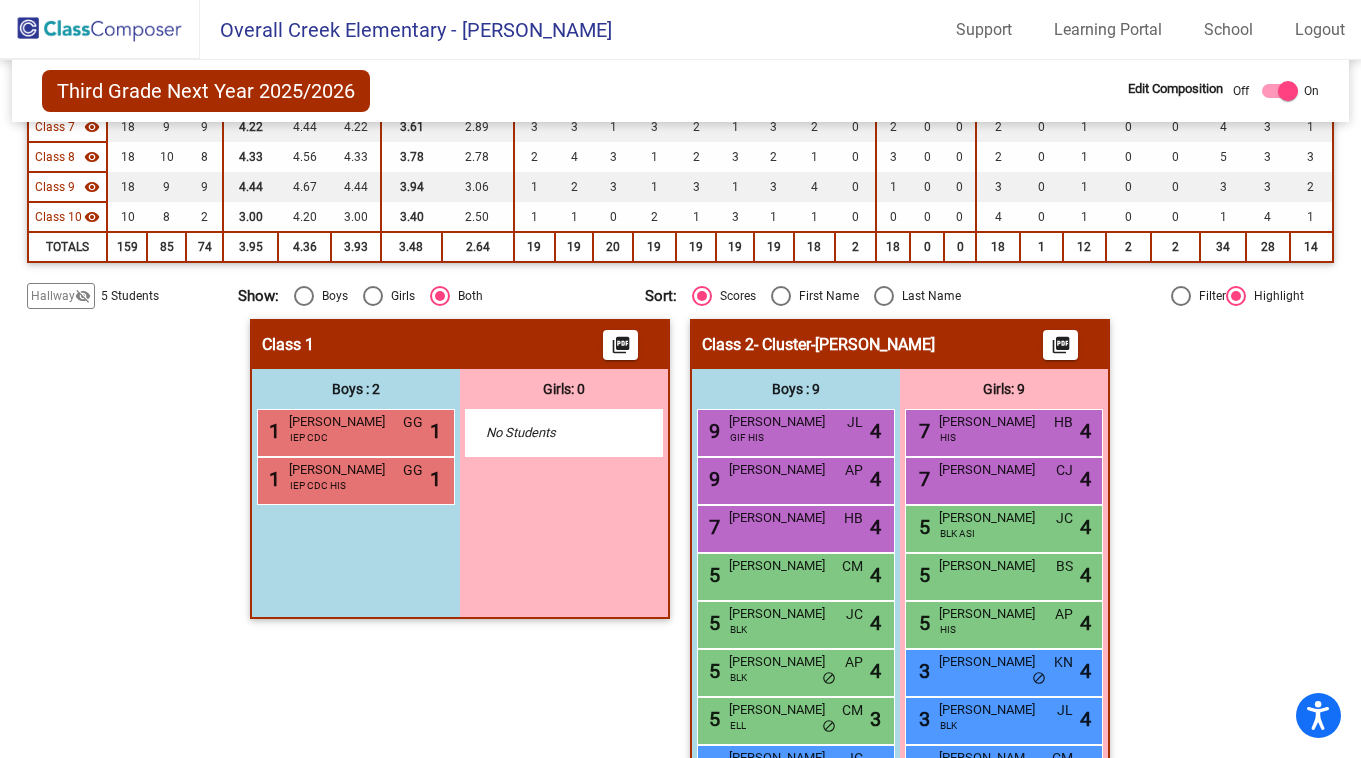 click on "Hallway" 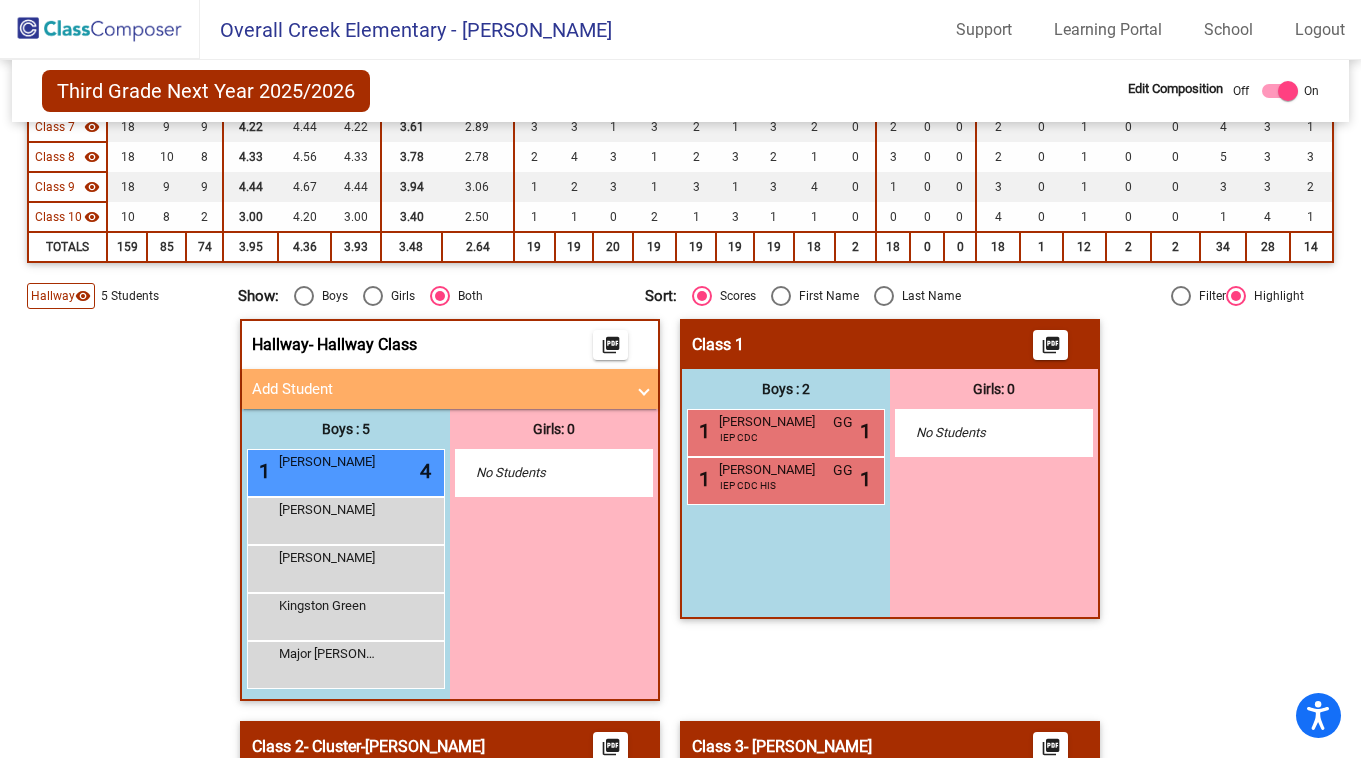 scroll, scrollTop: 420, scrollLeft: 0, axis: vertical 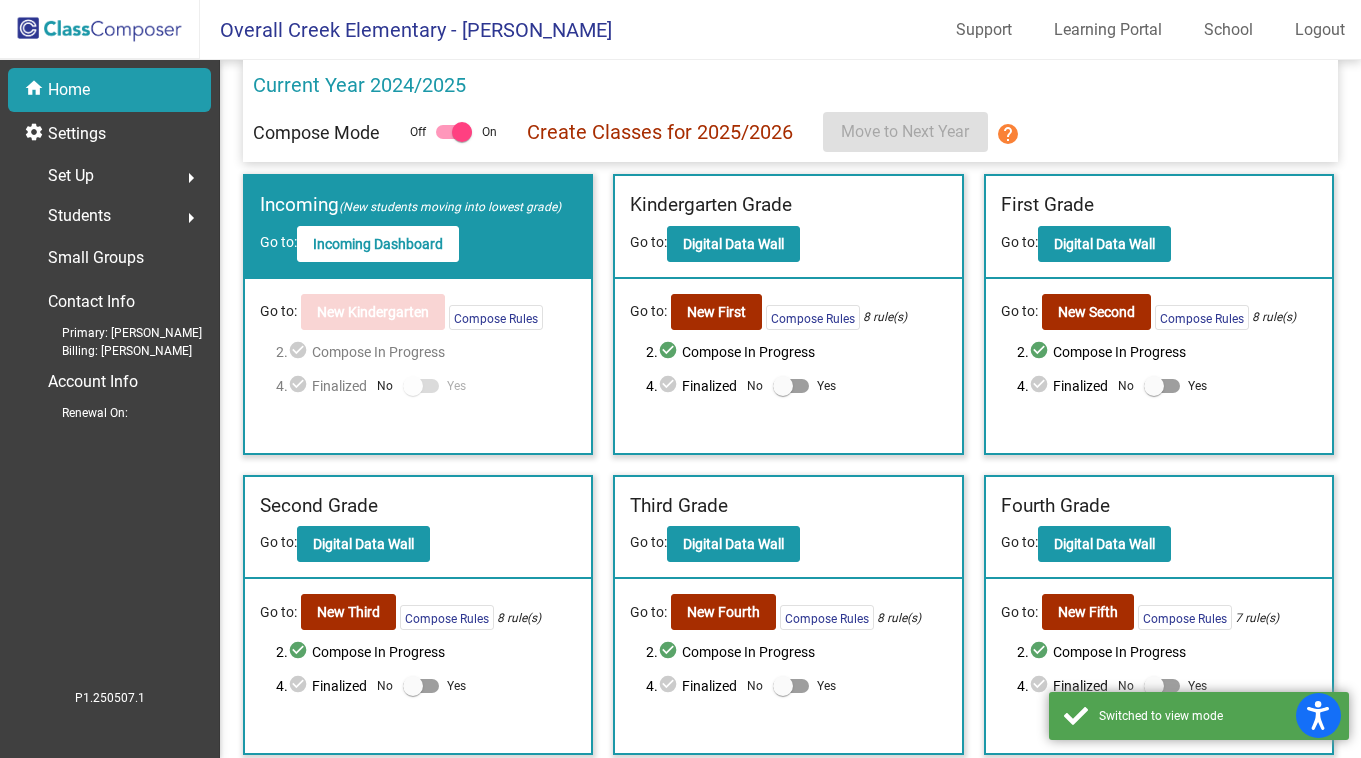 click on "Students" 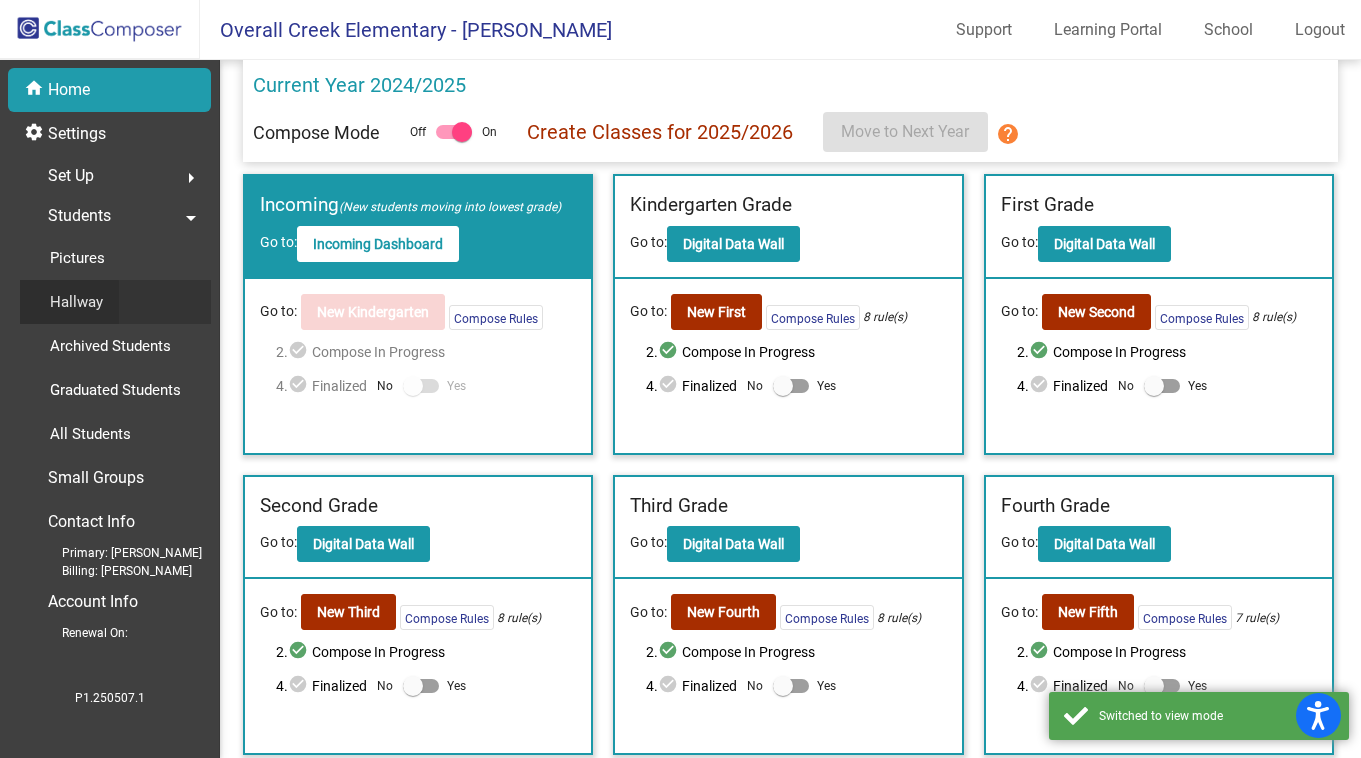 click on "Hallway" 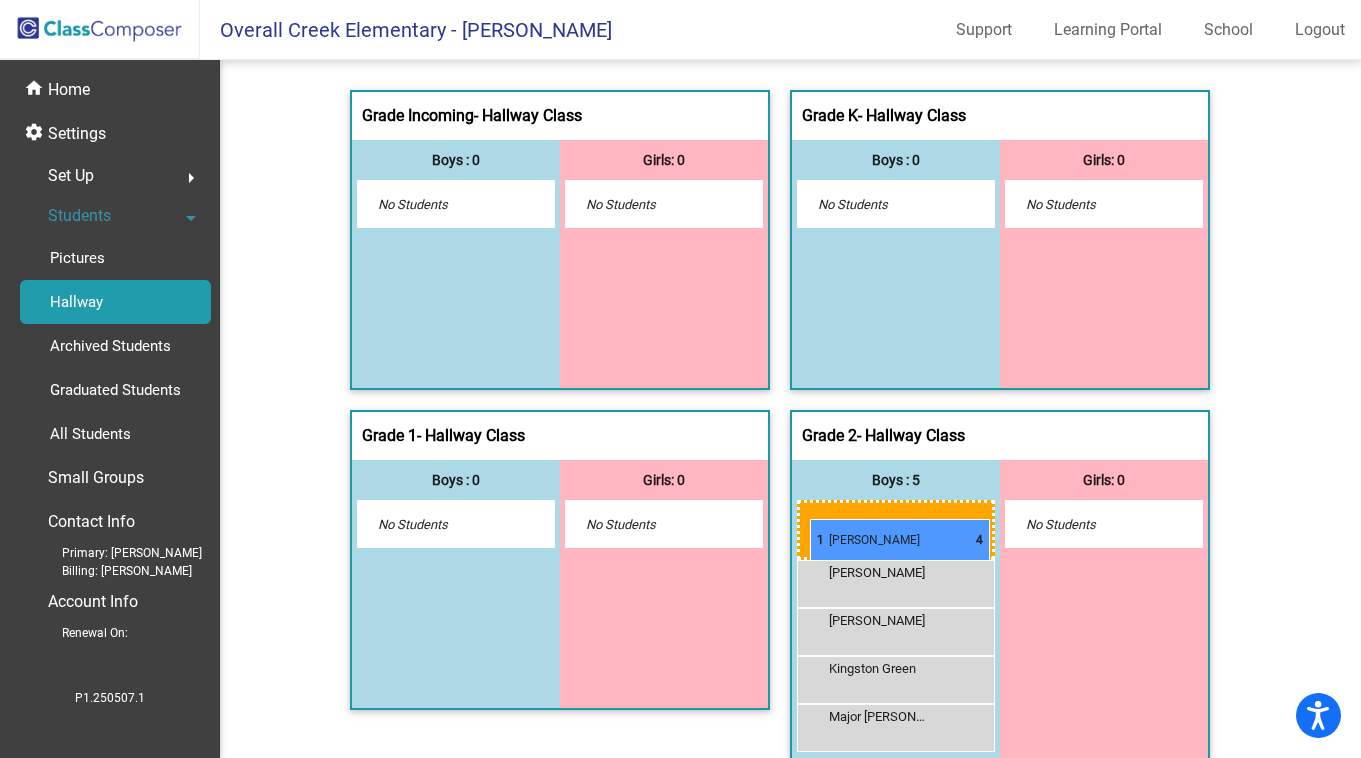drag, startPoint x: 864, startPoint y: 514, endPoint x: 810, endPoint y: 518, distance: 54.147945 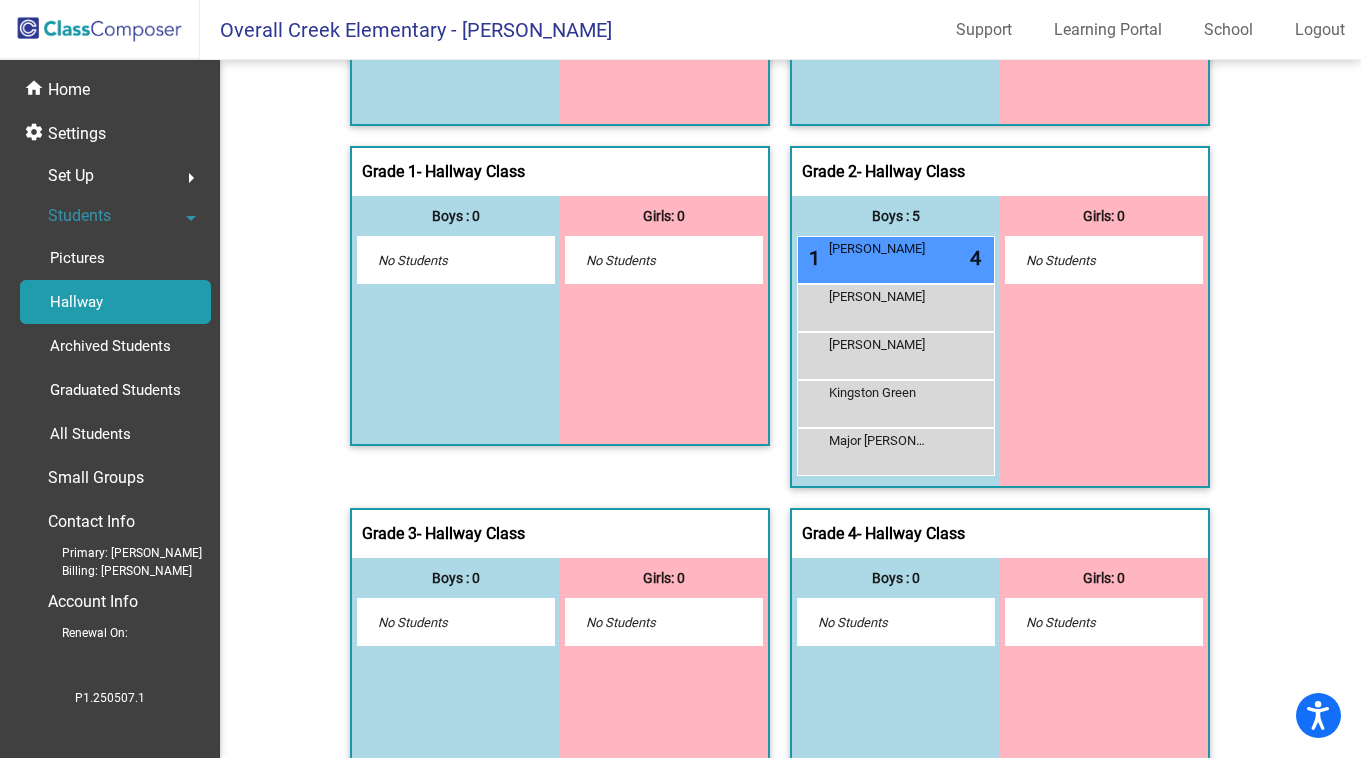 scroll, scrollTop: 265, scrollLeft: 0, axis: vertical 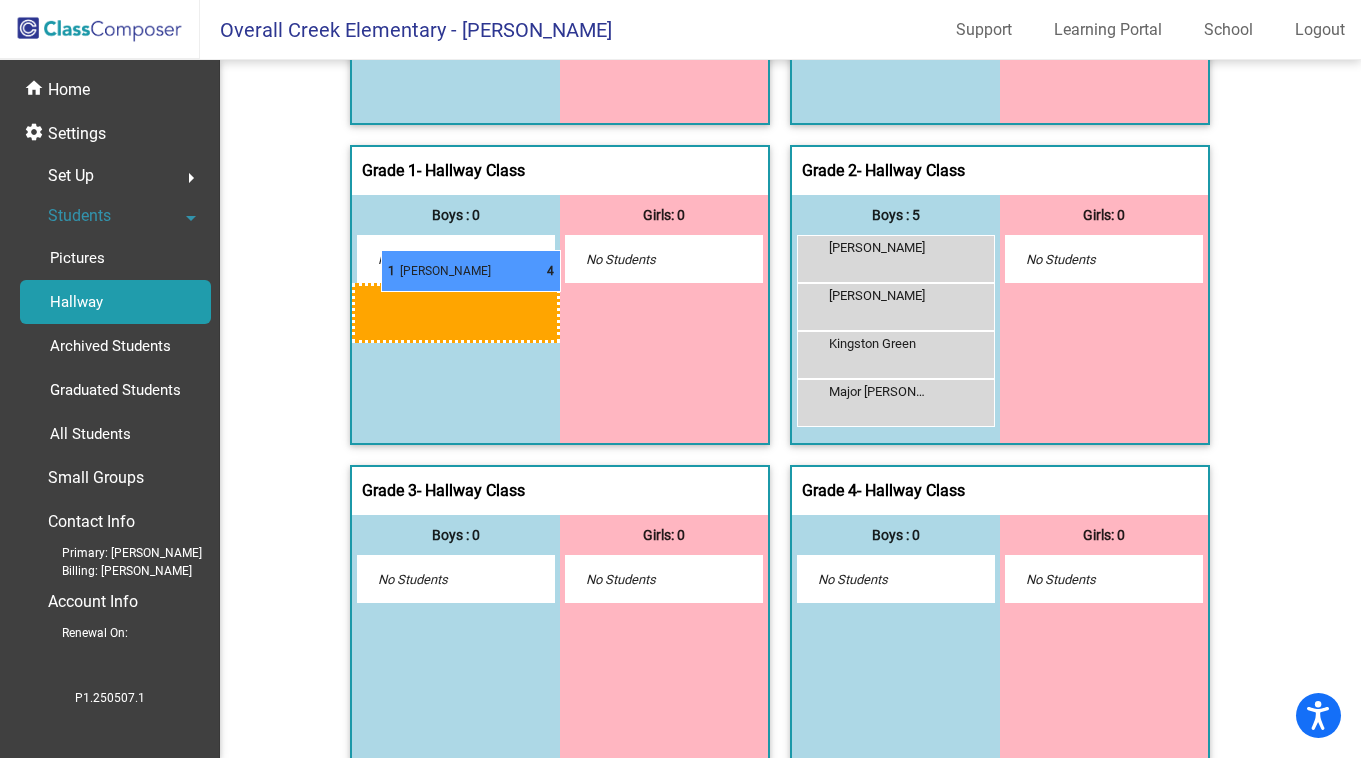 drag, startPoint x: 865, startPoint y: 258, endPoint x: 381, endPoint y: 249, distance: 484.08368 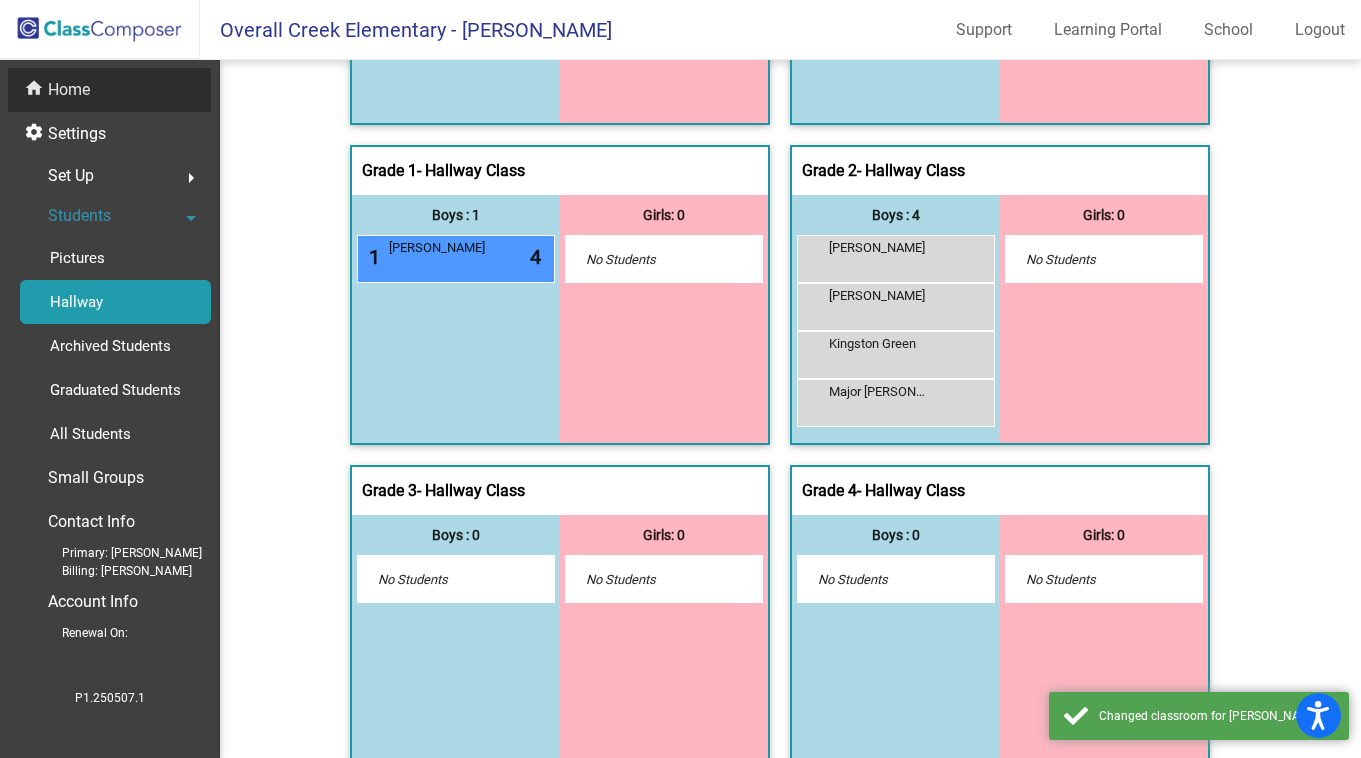 click on "Home" 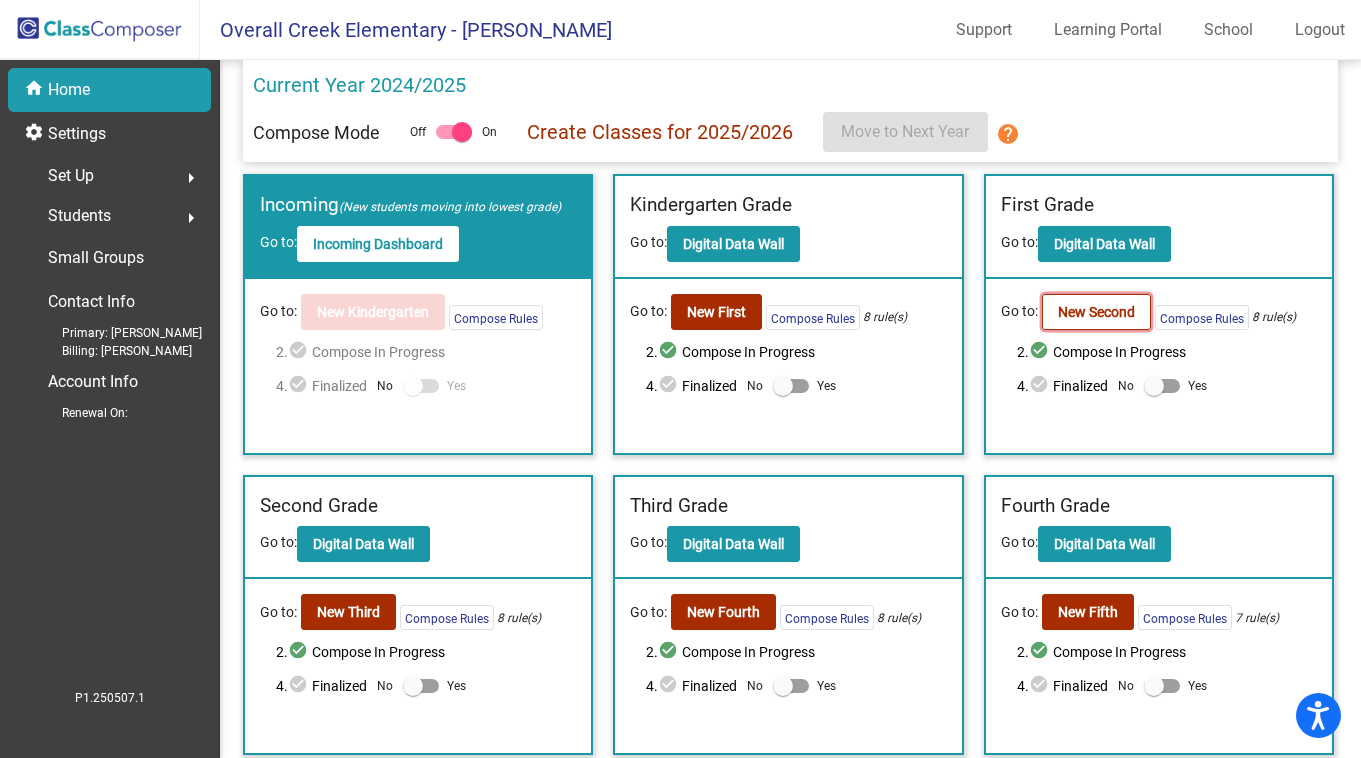 click on "New Second" 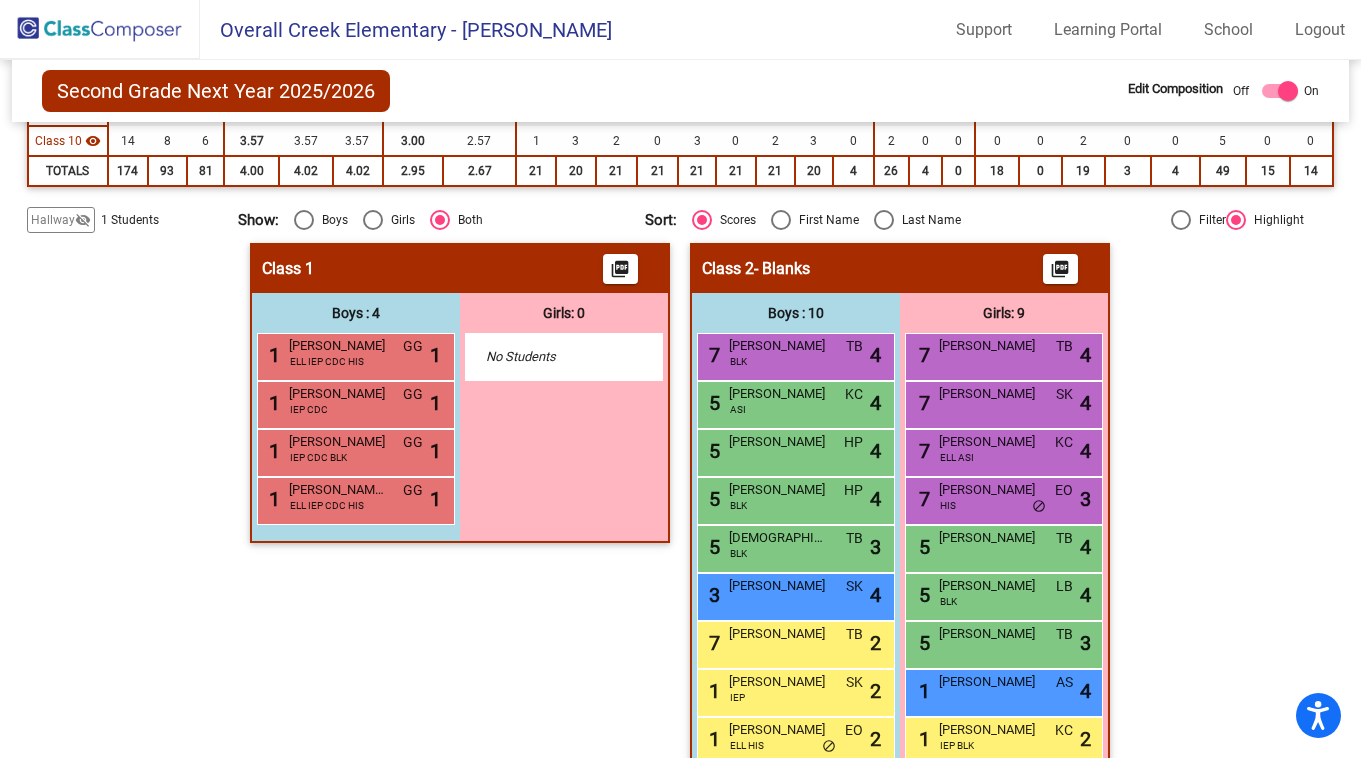 scroll, scrollTop: 499, scrollLeft: 0, axis: vertical 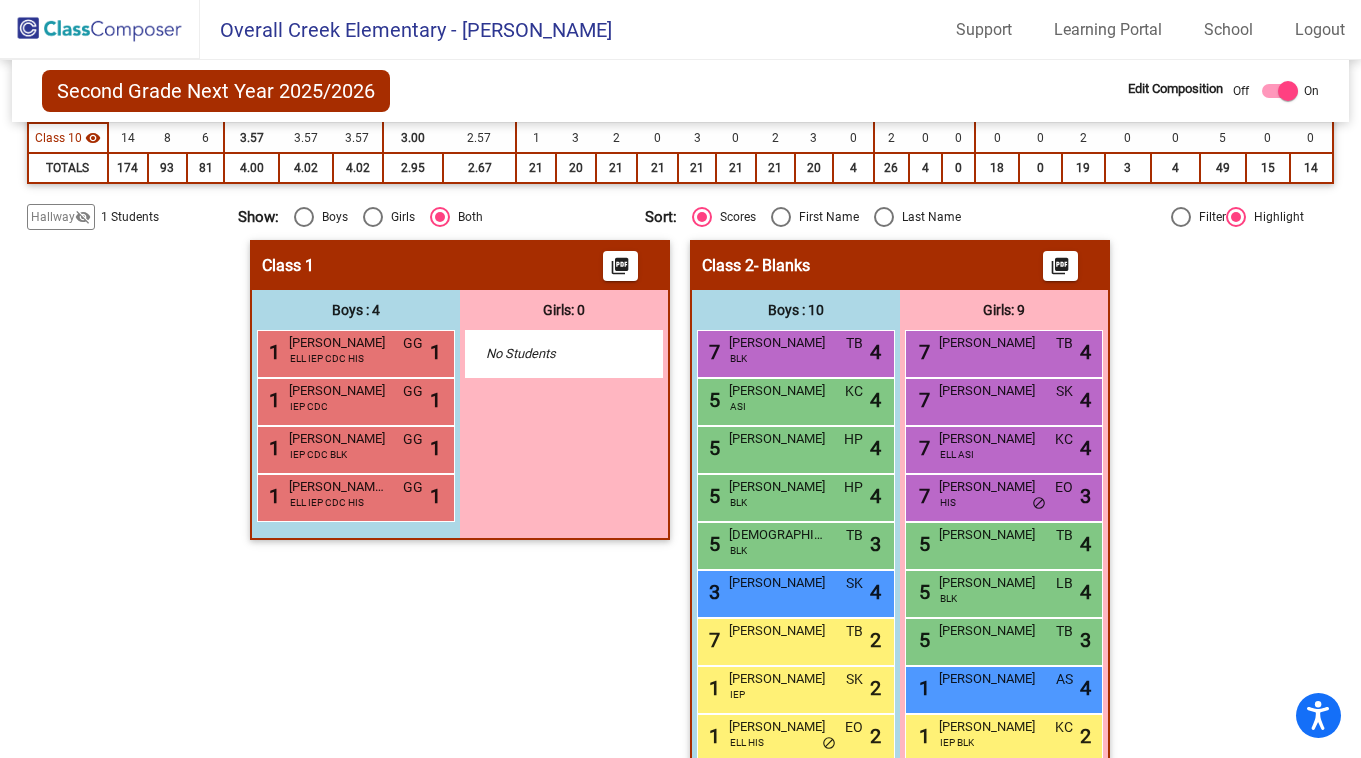 click on "Hallway" 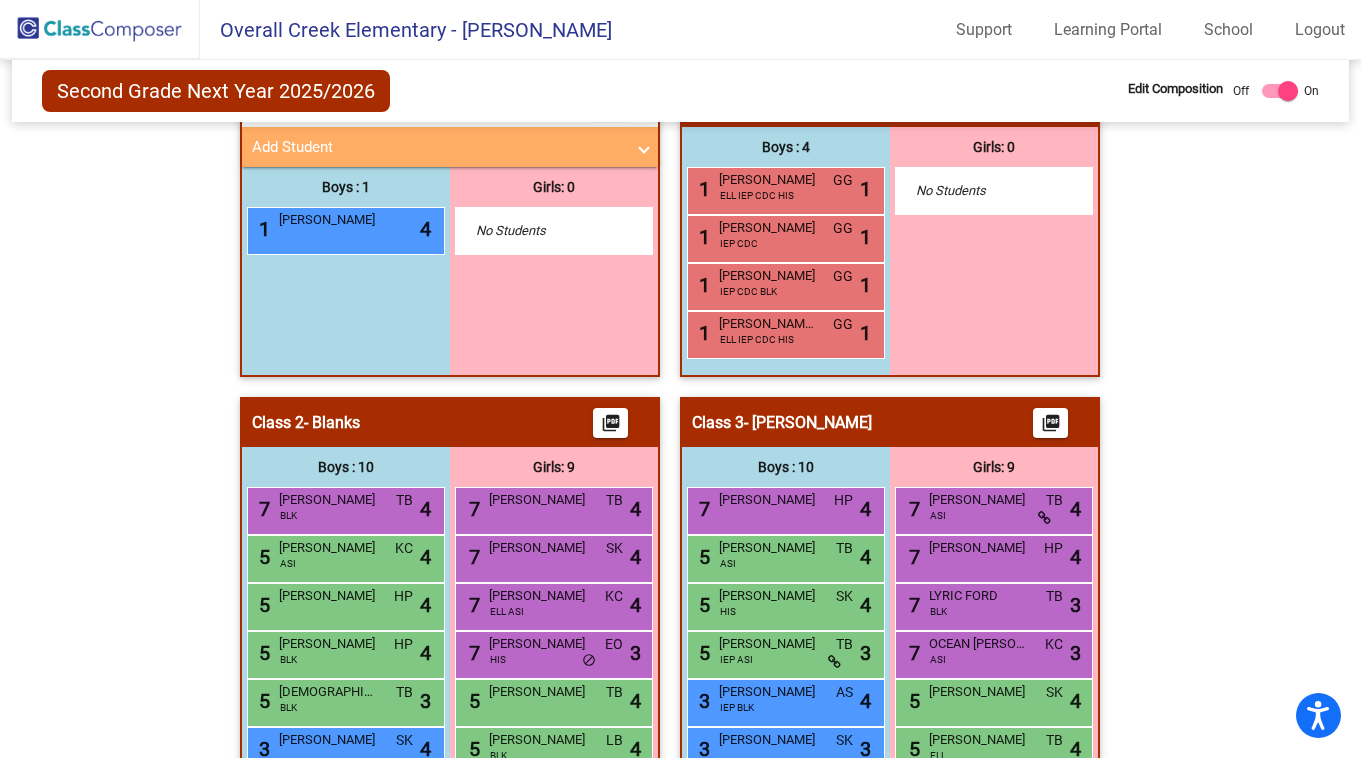 scroll, scrollTop: 938, scrollLeft: 0, axis: vertical 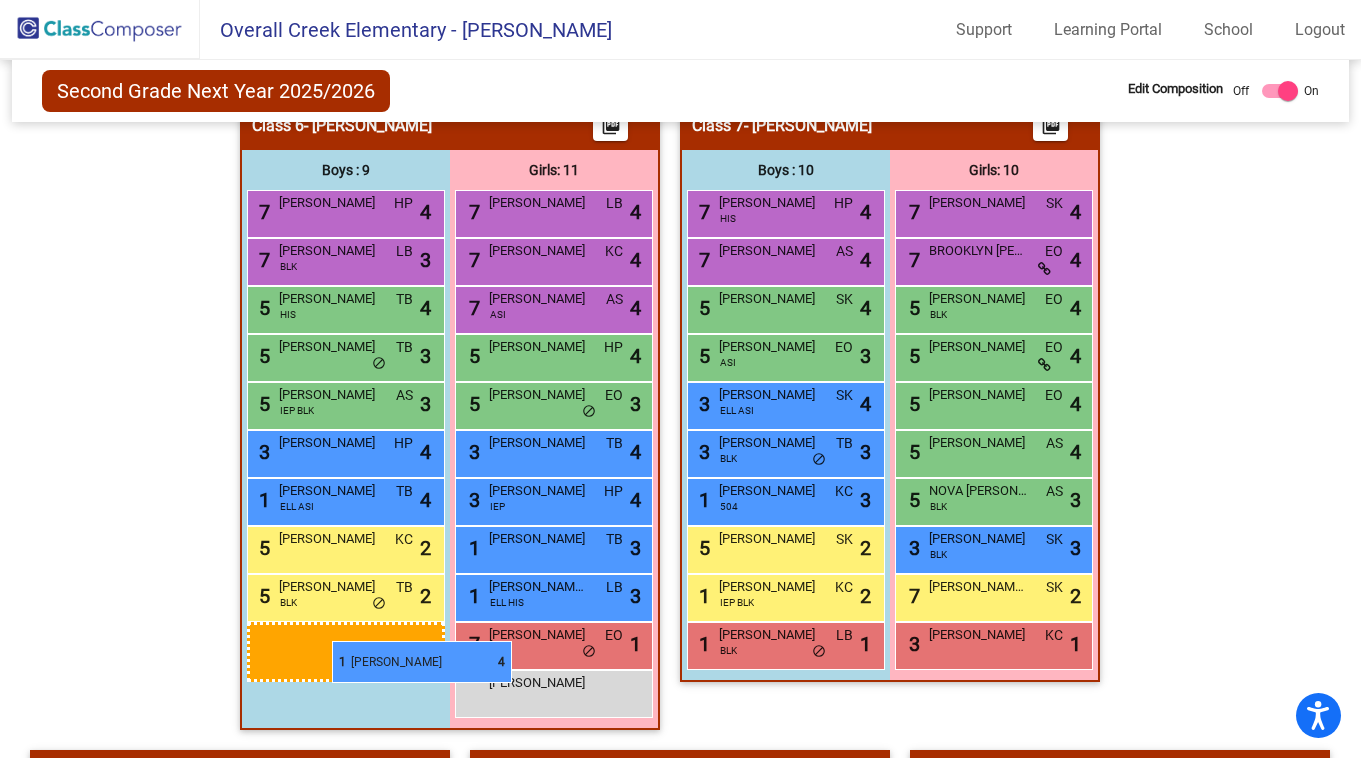 drag, startPoint x: 392, startPoint y: 131, endPoint x: 332, endPoint y: 641, distance: 513.5173 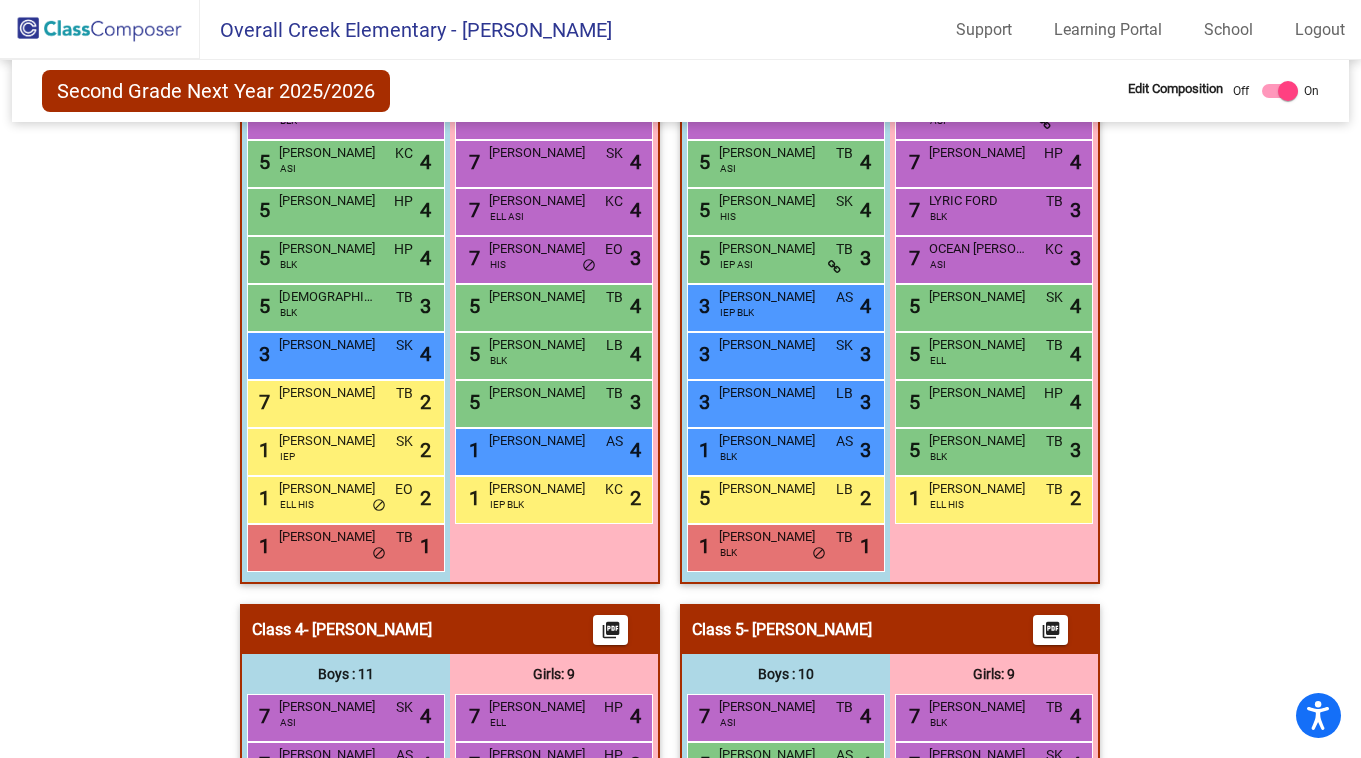 scroll, scrollTop: 0, scrollLeft: 0, axis: both 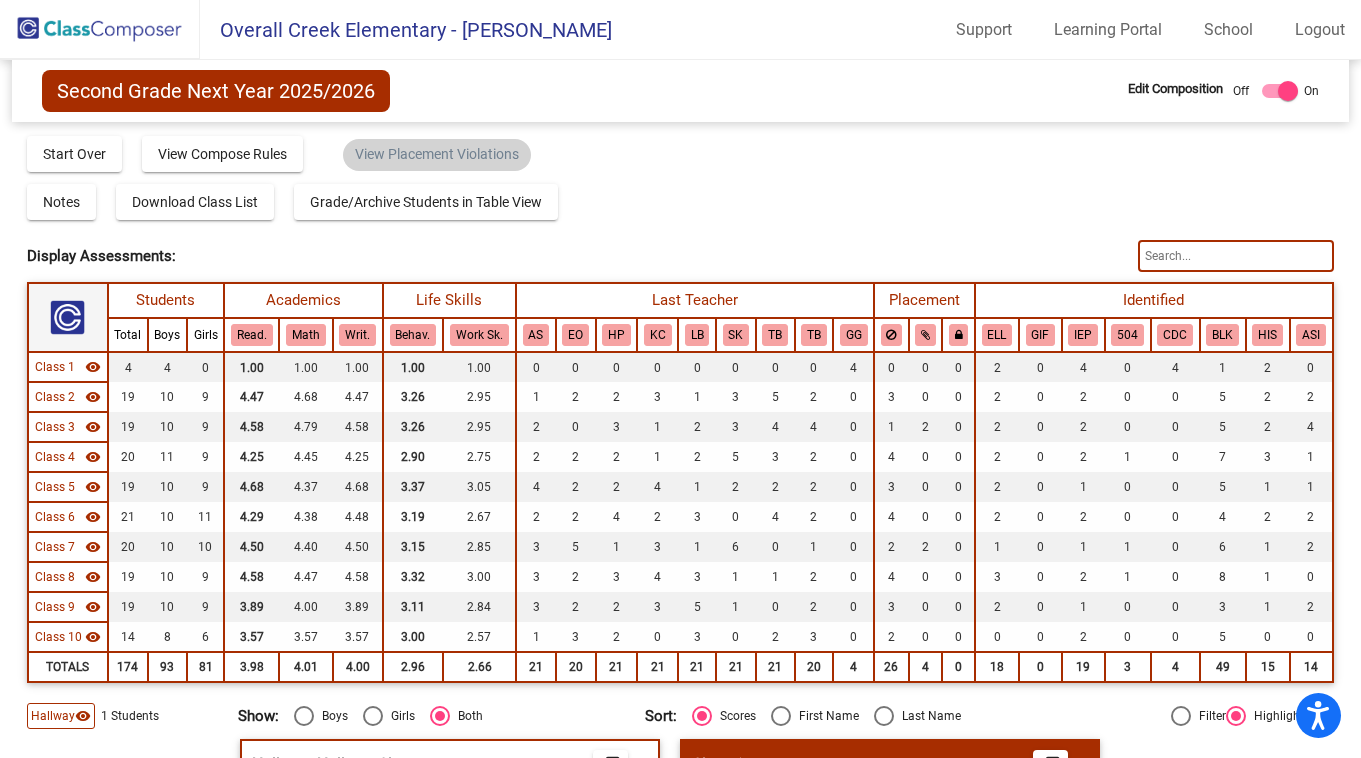 click 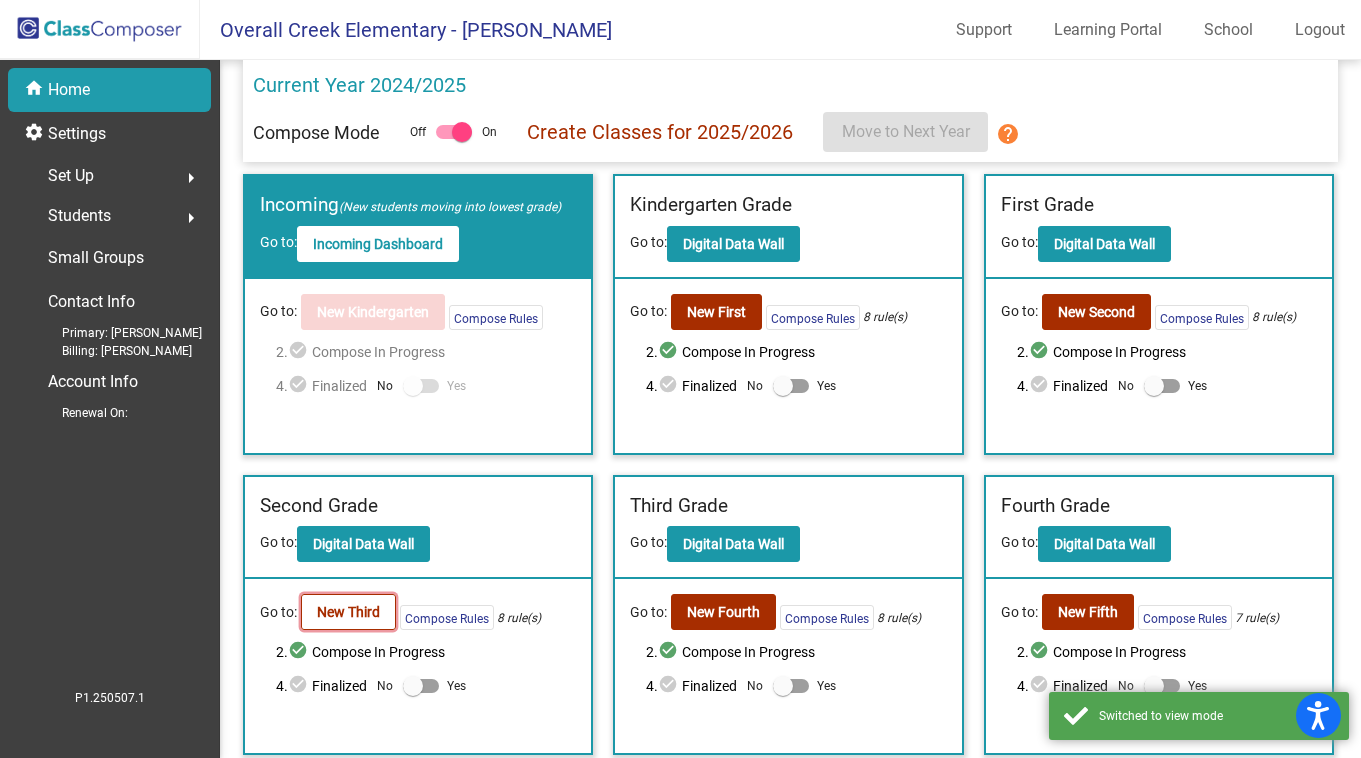 click on "New Third" 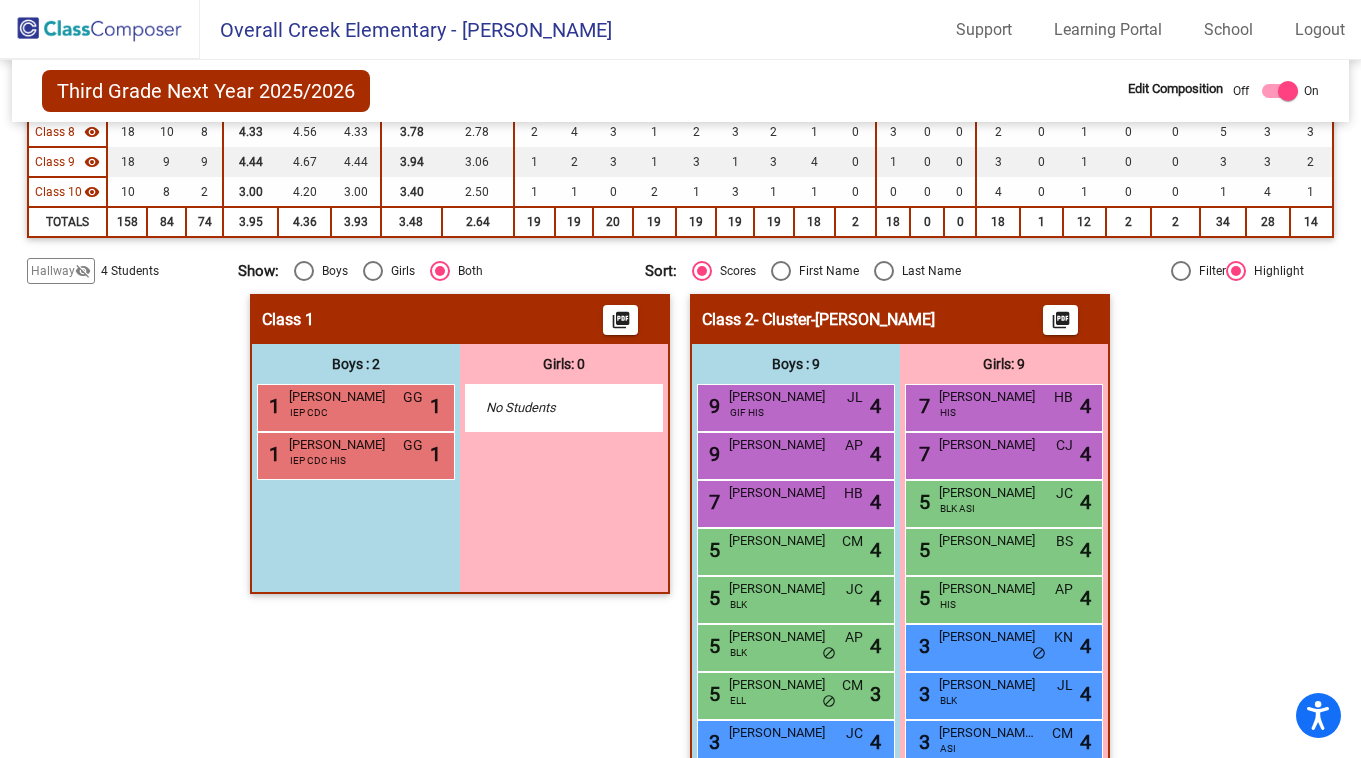 scroll, scrollTop: 468, scrollLeft: 0, axis: vertical 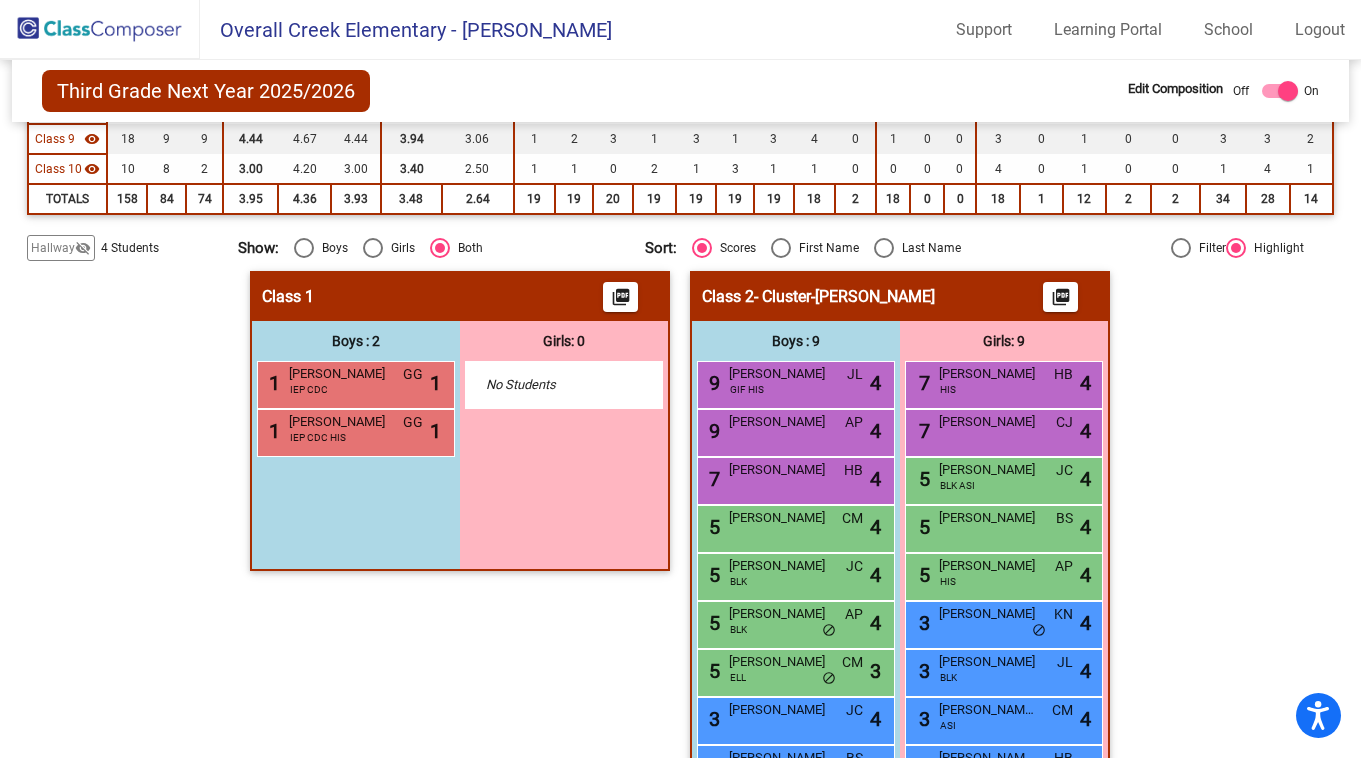click on "visibility_off" 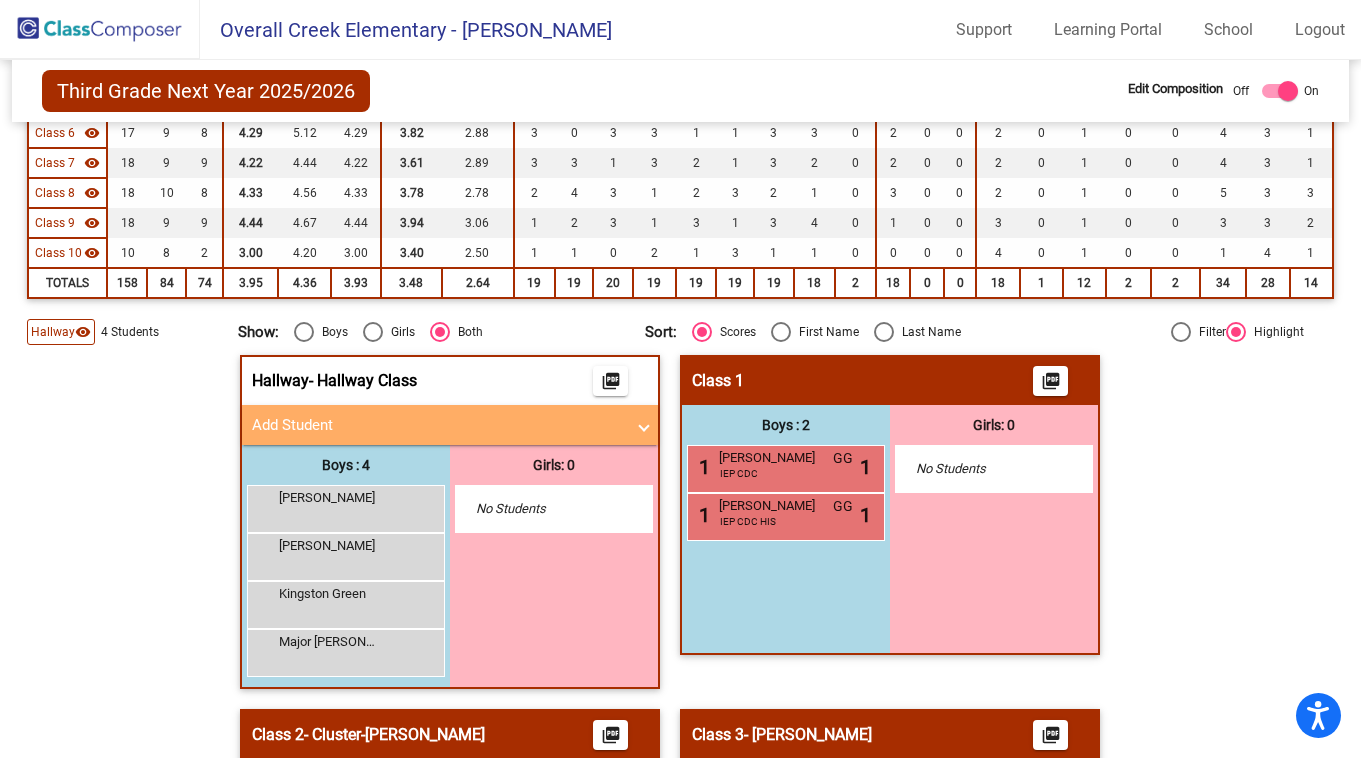 scroll, scrollTop: 395, scrollLeft: 0, axis: vertical 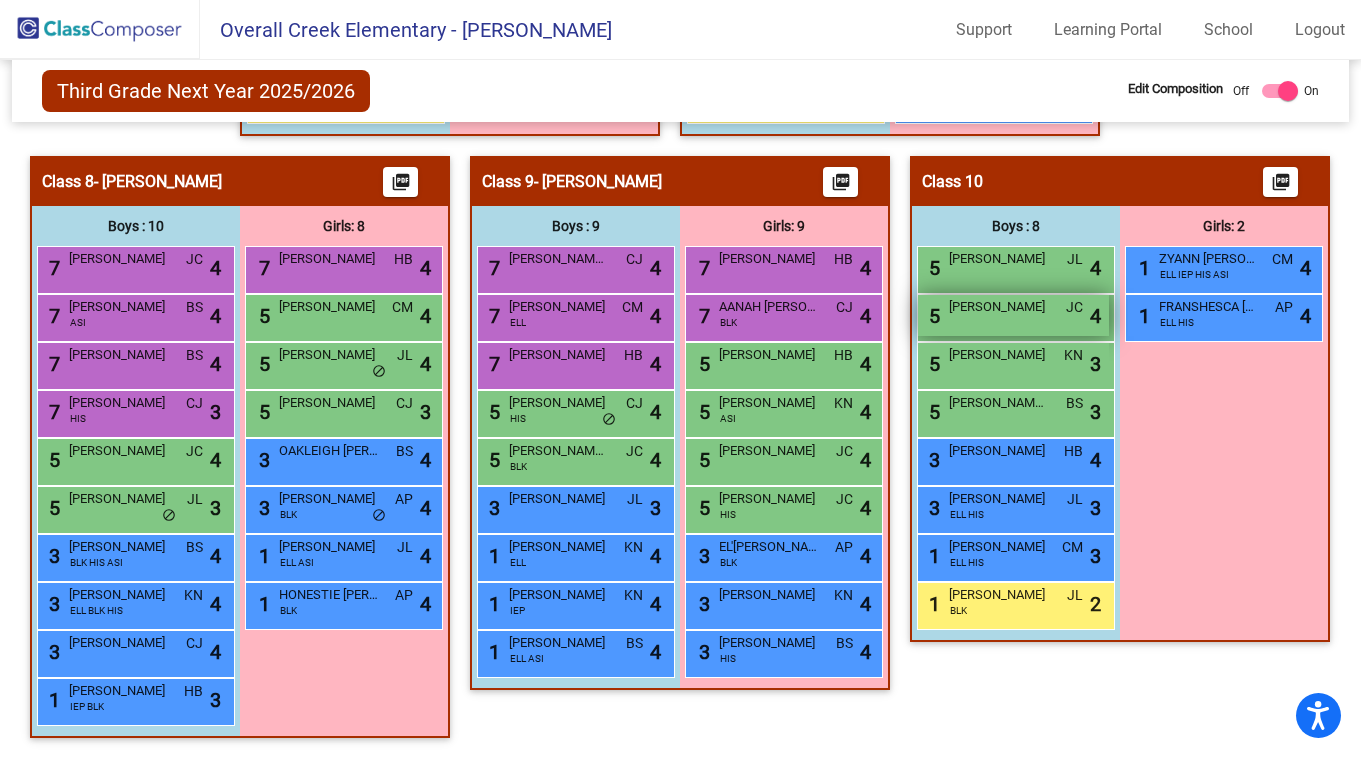 click on "5 [PERSON_NAME] [PERSON_NAME] lock do_not_disturb_alt 4" at bounding box center [1013, 315] 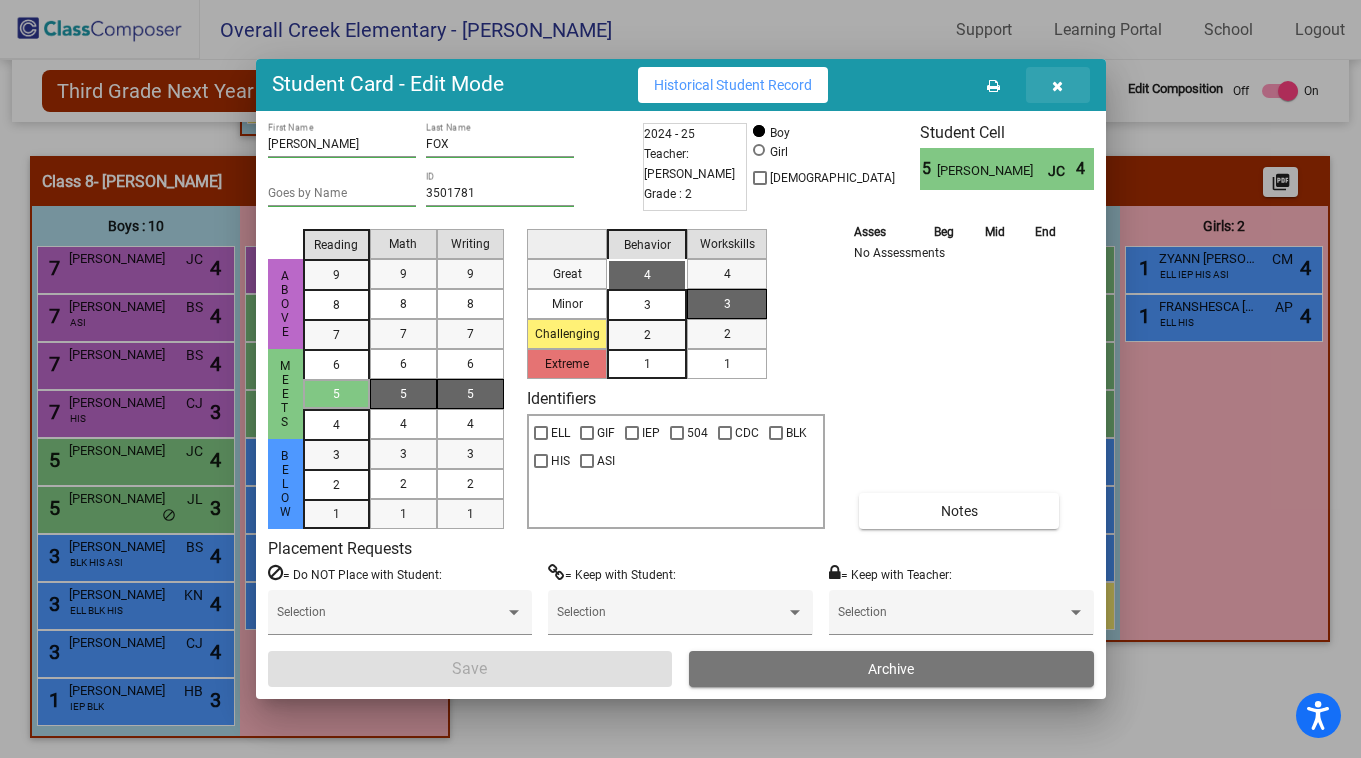 click at bounding box center (1058, 85) 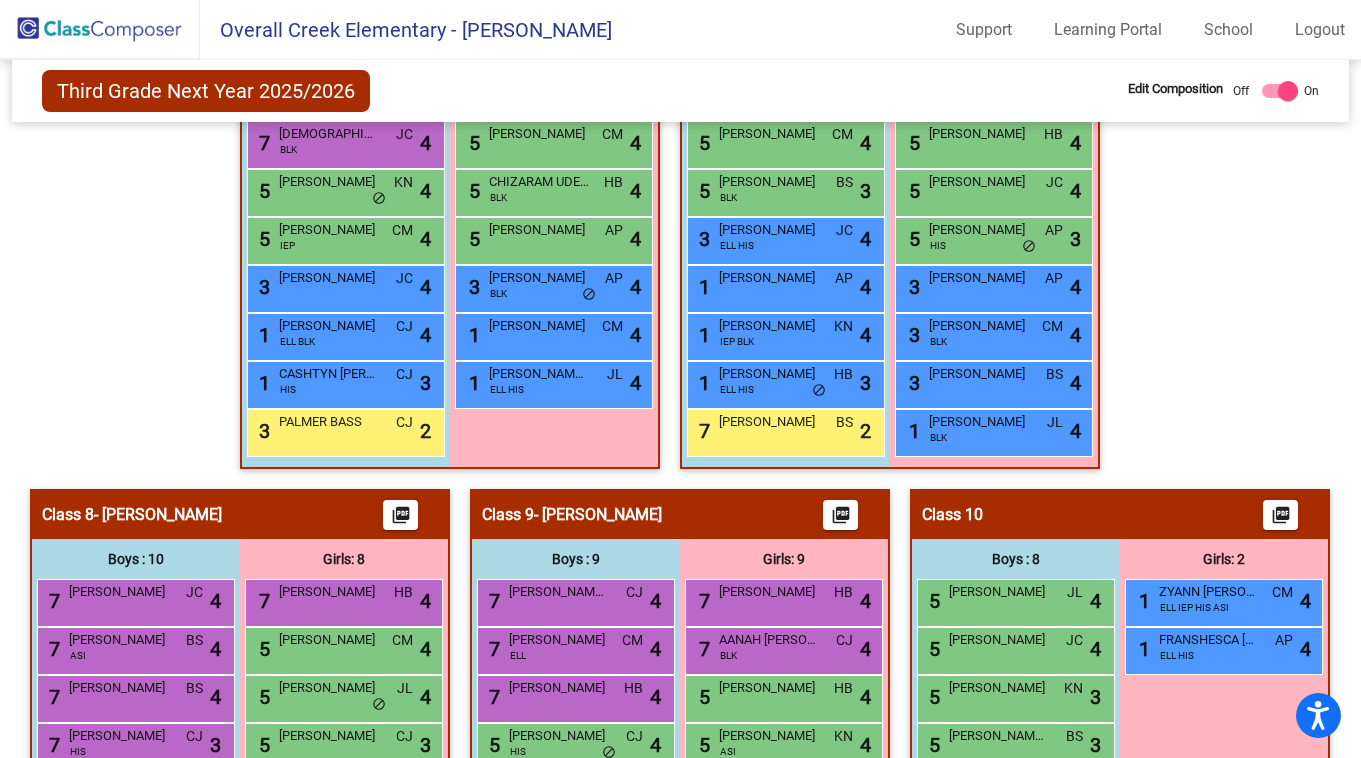 scroll, scrollTop: 2410, scrollLeft: 0, axis: vertical 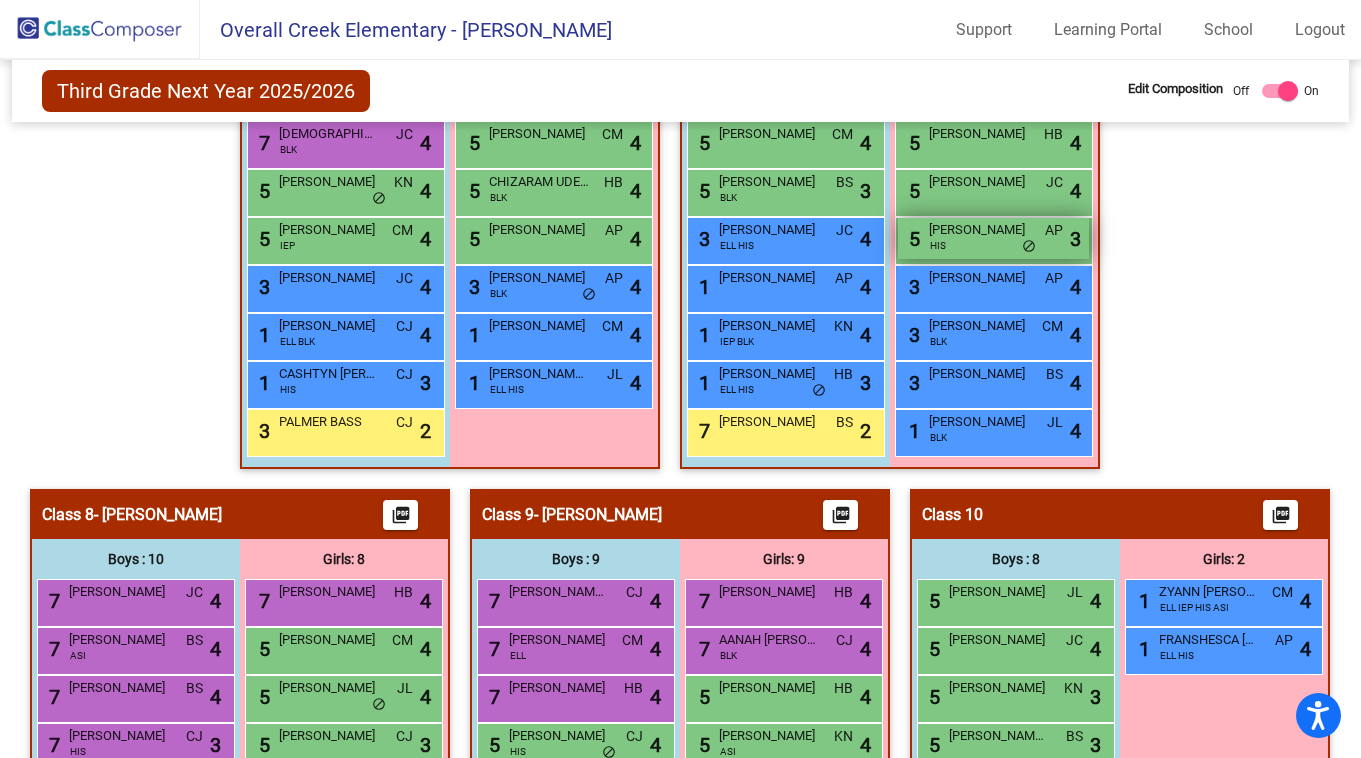 click on "[PERSON_NAME]" at bounding box center [979, 230] 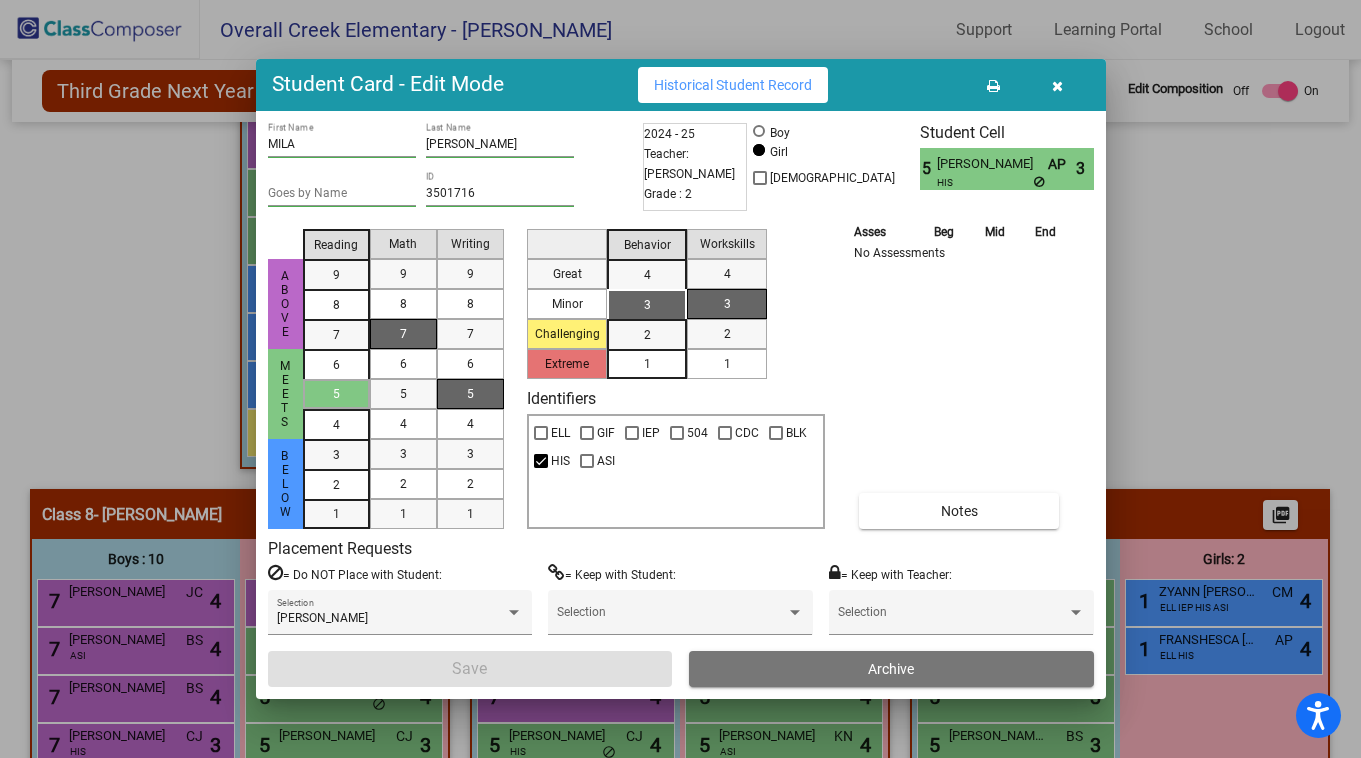 click at bounding box center (1058, 85) 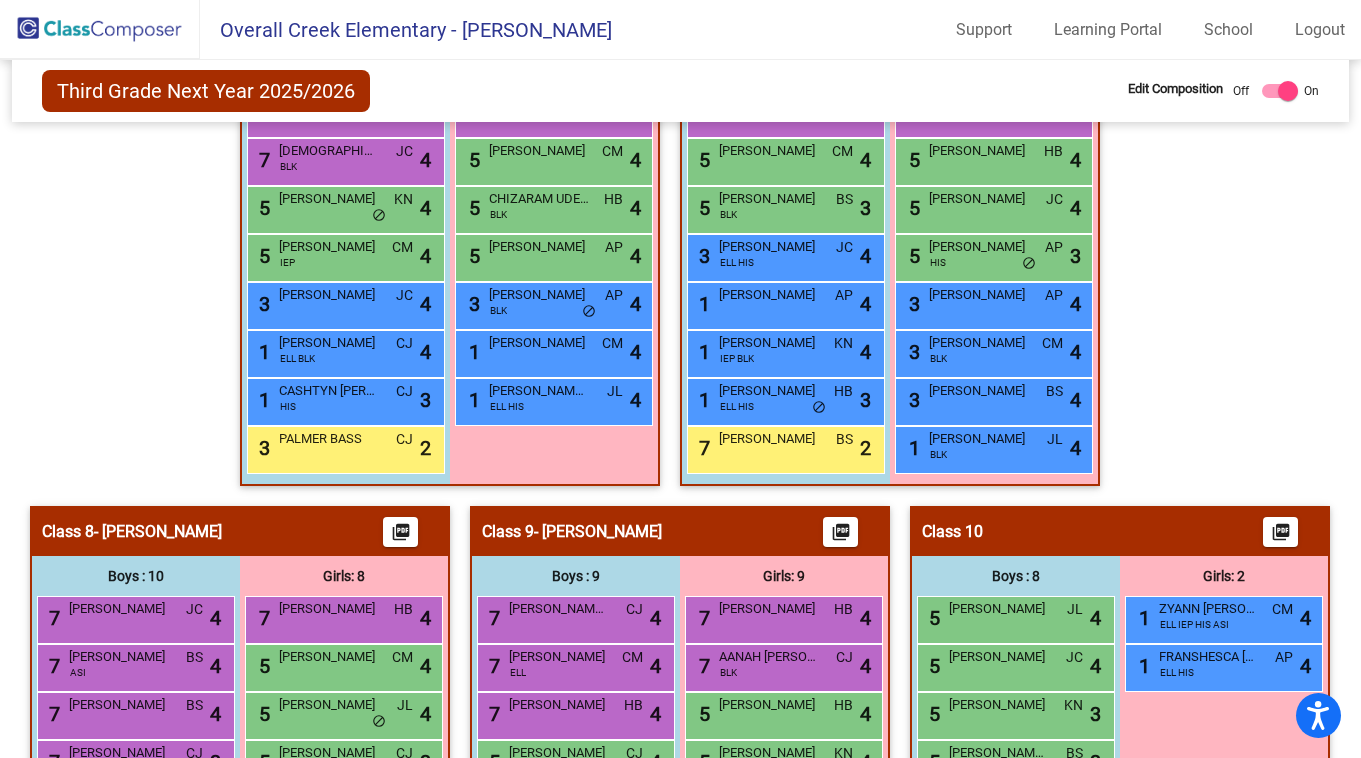 scroll, scrollTop: 2359, scrollLeft: 0, axis: vertical 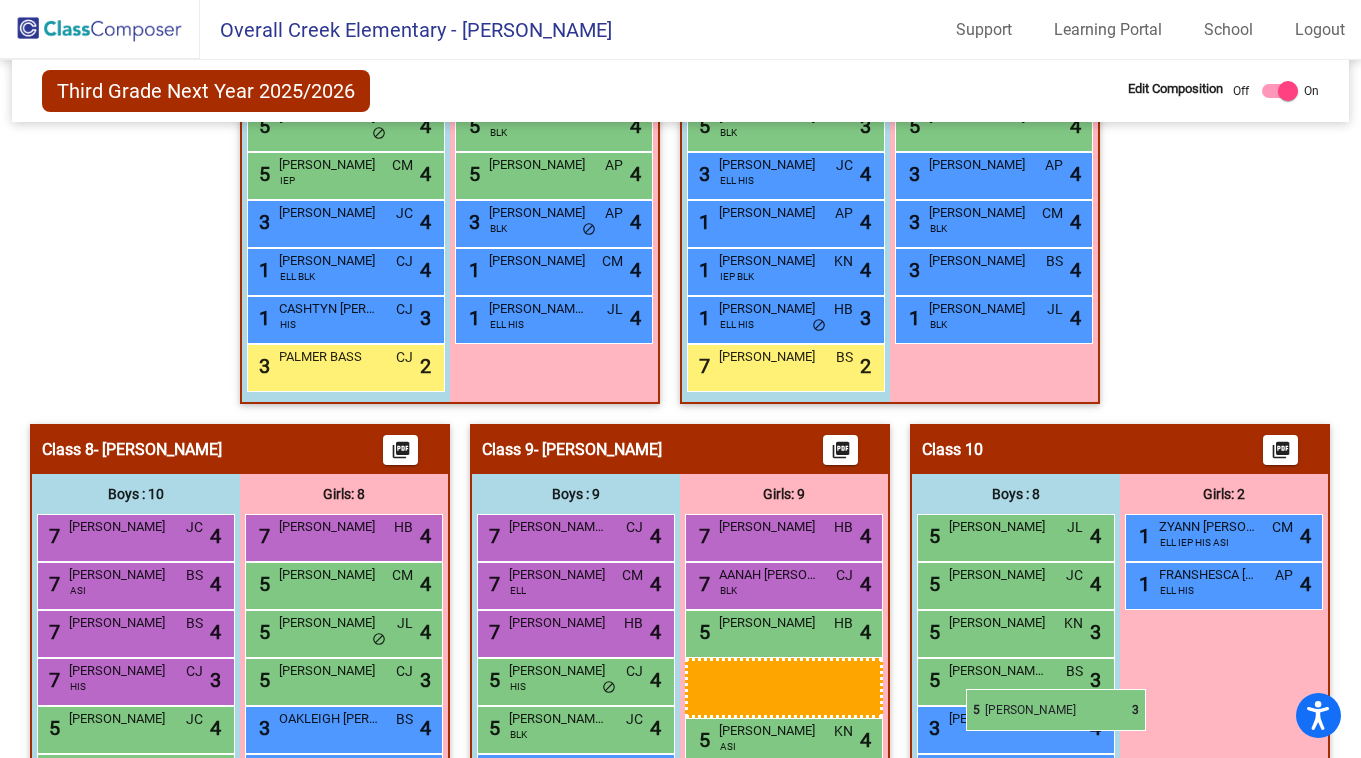 drag, startPoint x: 975, startPoint y: 294, endPoint x: 966, endPoint y: 688, distance: 394.10278 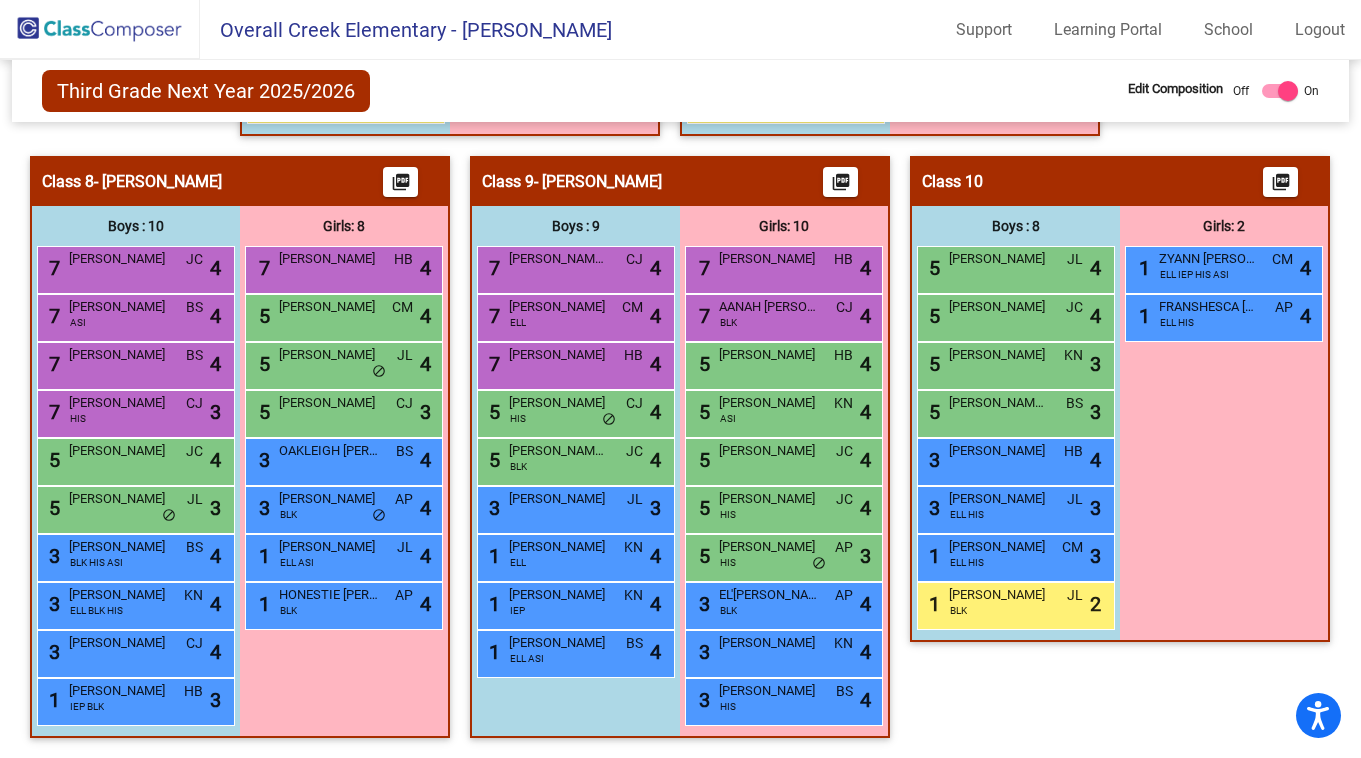 scroll, scrollTop: 3249, scrollLeft: 0, axis: vertical 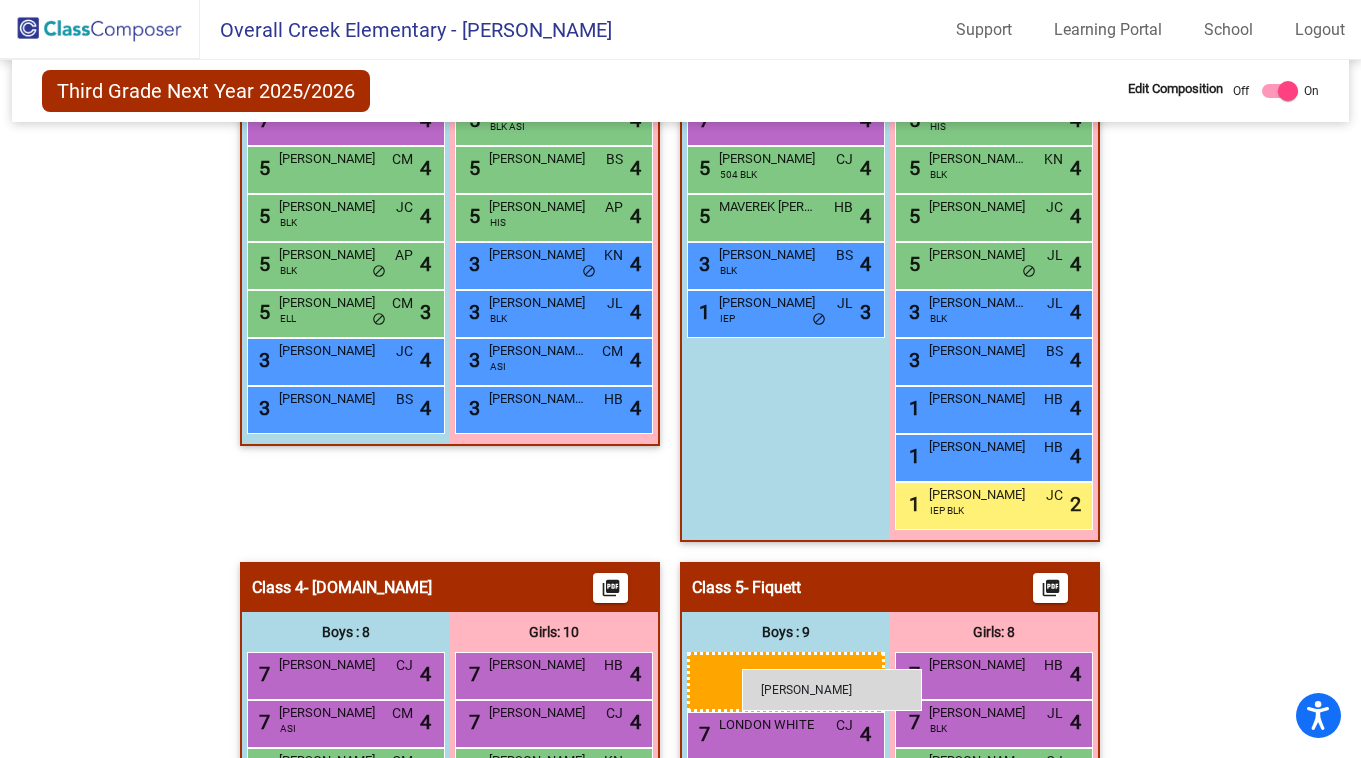 drag, startPoint x: 366, startPoint y: 201, endPoint x: 742, endPoint y: 669, distance: 600.33325 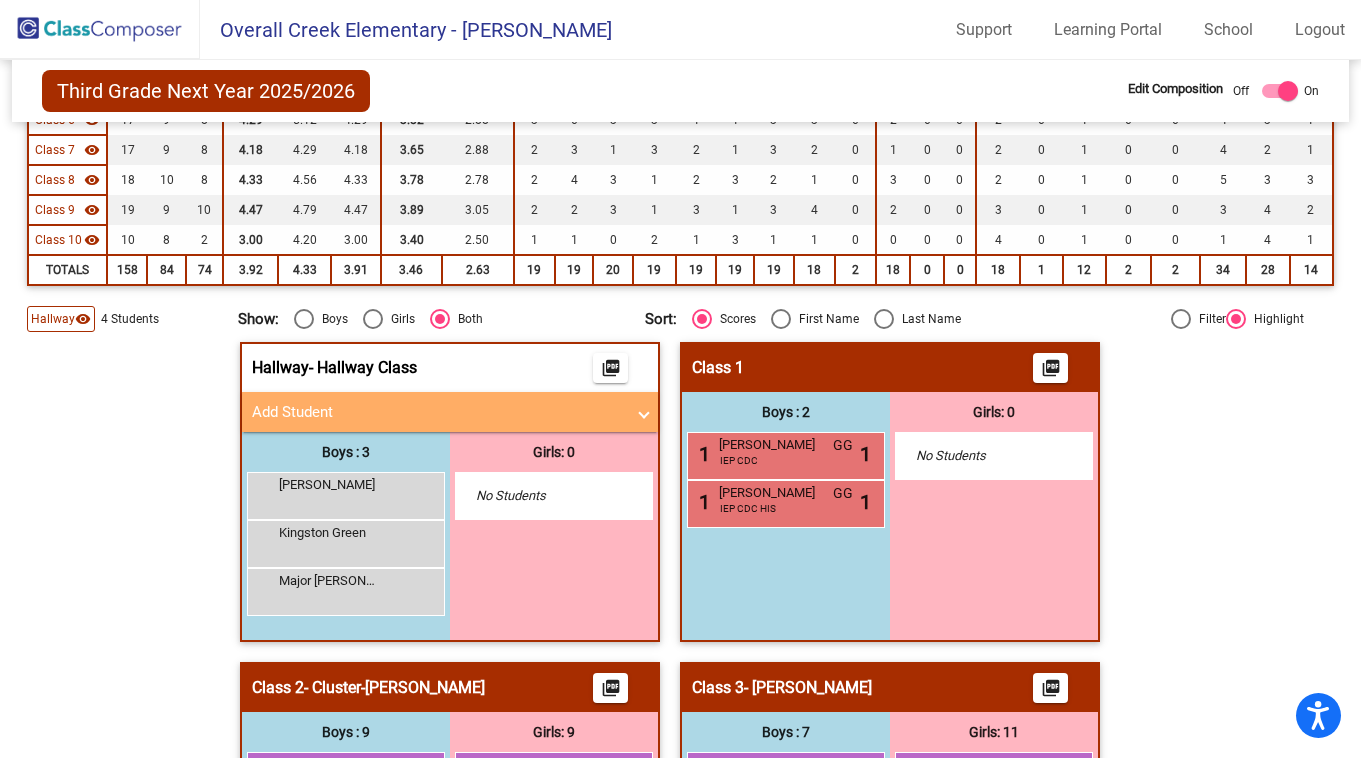 scroll, scrollTop: 549, scrollLeft: 0, axis: vertical 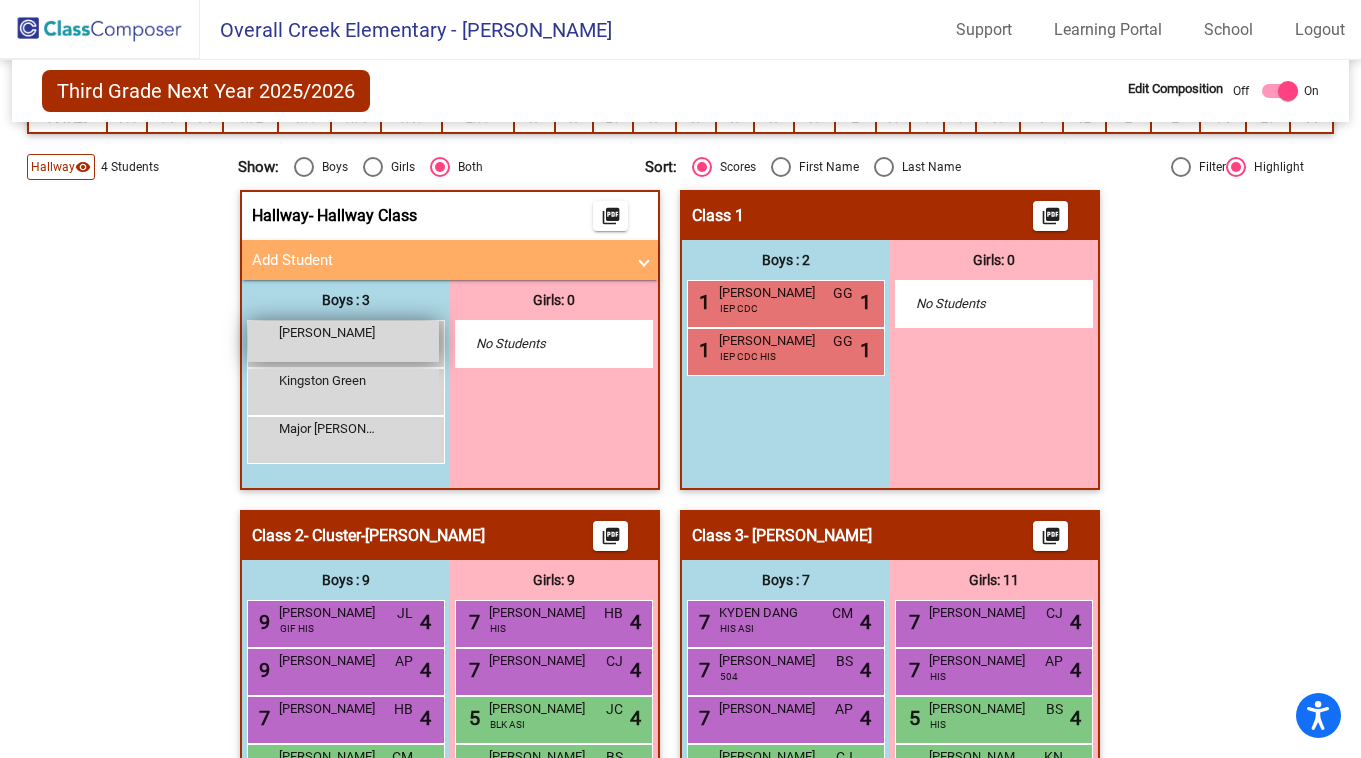 click on "[PERSON_NAME] lock do_not_disturb_alt" at bounding box center (343, 341) 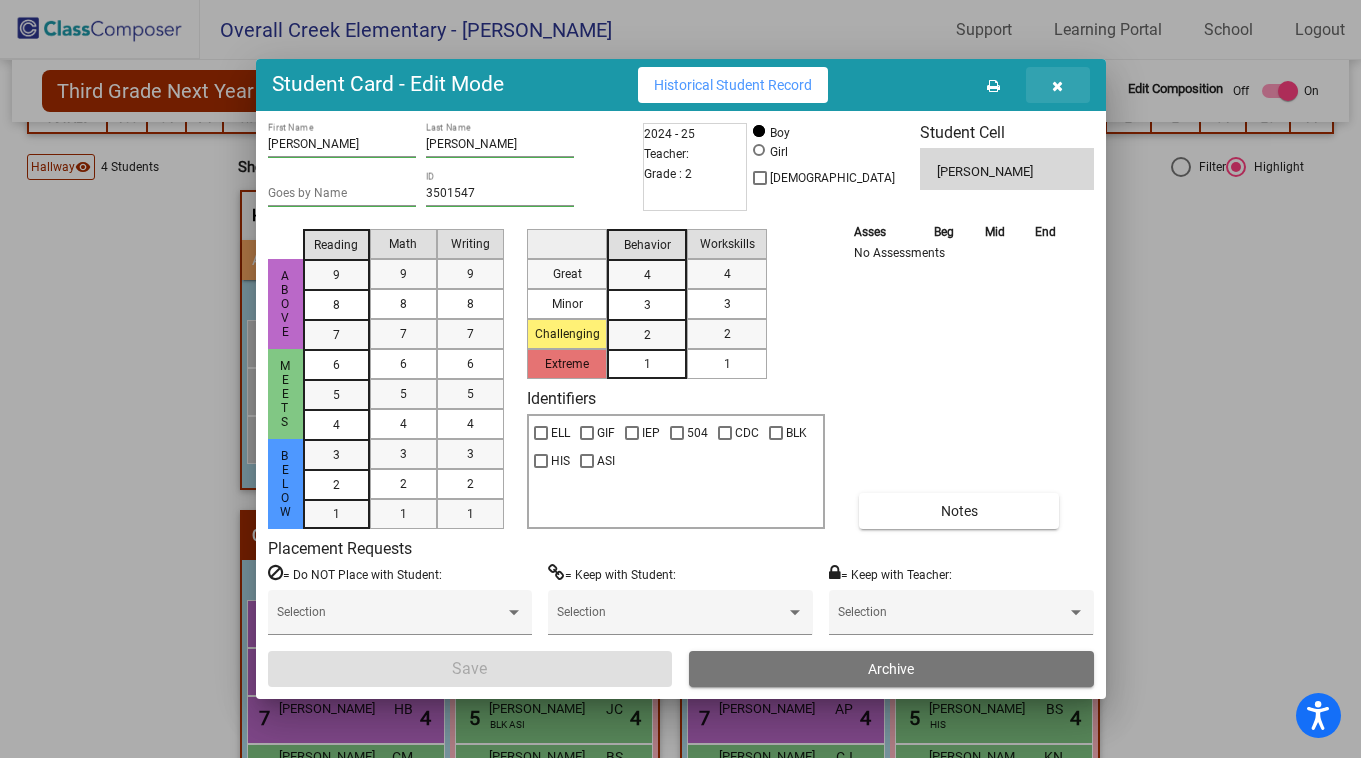 click at bounding box center (1057, 86) 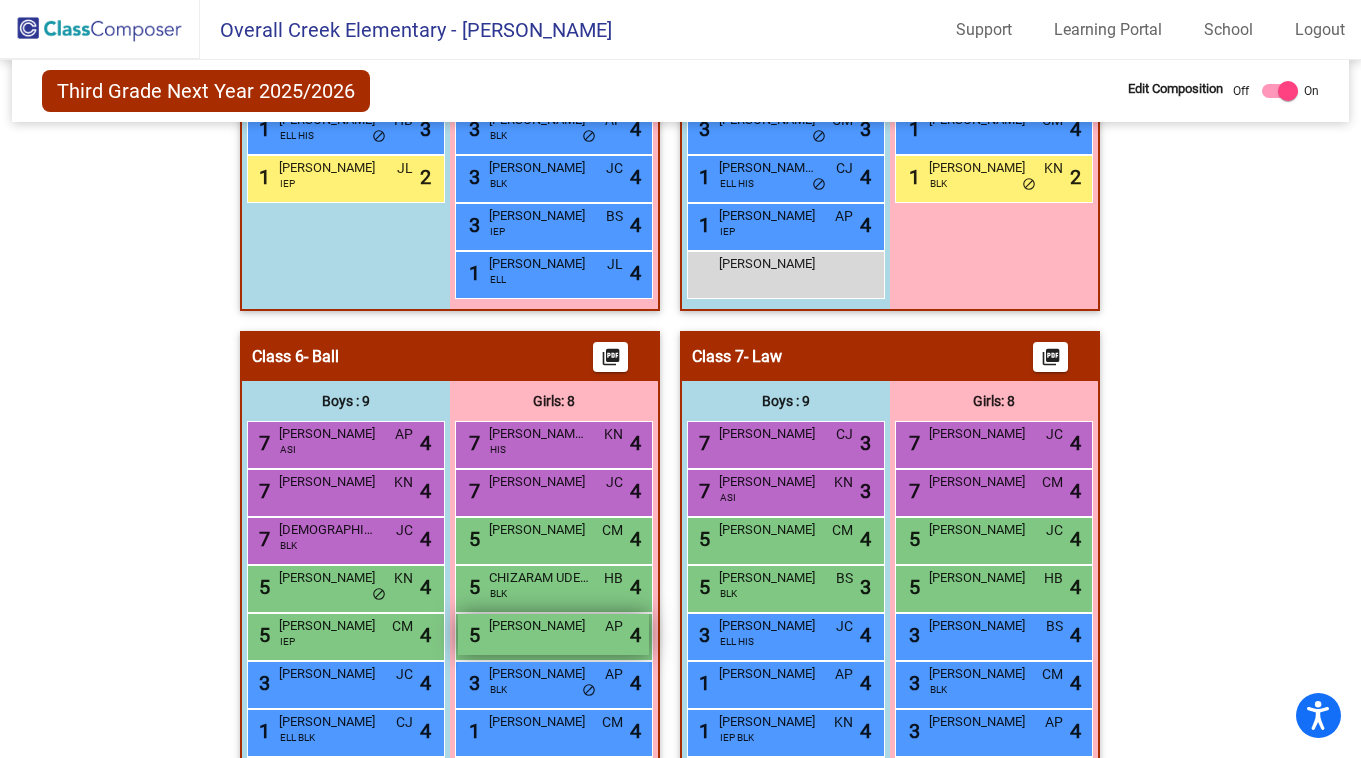 scroll, scrollTop: 2000, scrollLeft: 0, axis: vertical 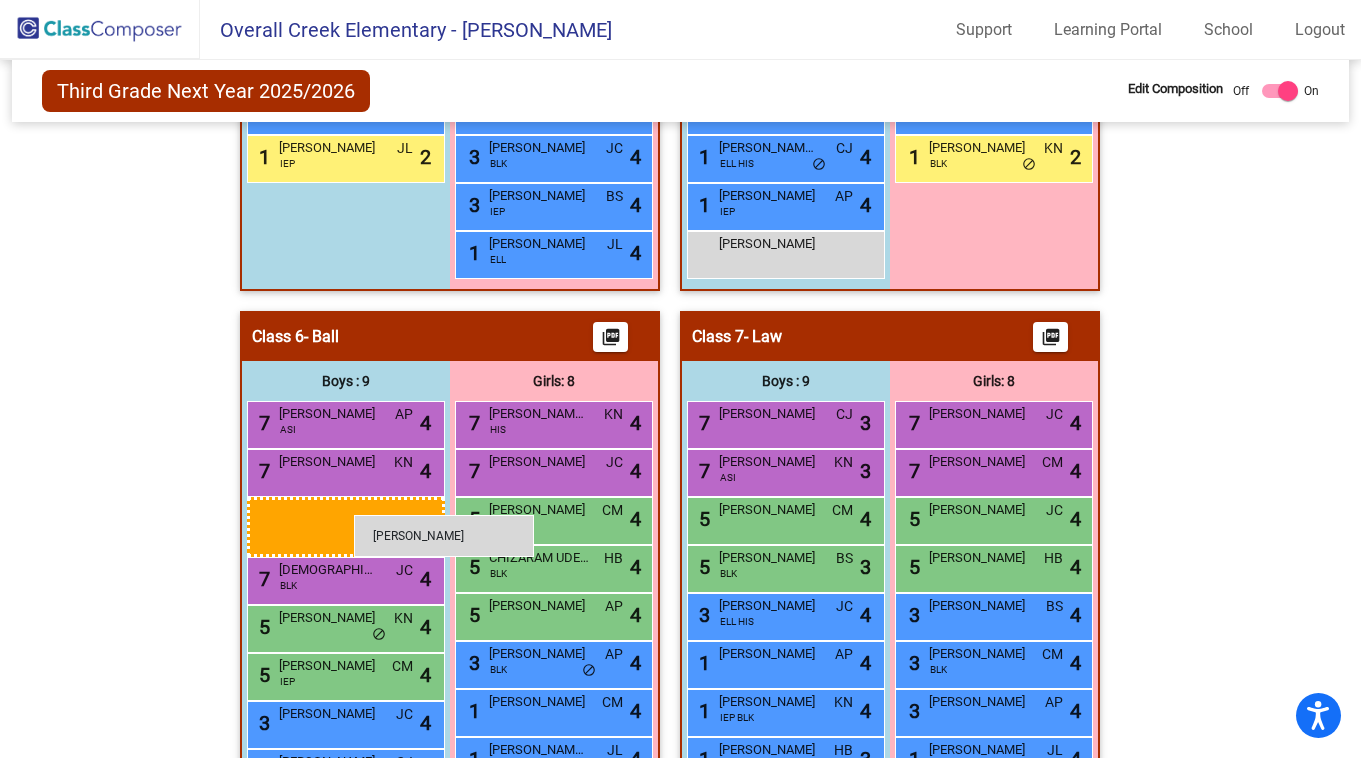 drag, startPoint x: 387, startPoint y: 358, endPoint x: 354, endPoint y: 515, distance: 160.43066 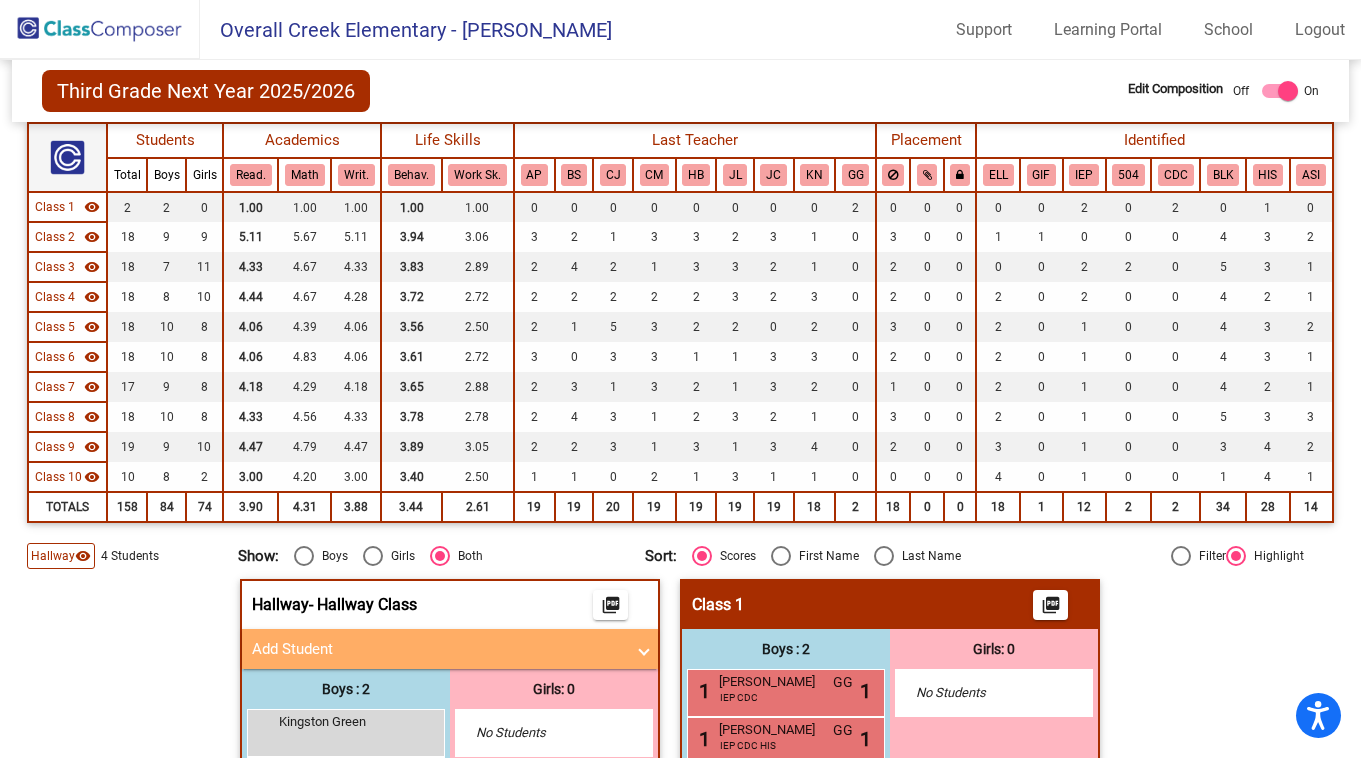 scroll, scrollTop: 163, scrollLeft: 0, axis: vertical 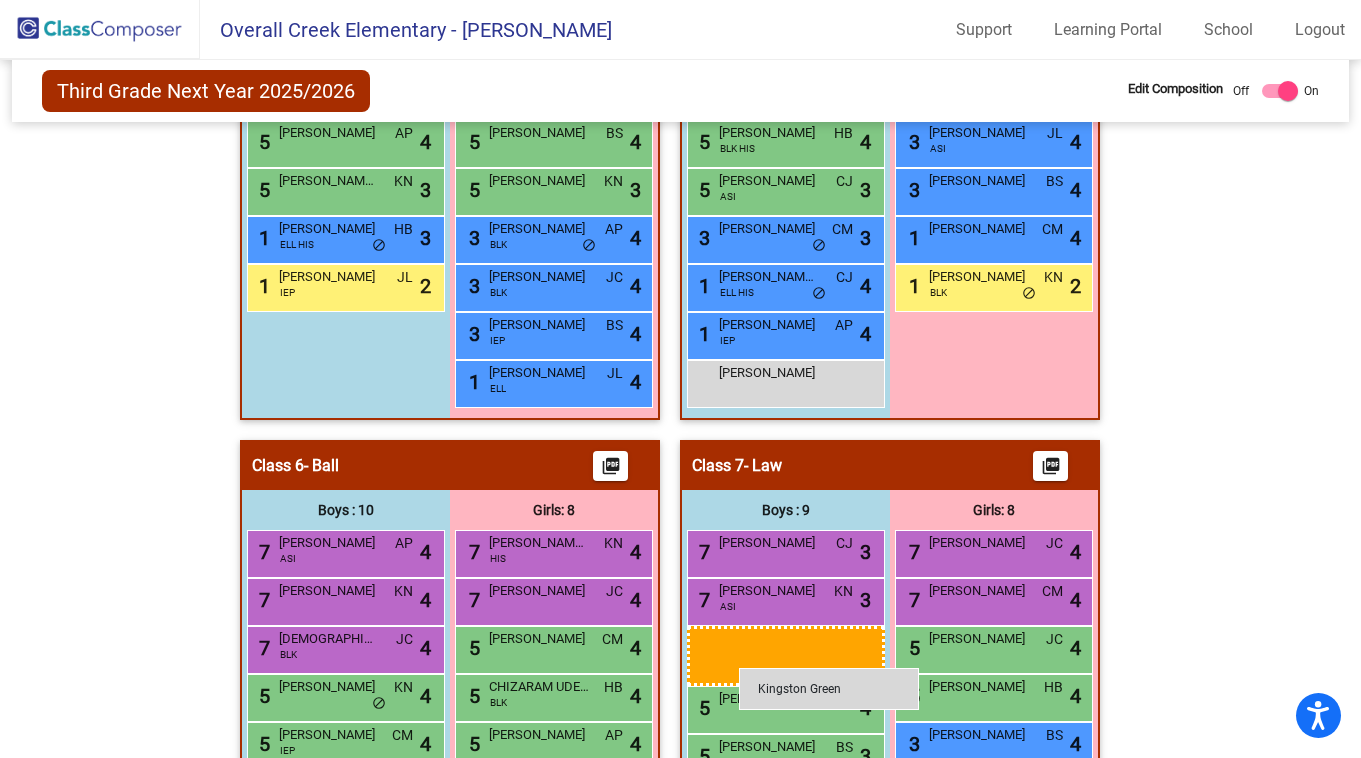 drag, startPoint x: 351, startPoint y: 331, endPoint x: 739, endPoint y: 669, distance: 514.57556 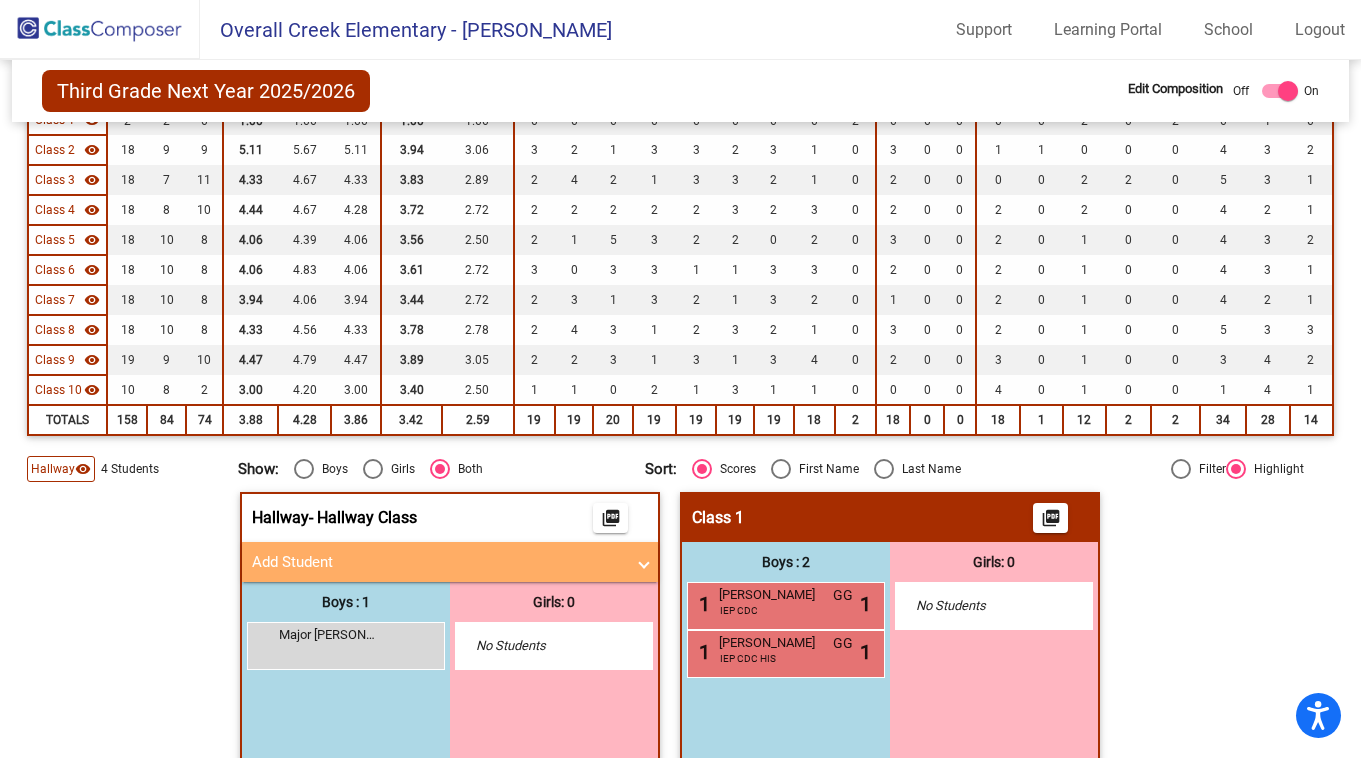 scroll, scrollTop: 191, scrollLeft: 0, axis: vertical 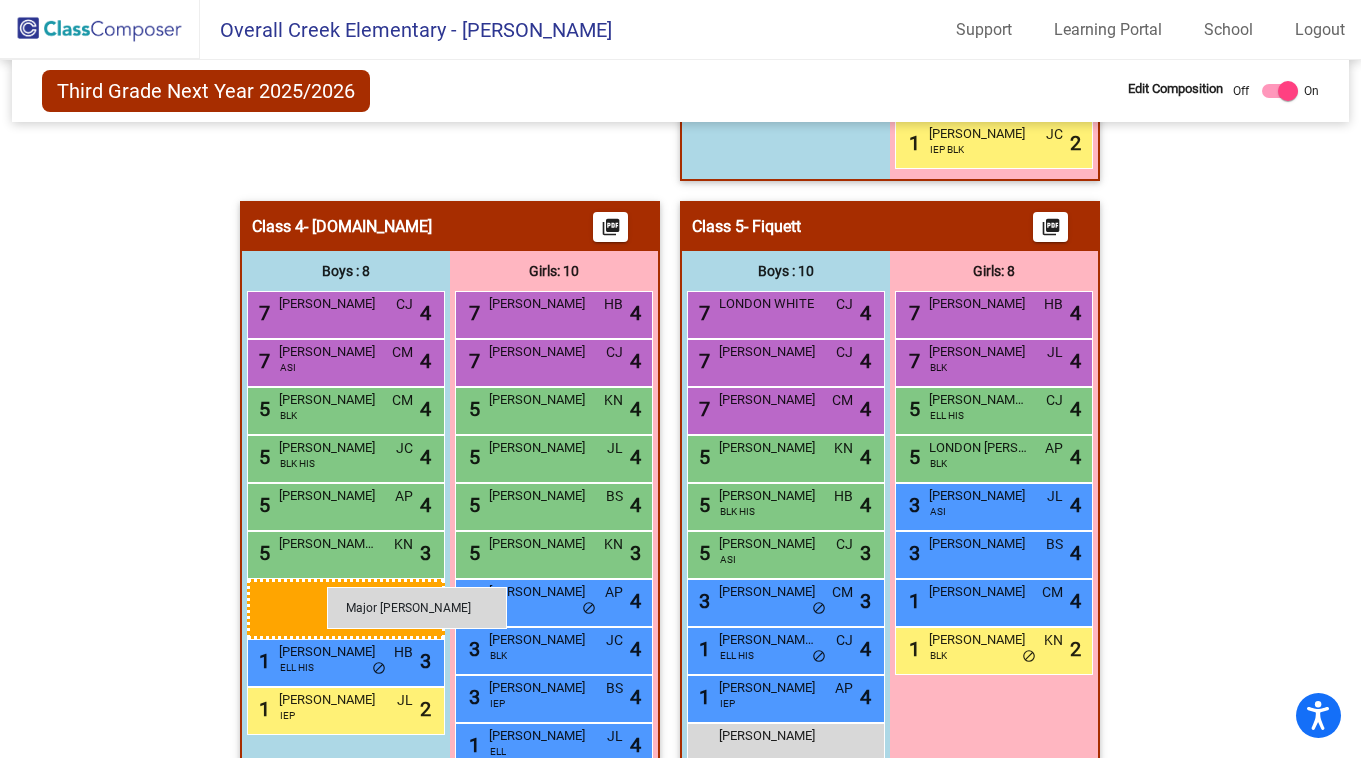 drag, startPoint x: 367, startPoint y: 239, endPoint x: 327, endPoint y: 587, distance: 350.29132 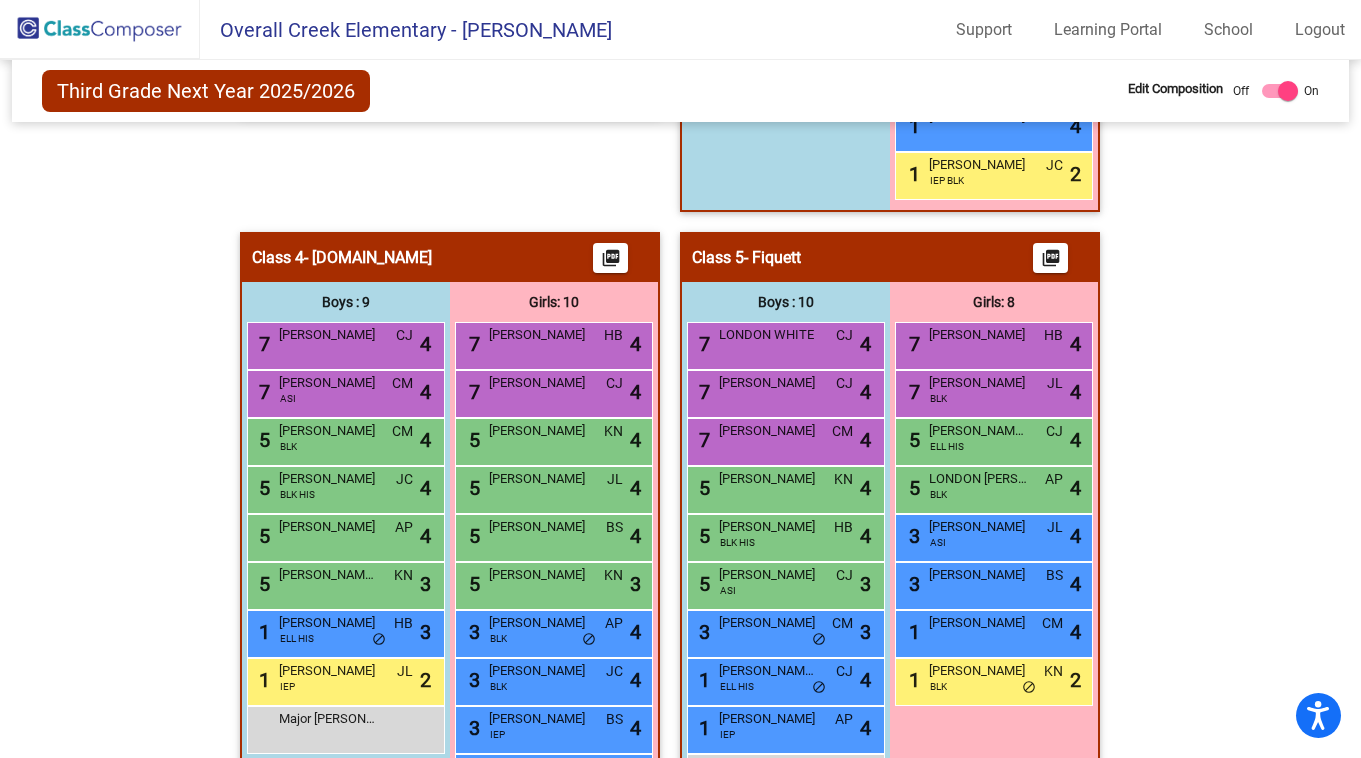 scroll, scrollTop: 1421, scrollLeft: 0, axis: vertical 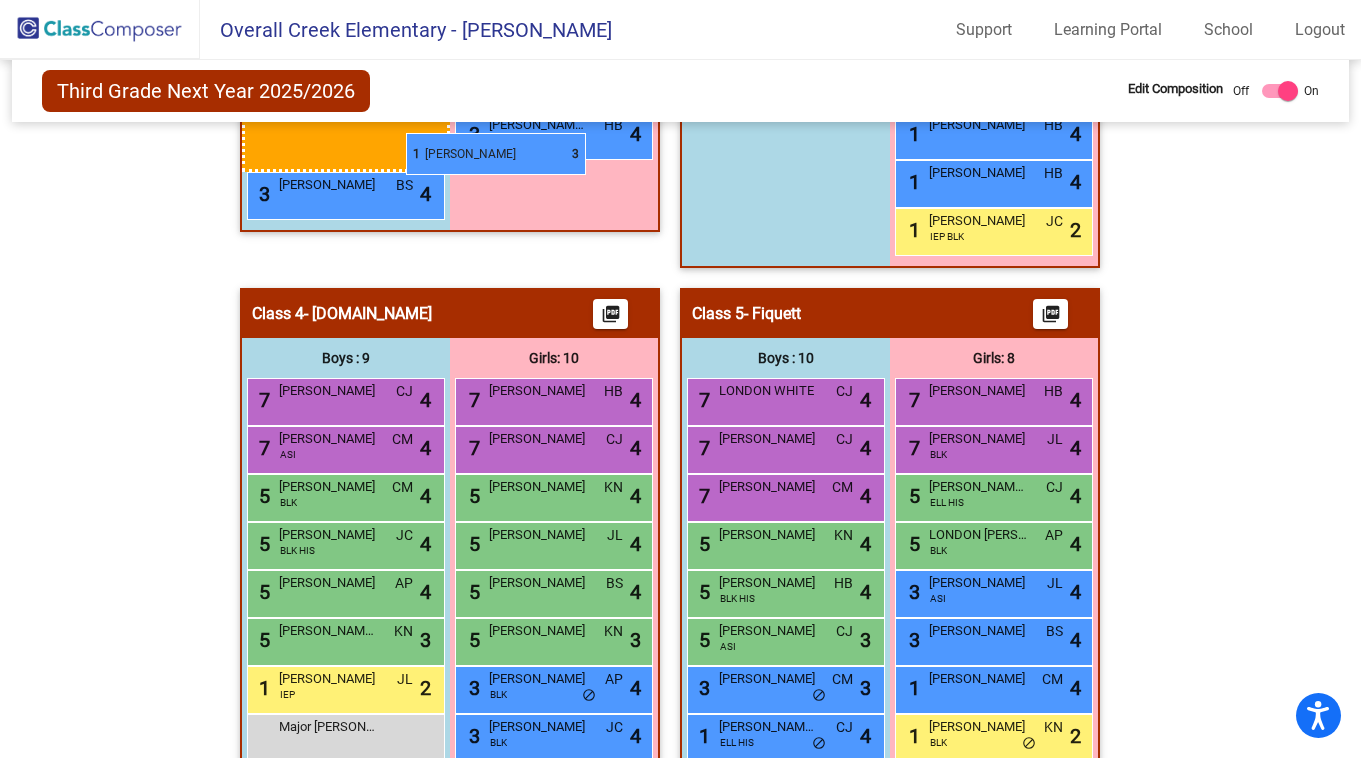 drag, startPoint x: 310, startPoint y: 688, endPoint x: 406, endPoint y: 132, distance: 564.2269 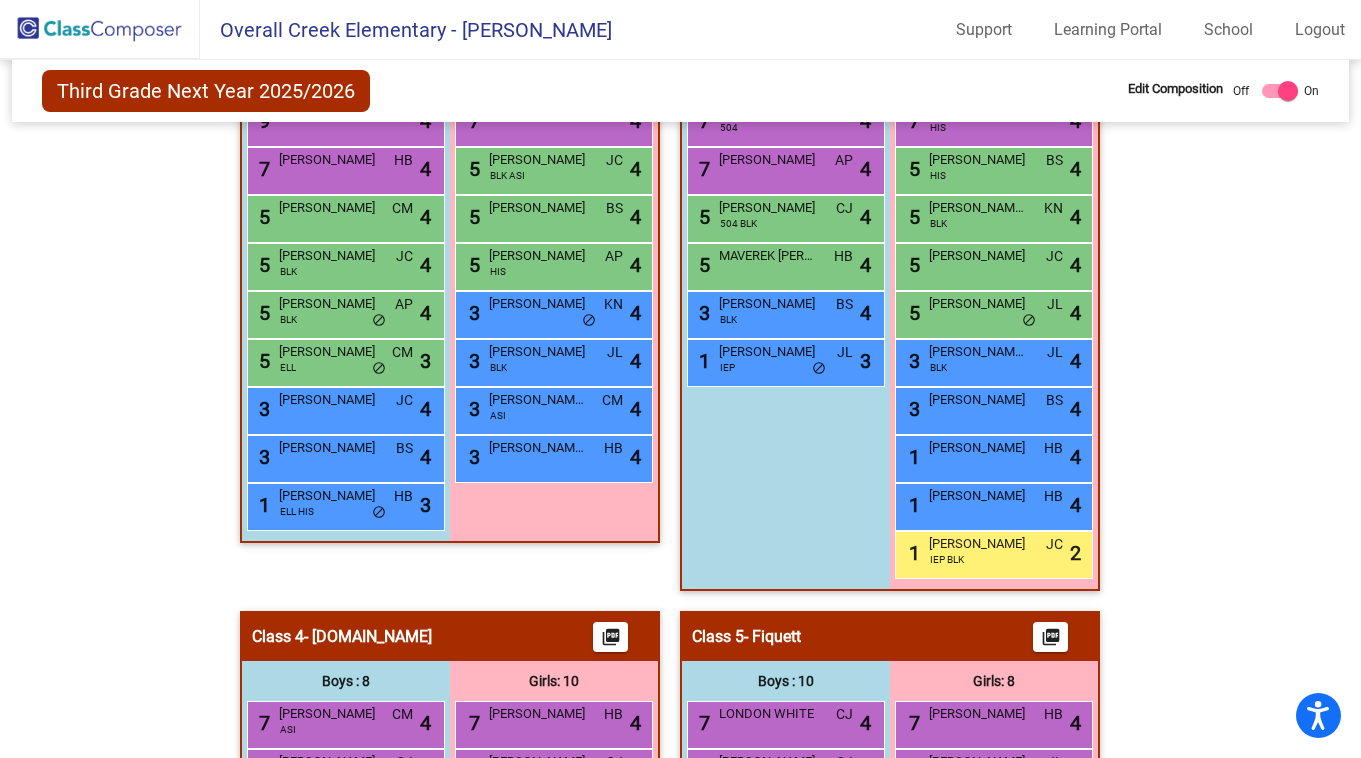 scroll, scrollTop: 1107, scrollLeft: 0, axis: vertical 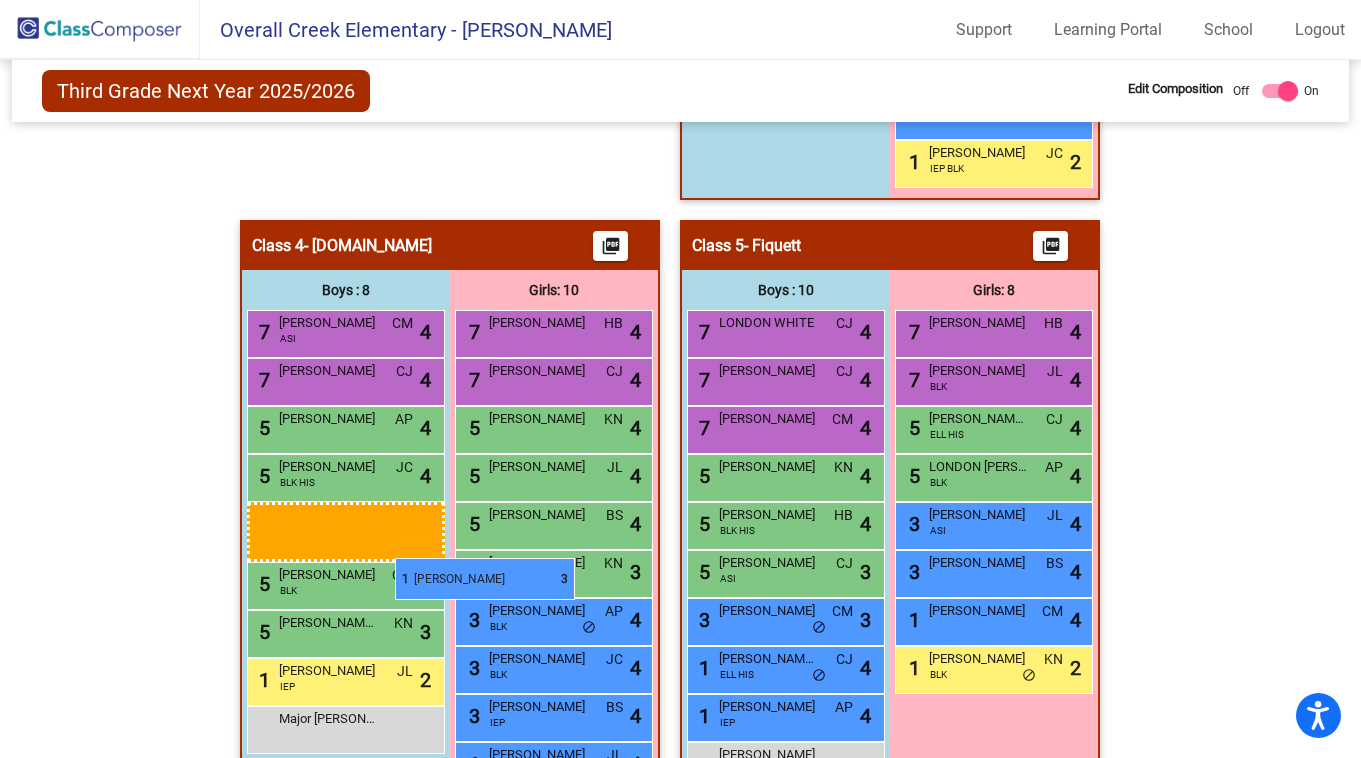 drag, startPoint x: 417, startPoint y: 132, endPoint x: 395, endPoint y: 557, distance: 425.56903 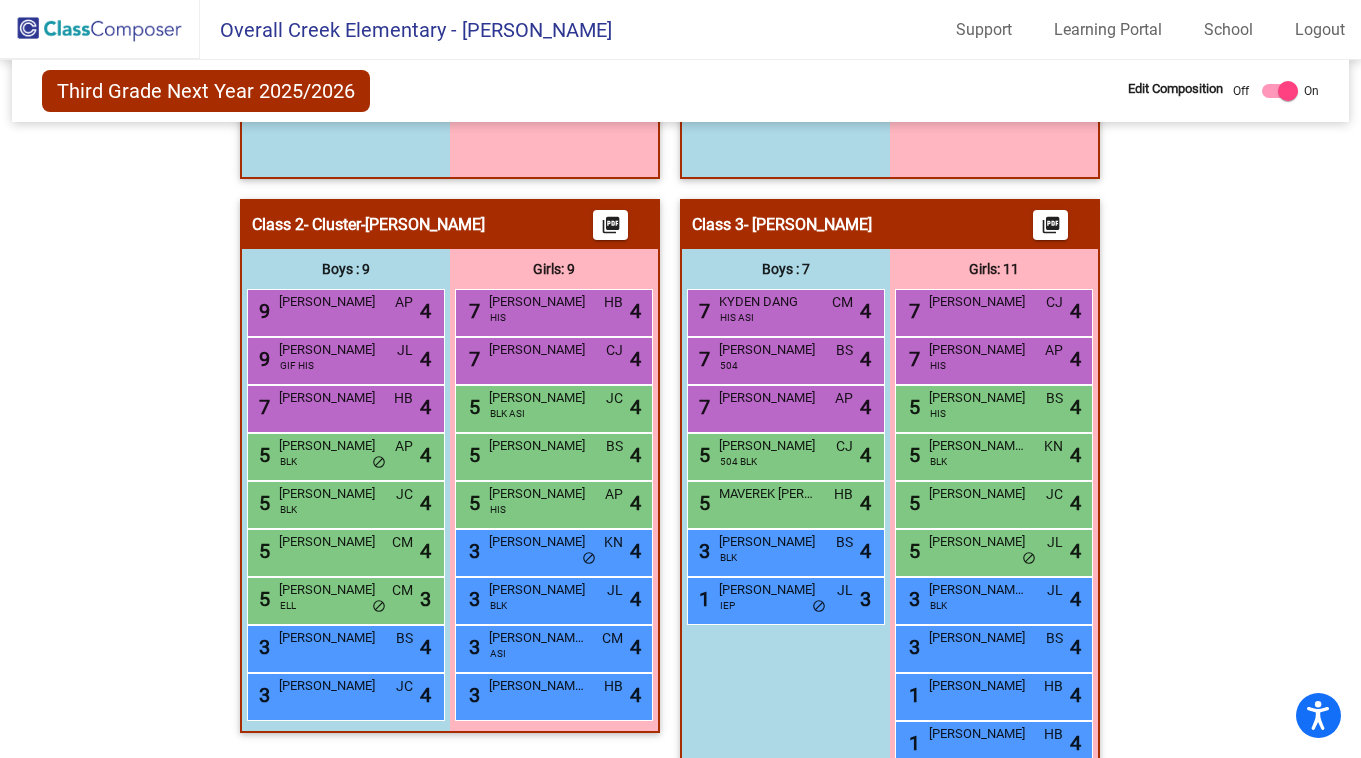 scroll, scrollTop: 862, scrollLeft: 0, axis: vertical 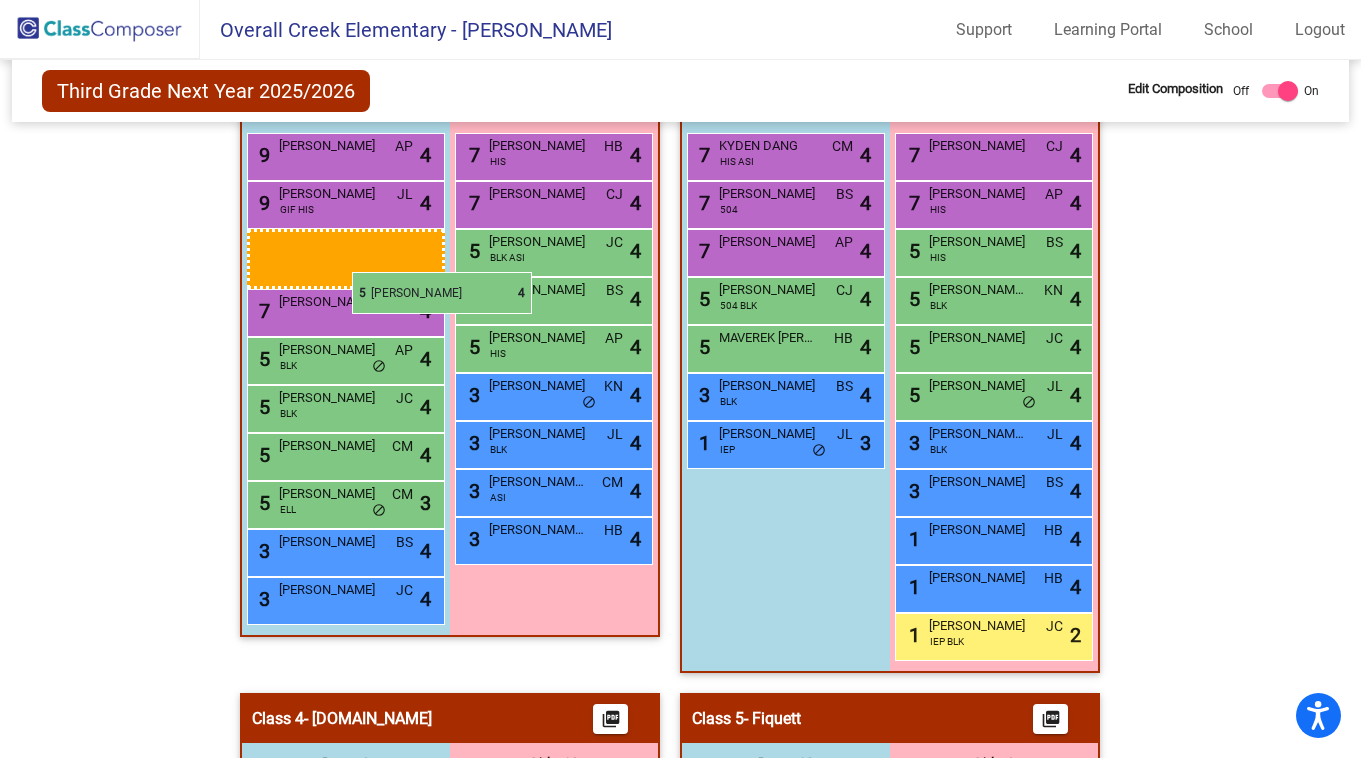 drag, startPoint x: 567, startPoint y: 499, endPoint x: 352, endPoint y: 272, distance: 312.65637 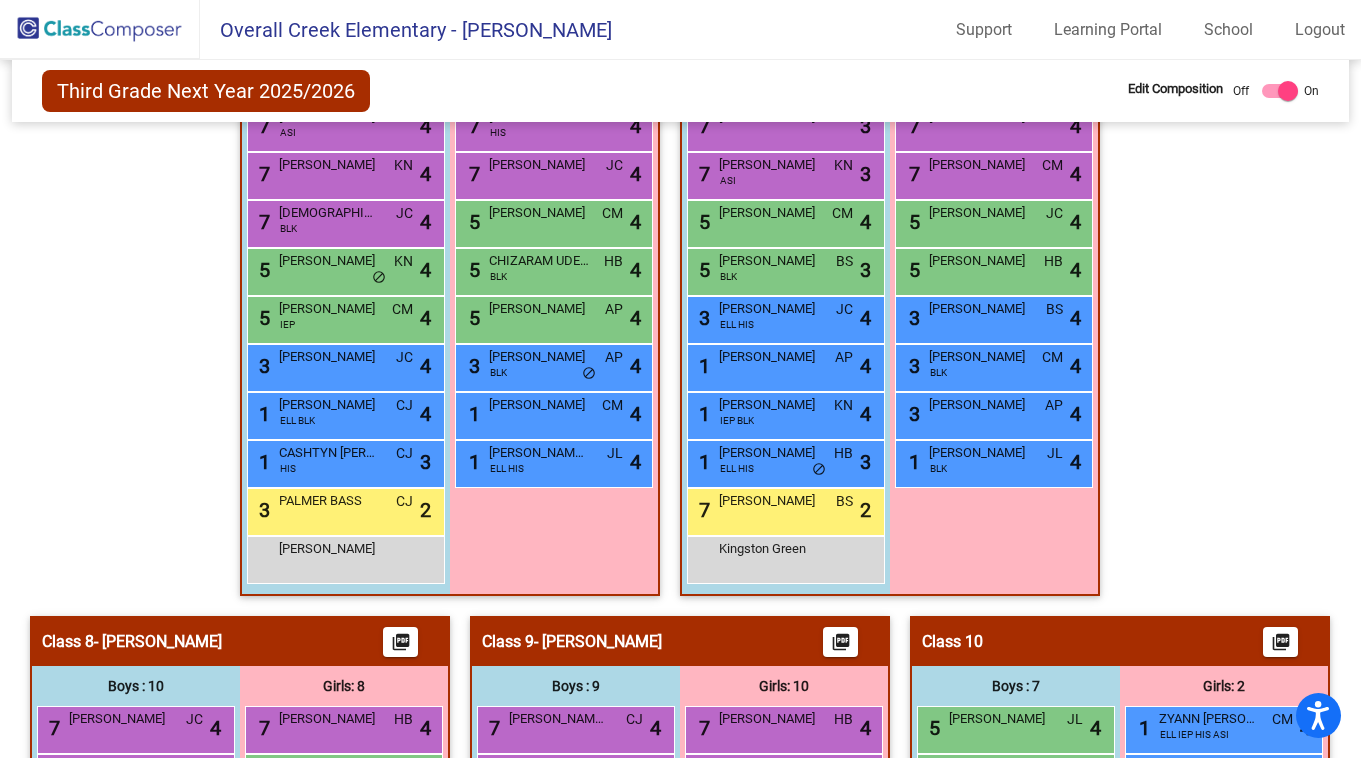 scroll, scrollTop: 2206, scrollLeft: 0, axis: vertical 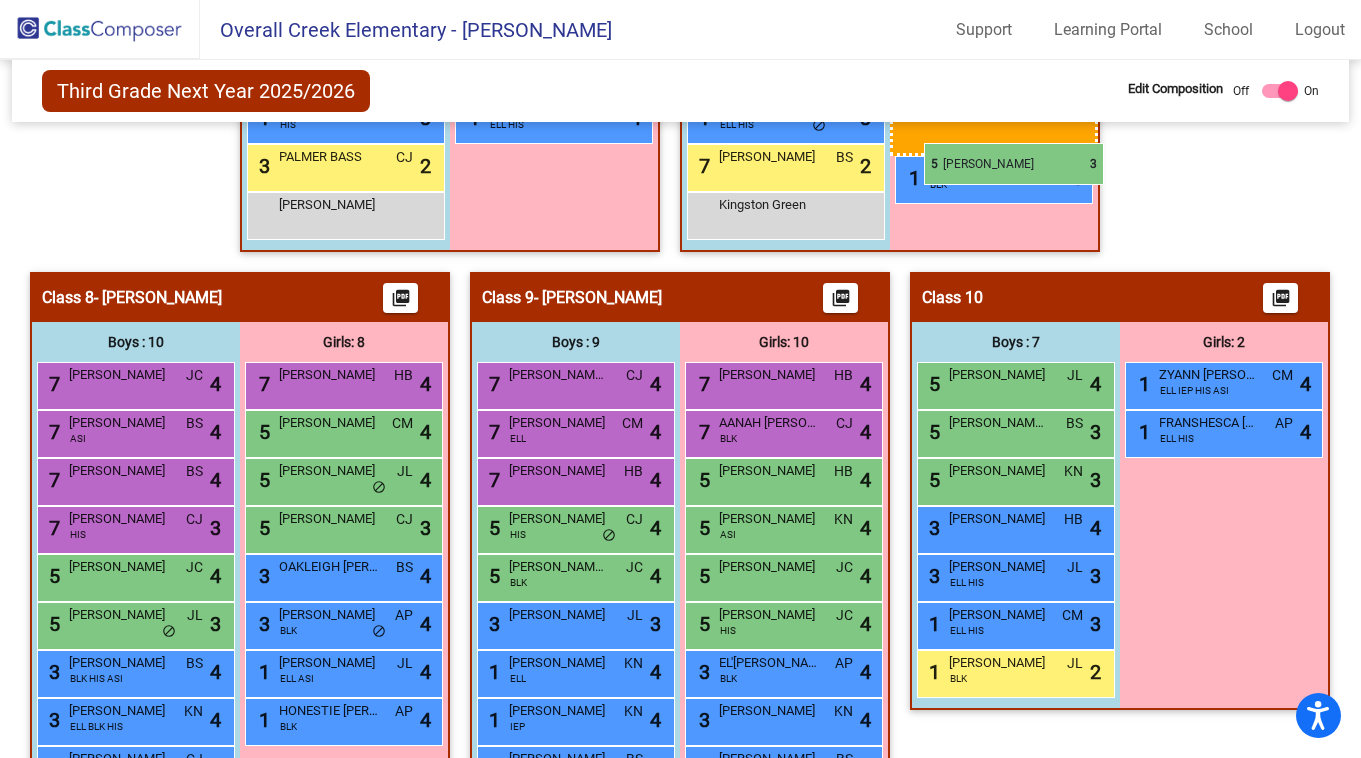drag, startPoint x: 988, startPoint y: 668, endPoint x: 924, endPoint y: 142, distance: 529.8792 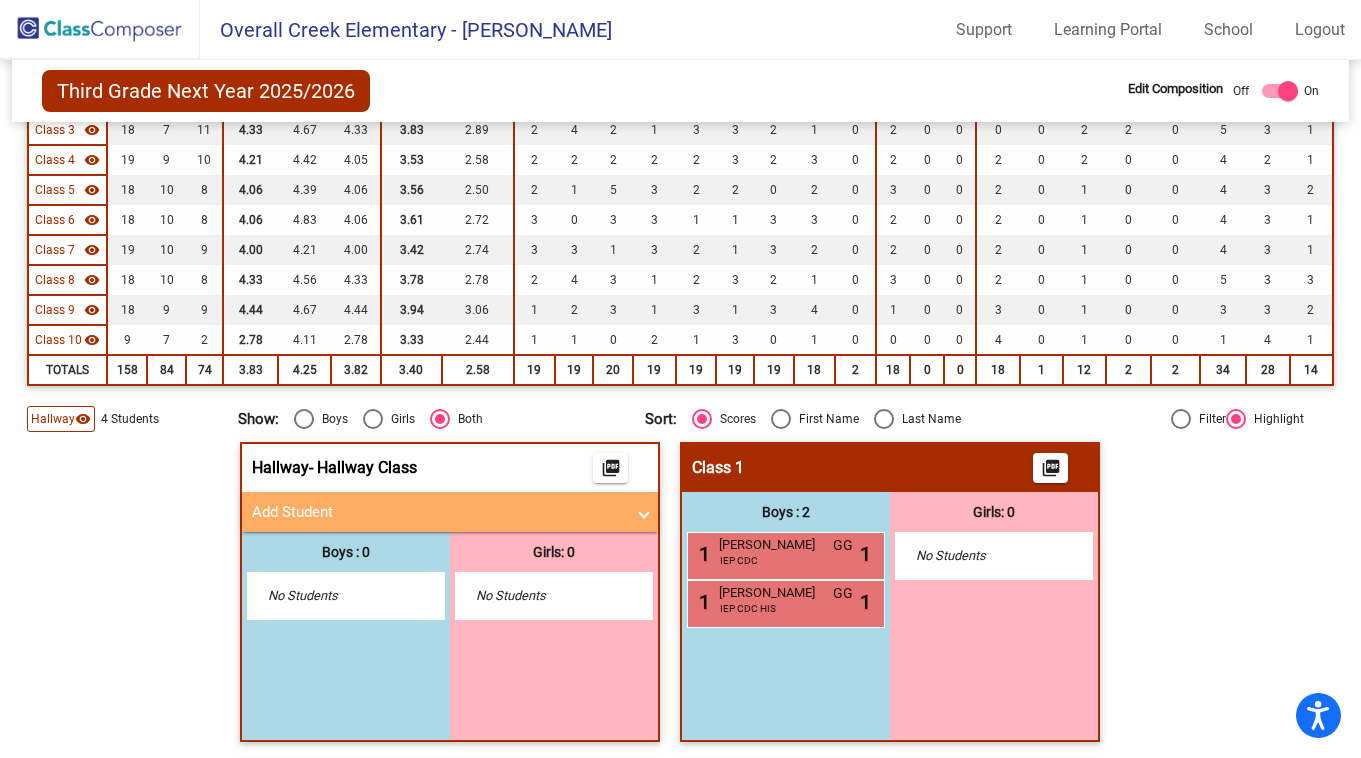 scroll, scrollTop: 97, scrollLeft: 0, axis: vertical 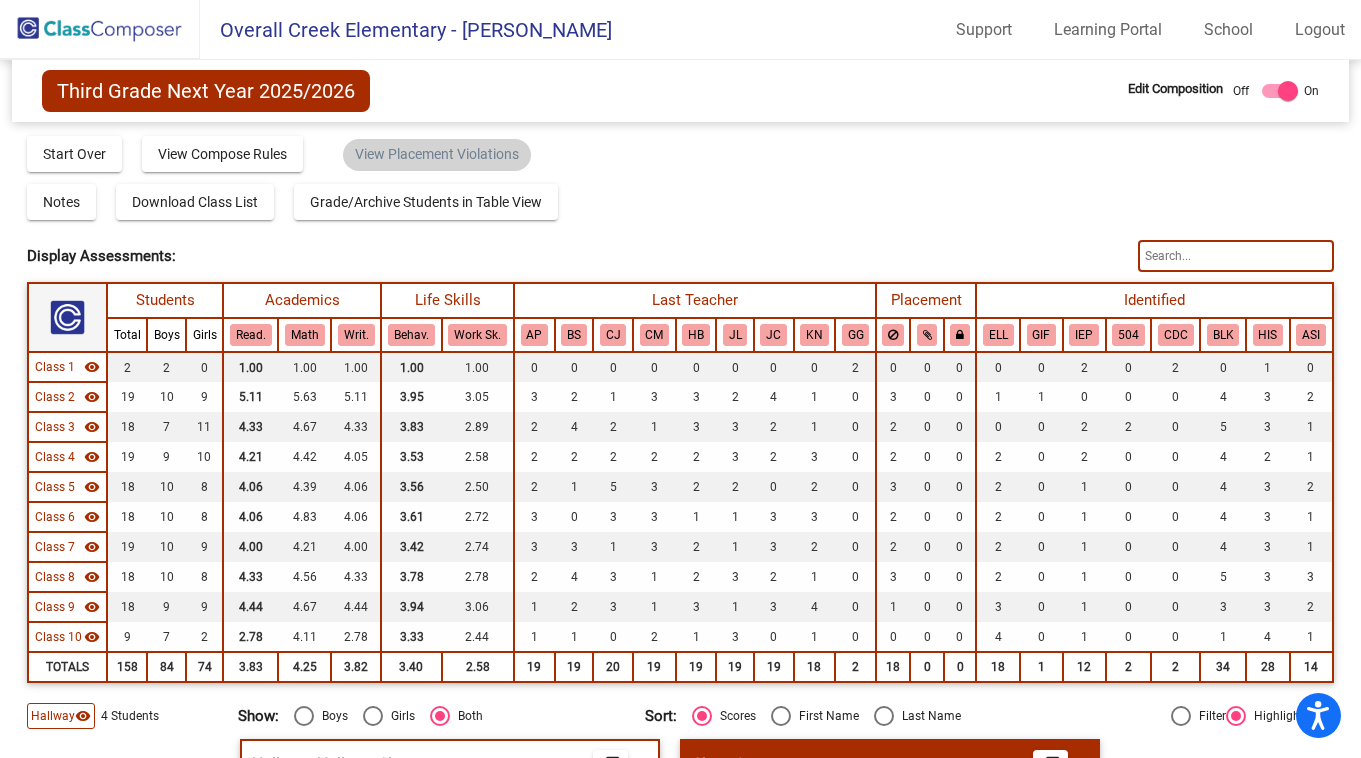 click 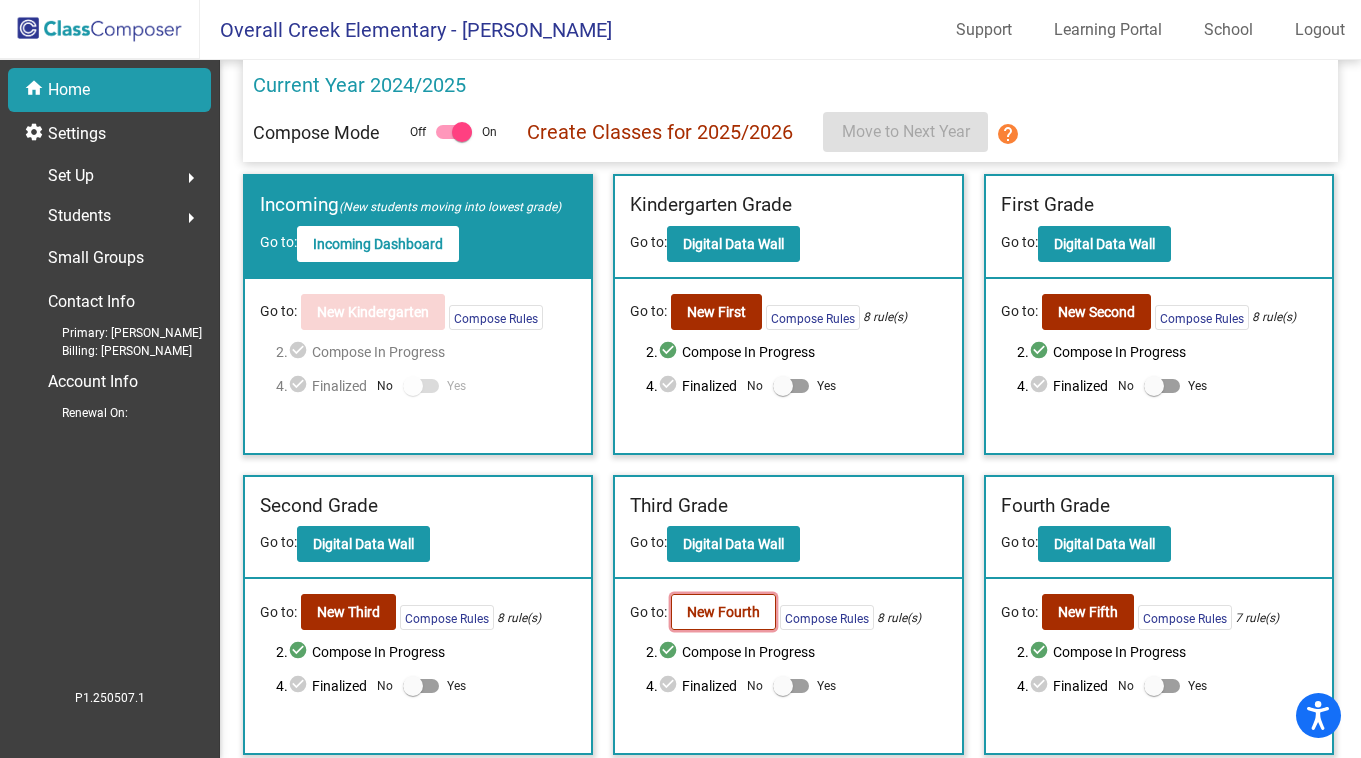 click on "New Fourth" 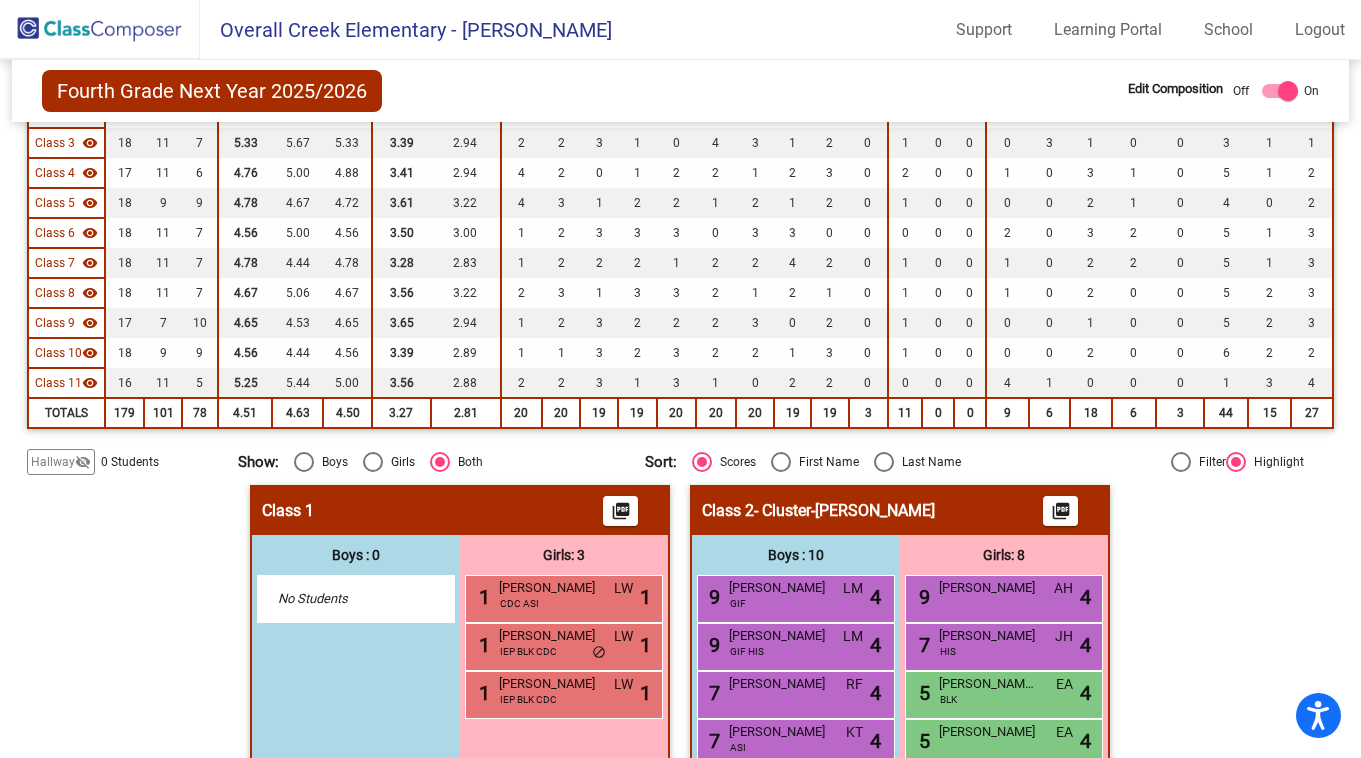 scroll, scrollTop: 301, scrollLeft: 0, axis: vertical 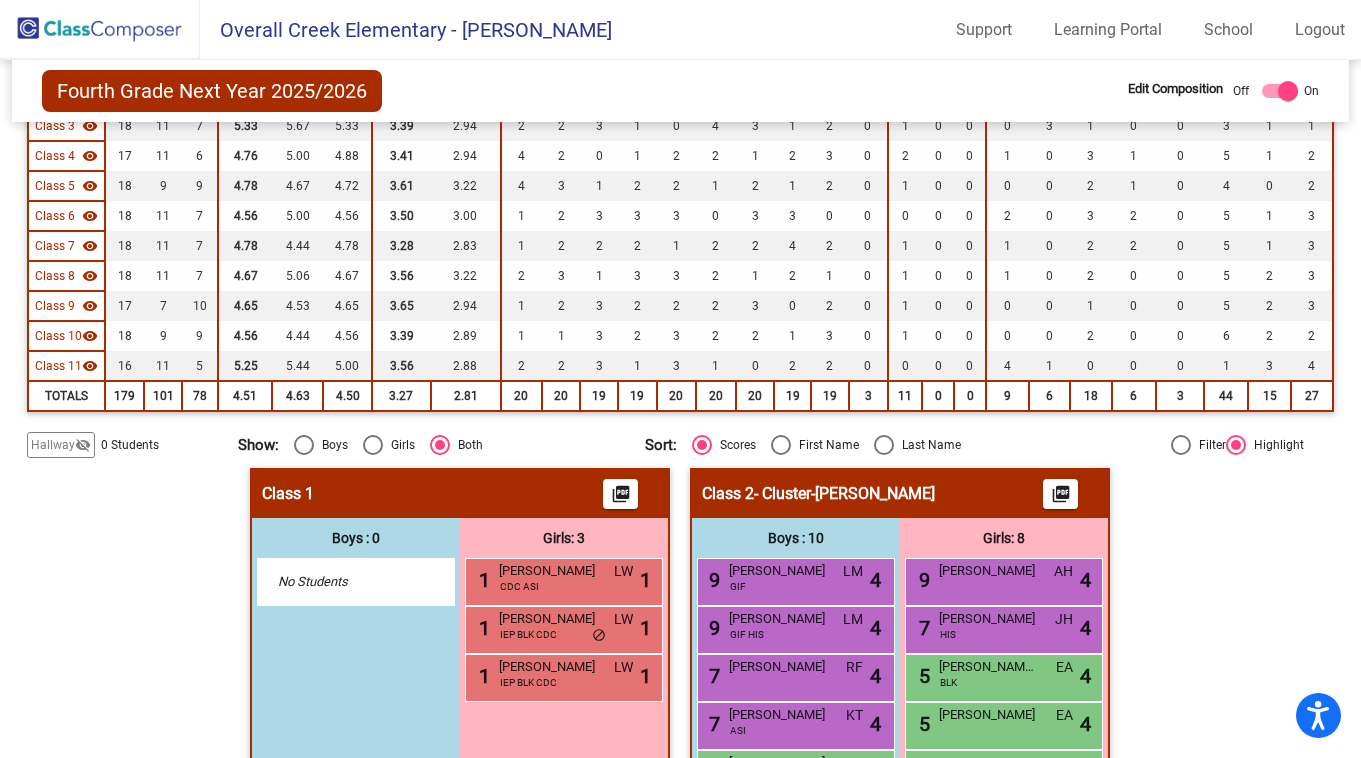 click on "Hallway" 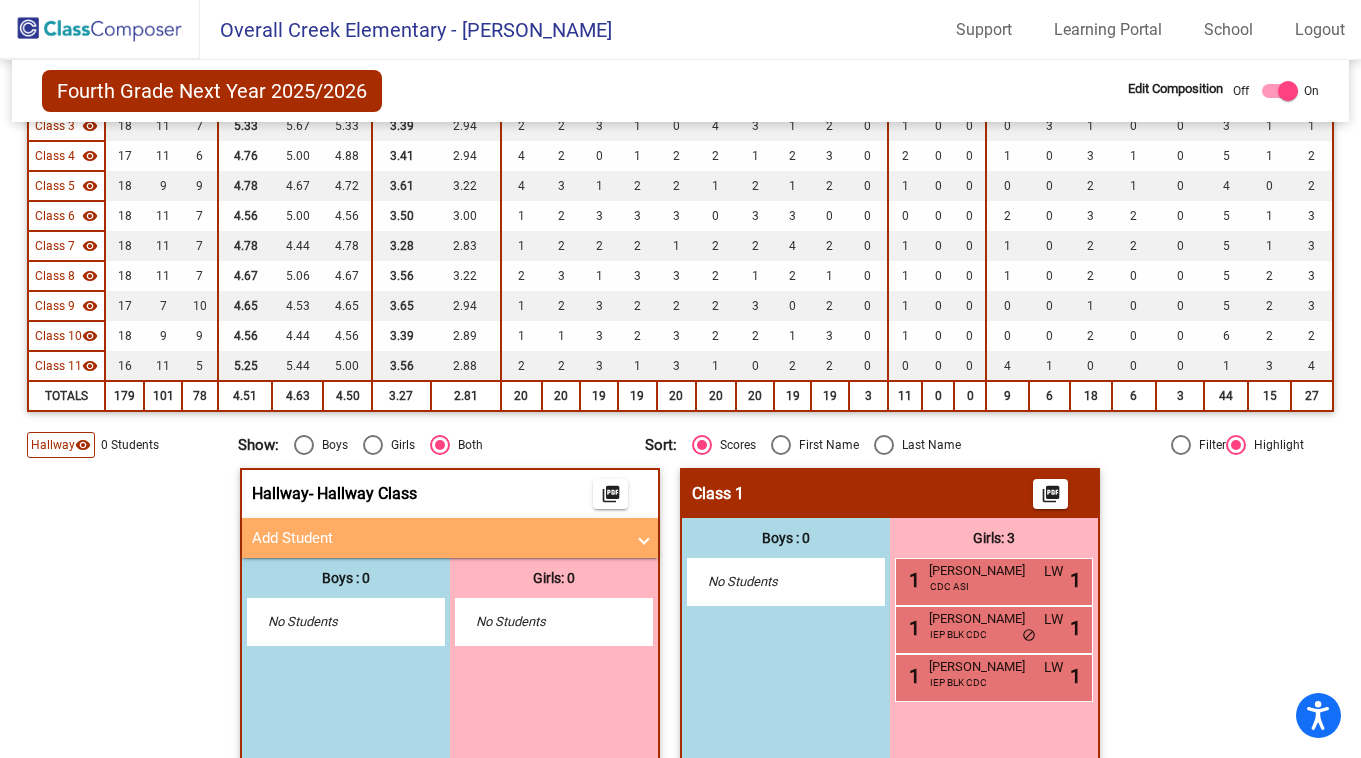 click at bounding box center [644, 538] 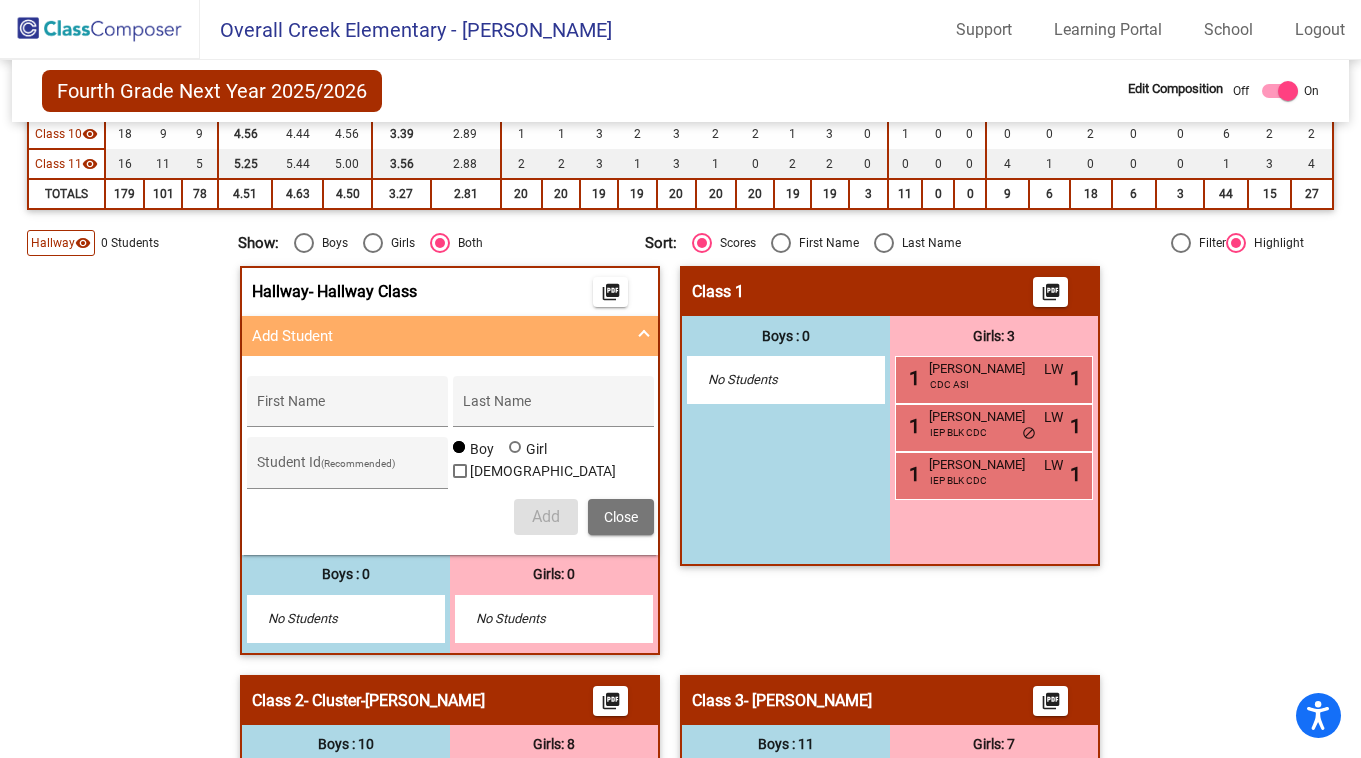 scroll, scrollTop: 562, scrollLeft: 0, axis: vertical 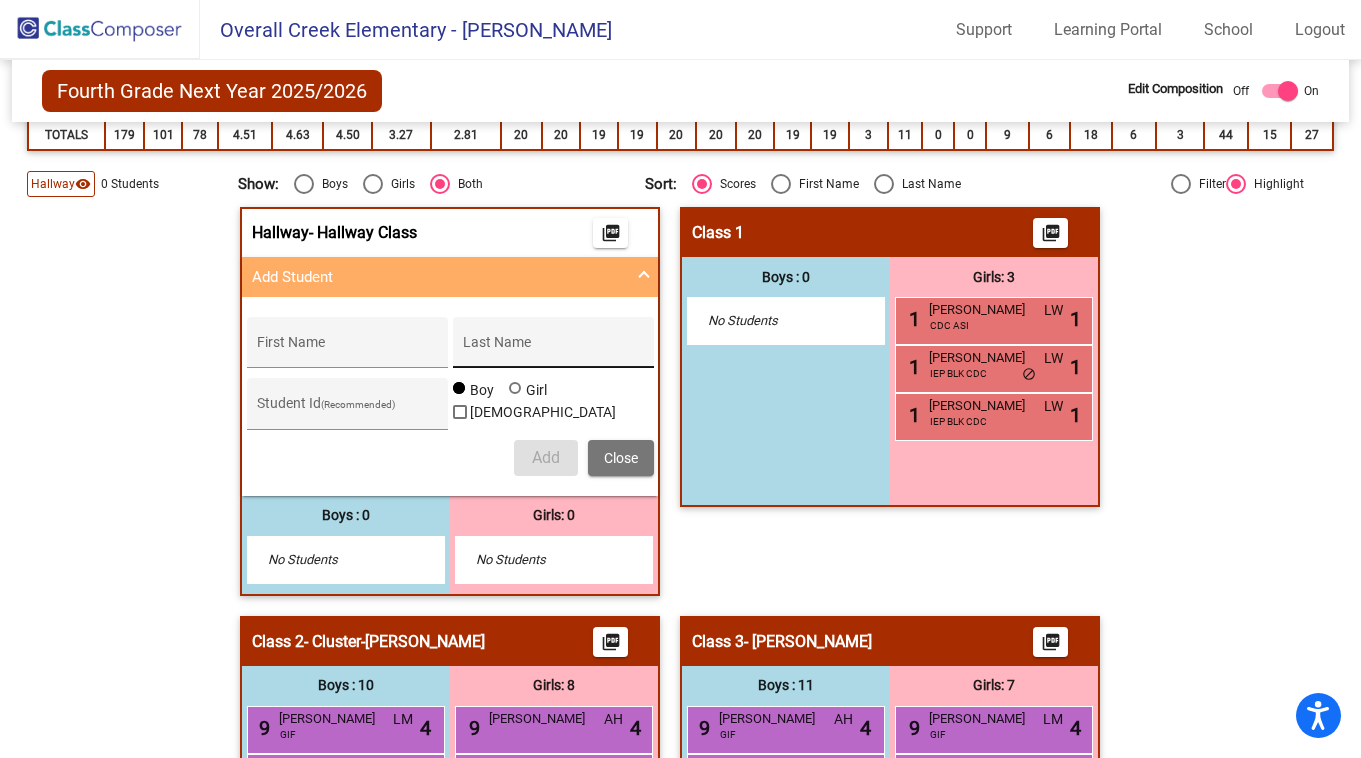 click on "Last Name" at bounding box center [553, 342] 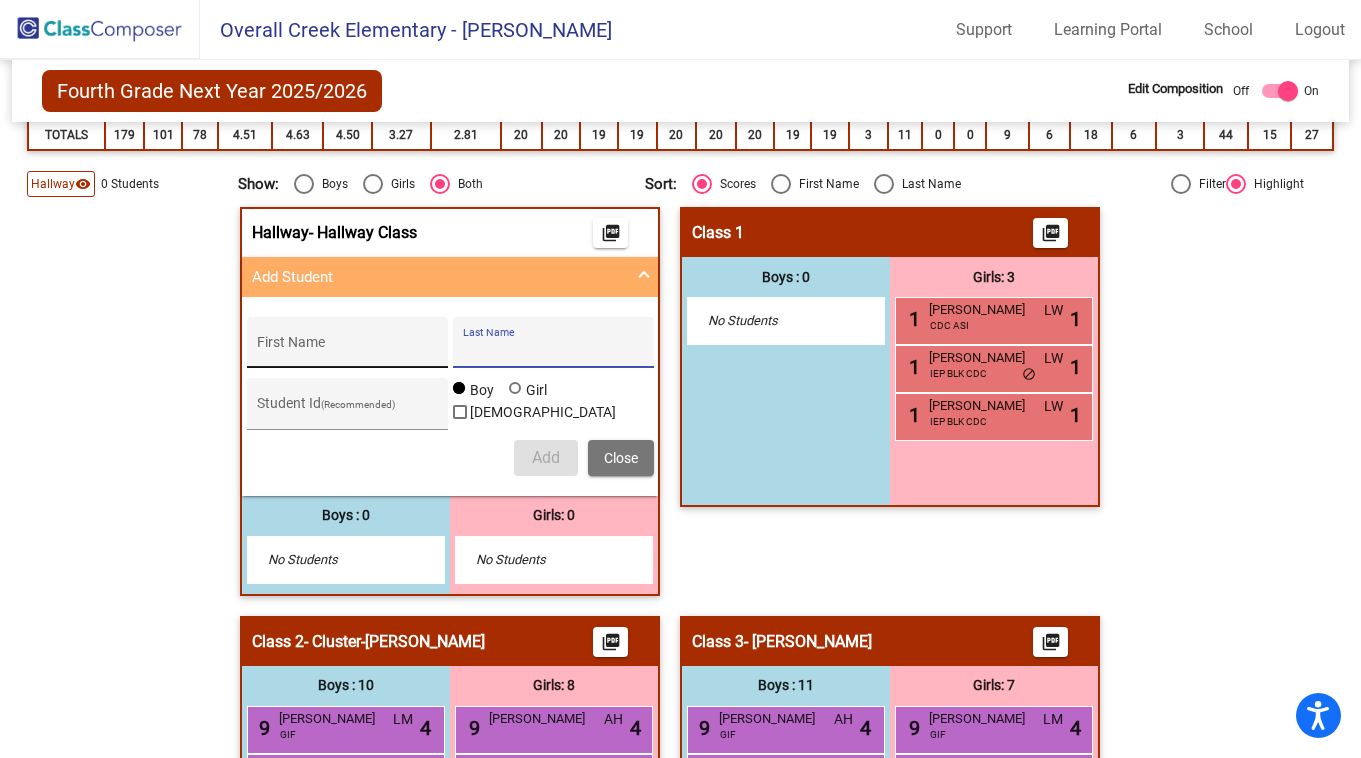 click on "First Name" at bounding box center [347, 350] 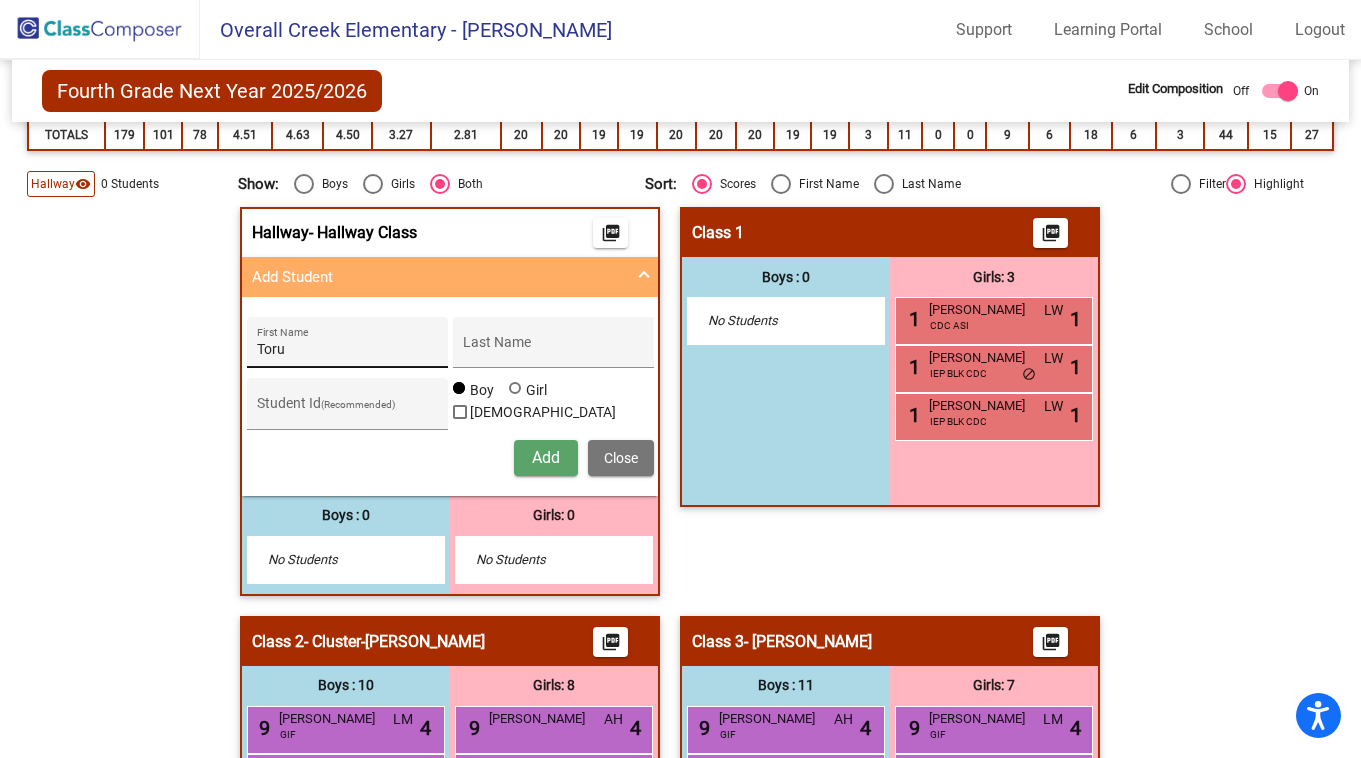 click on "[PERSON_NAME] First Name" at bounding box center (347, 348) 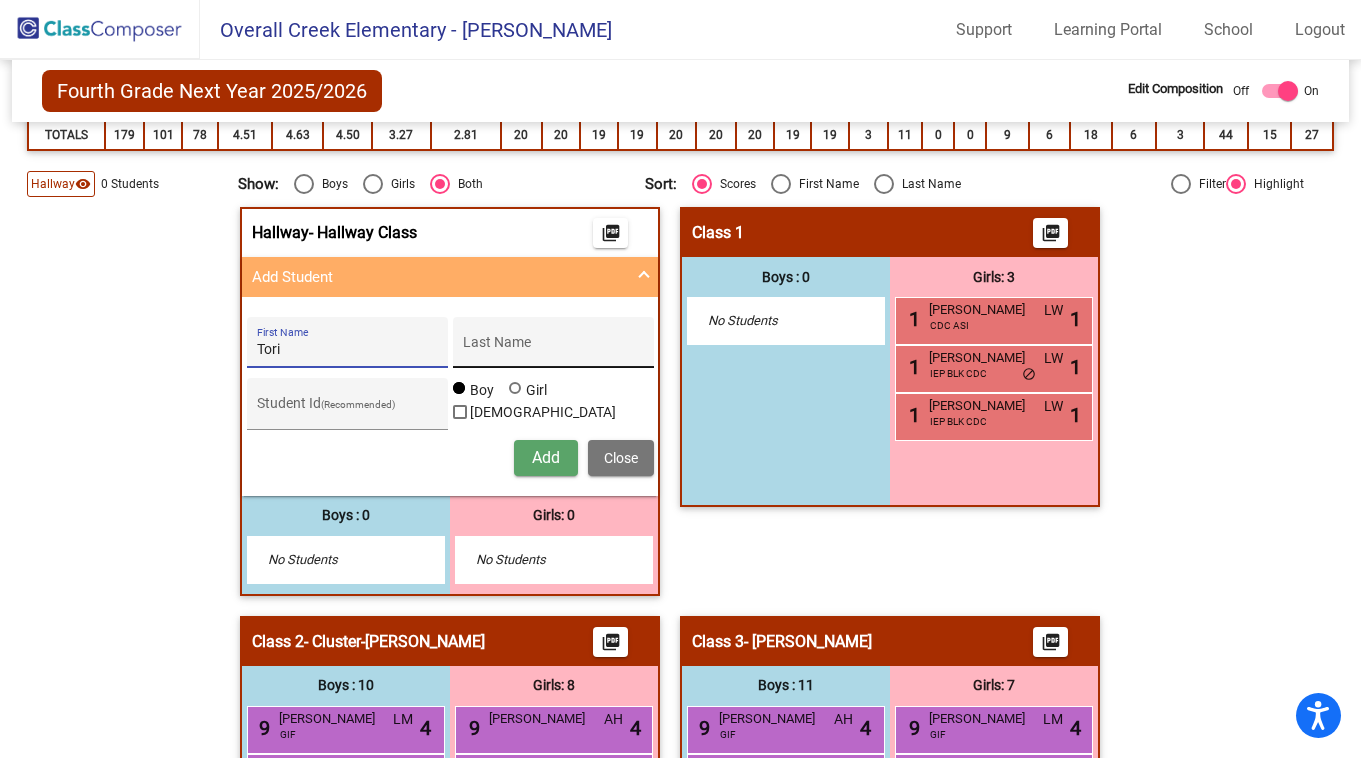 type on "Tori" 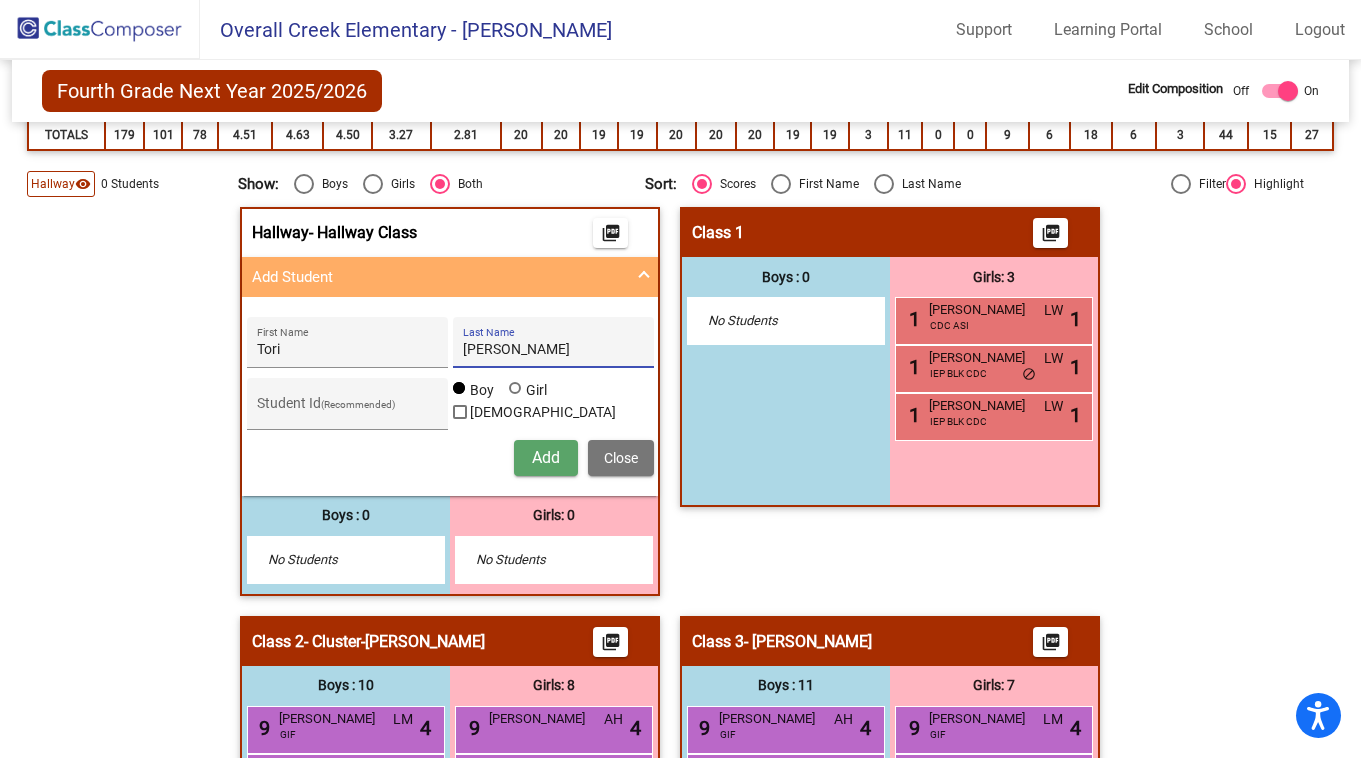 type on "[PERSON_NAME]" 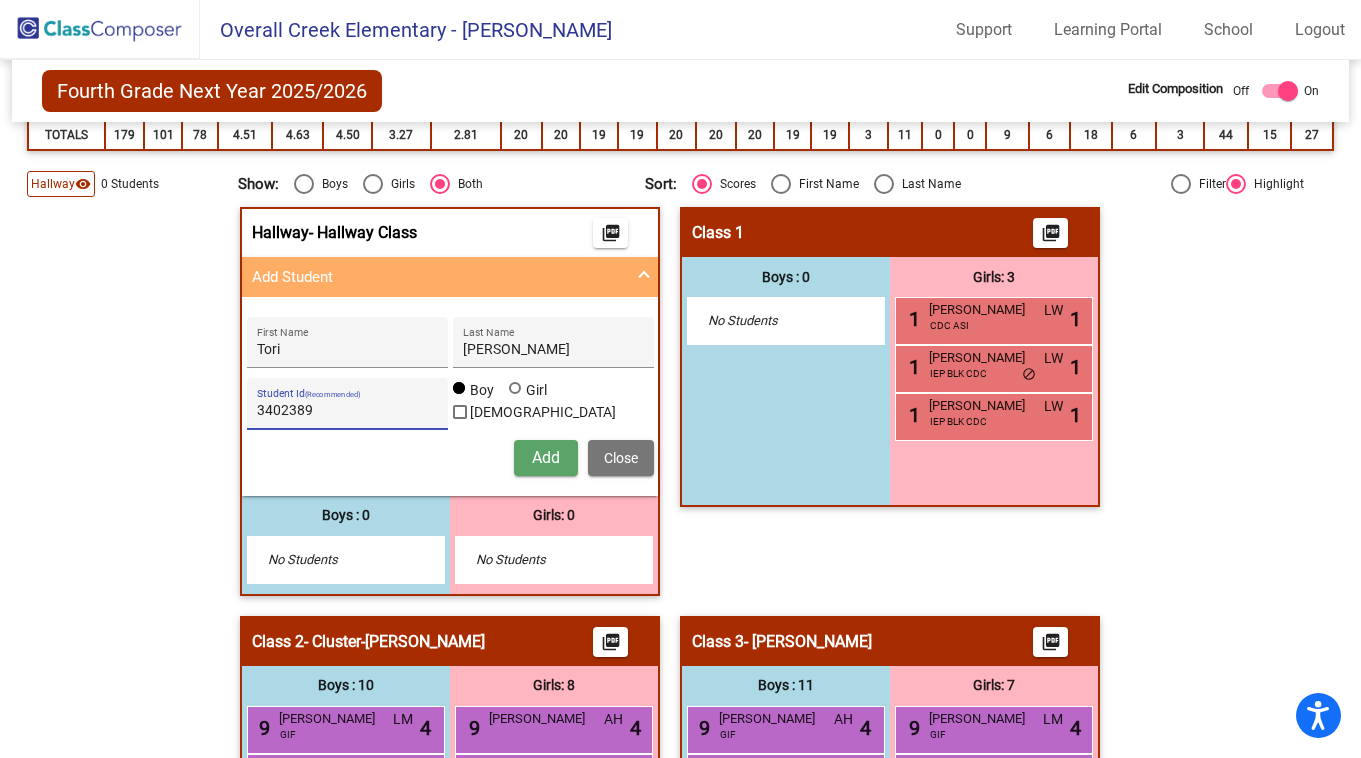 type on "3402389" 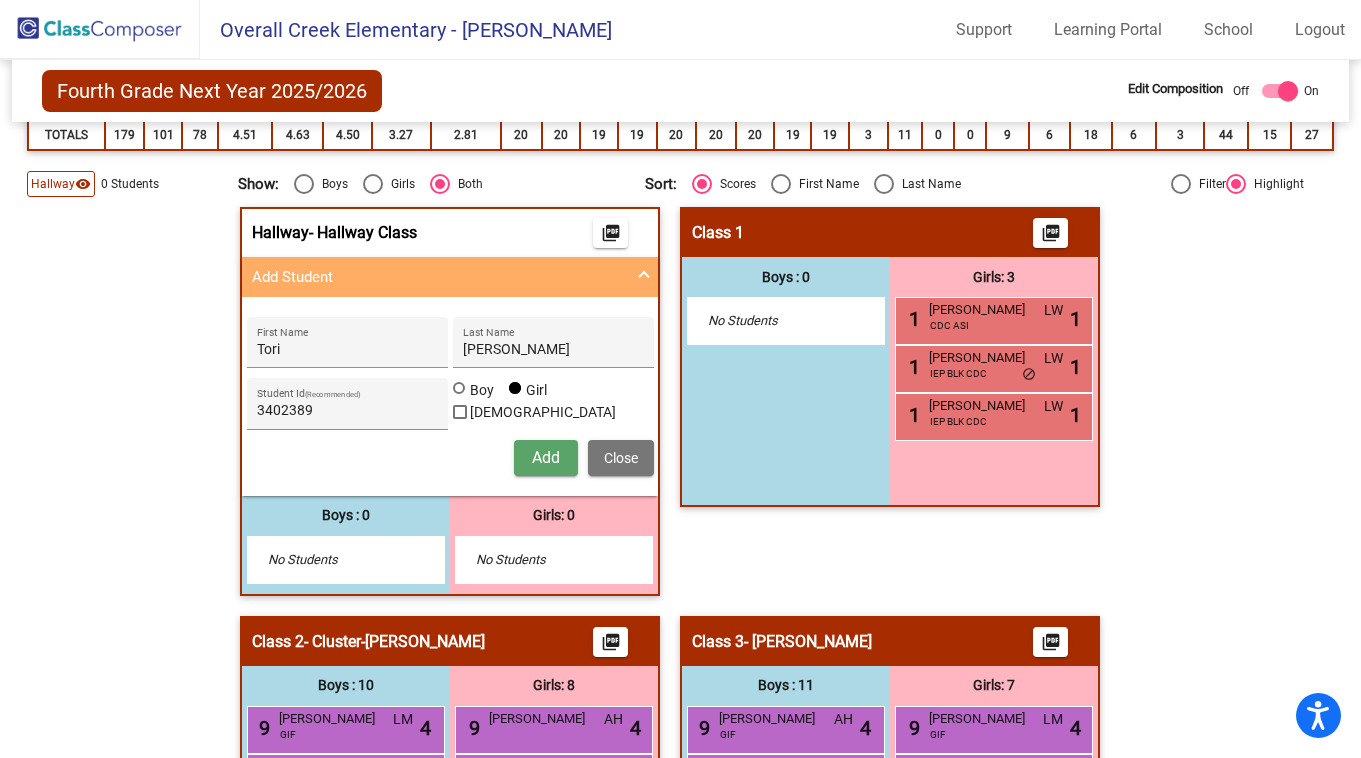 click on "Add" at bounding box center [546, 457] 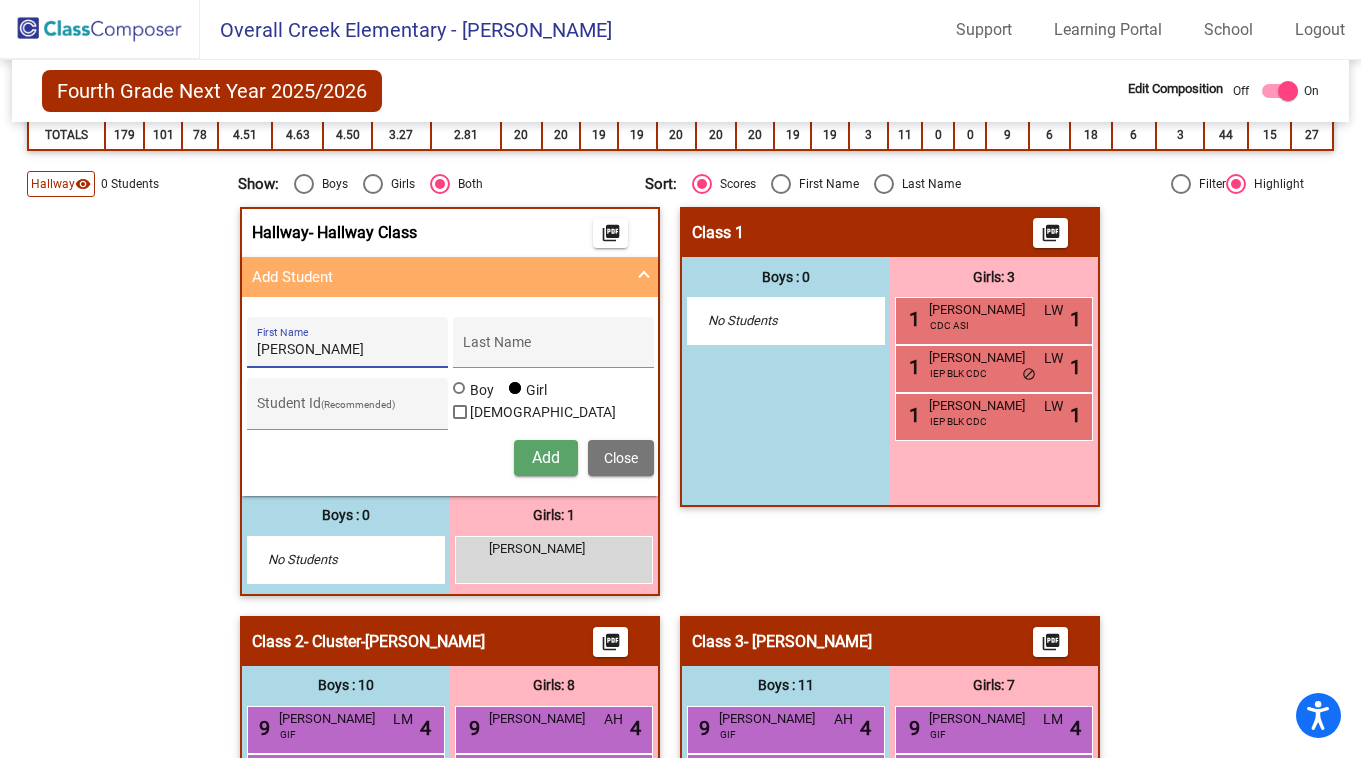 type on "[PERSON_NAME]" 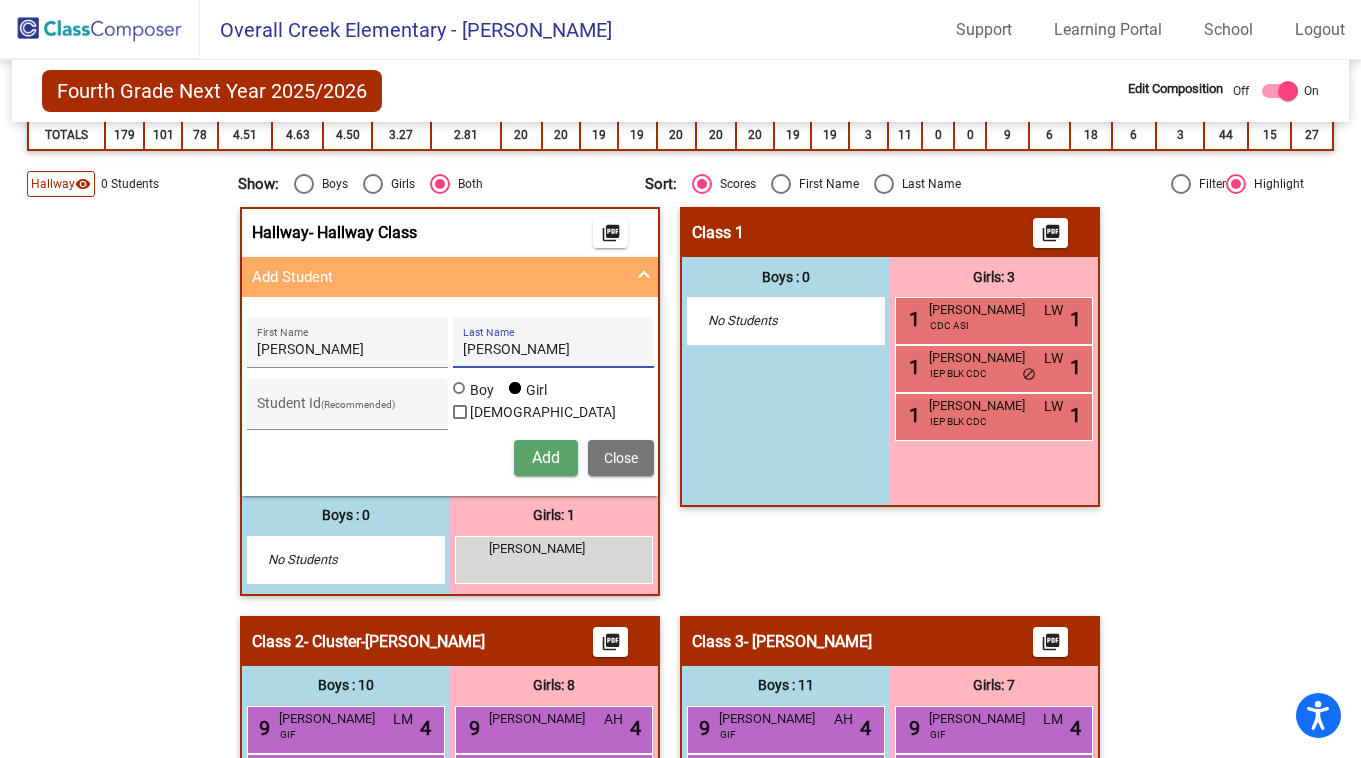 type on "[PERSON_NAME]" 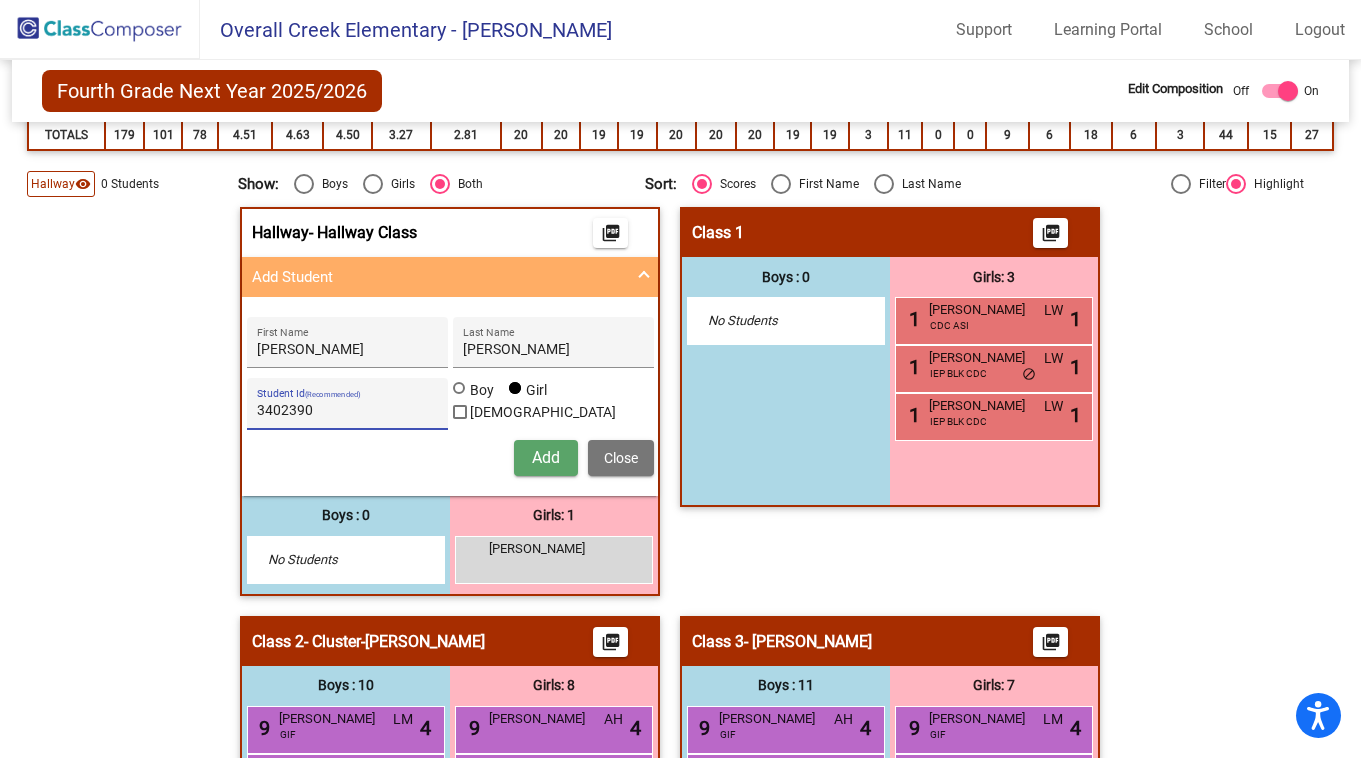 type on "3402390" 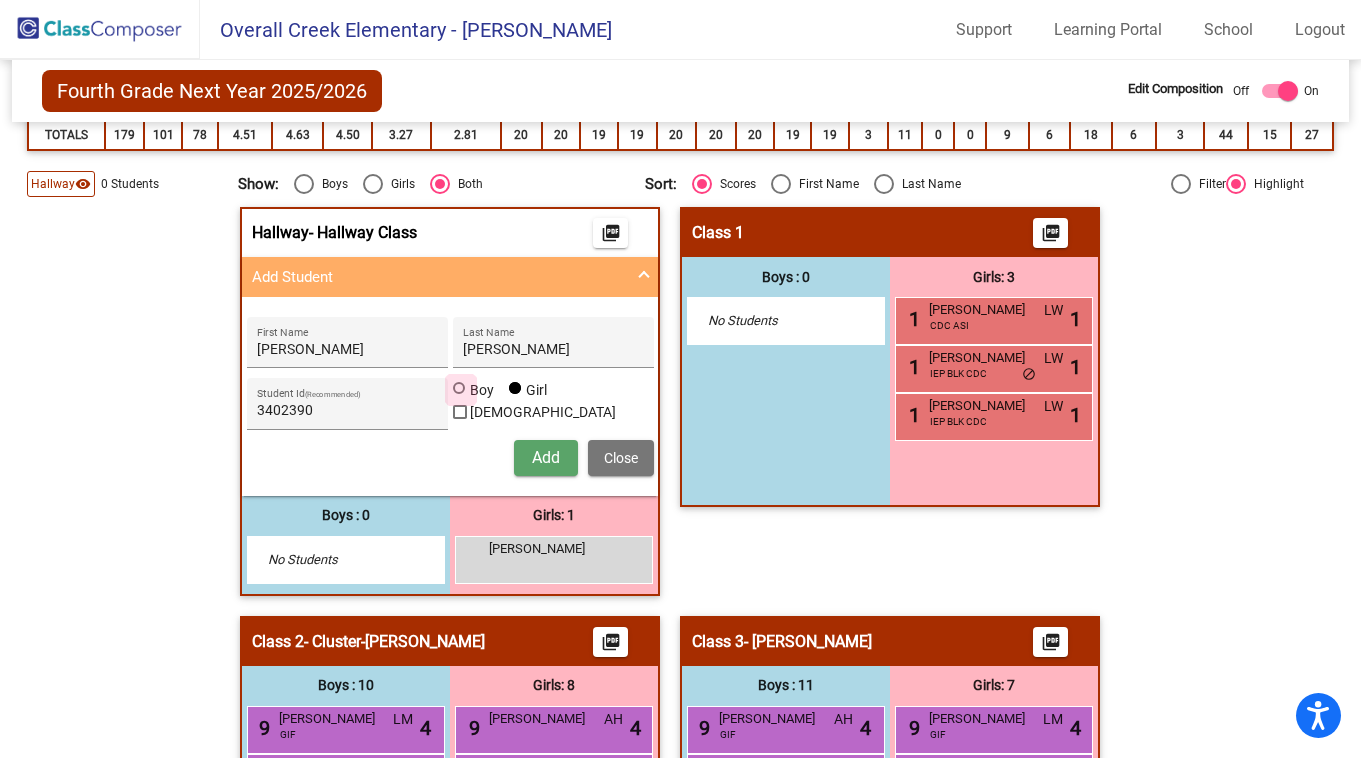 click on "Boy" at bounding box center [476, 390] 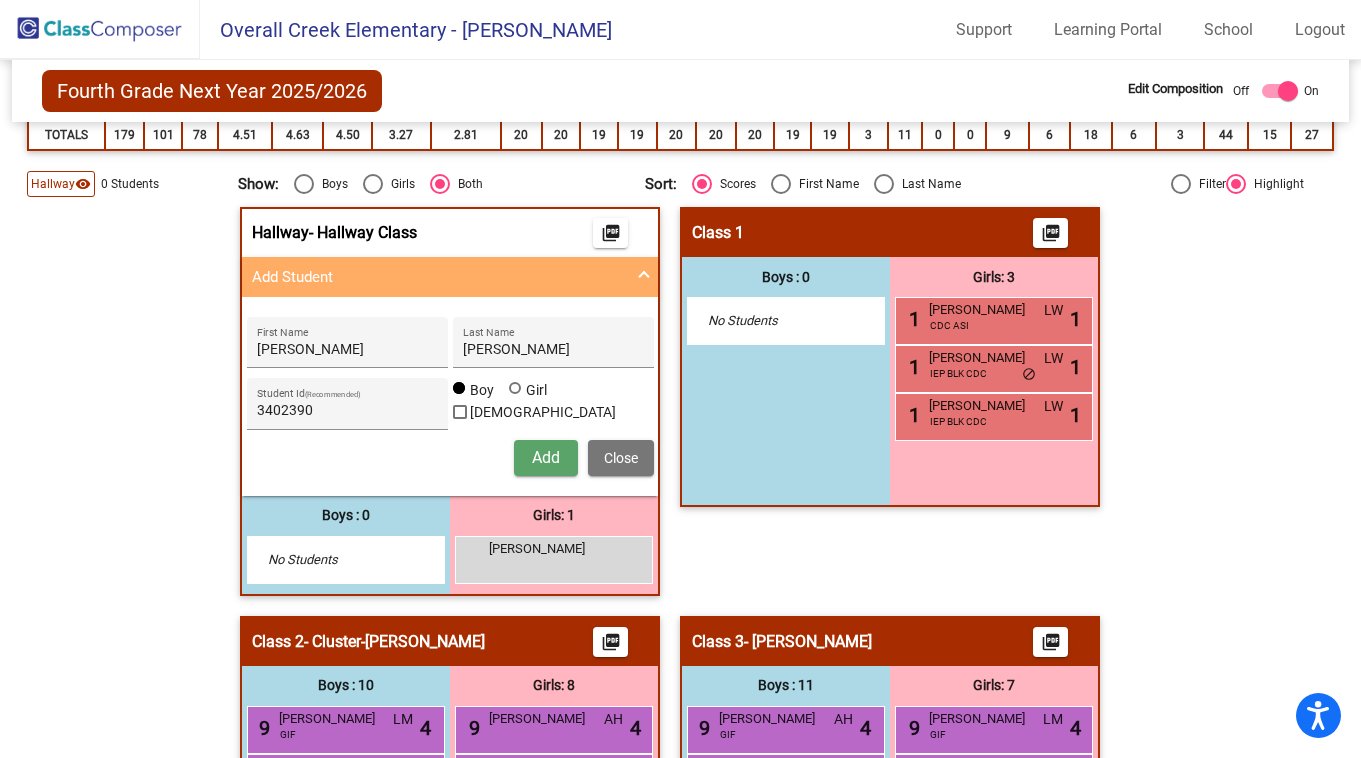 click on "[PERSON_NAME] First Name [PERSON_NAME] Last Name 3402390 Student Id  (Recommended)   Boy   Girl   [DEMOGRAPHIC_DATA] Add Close" at bounding box center [450, 396] 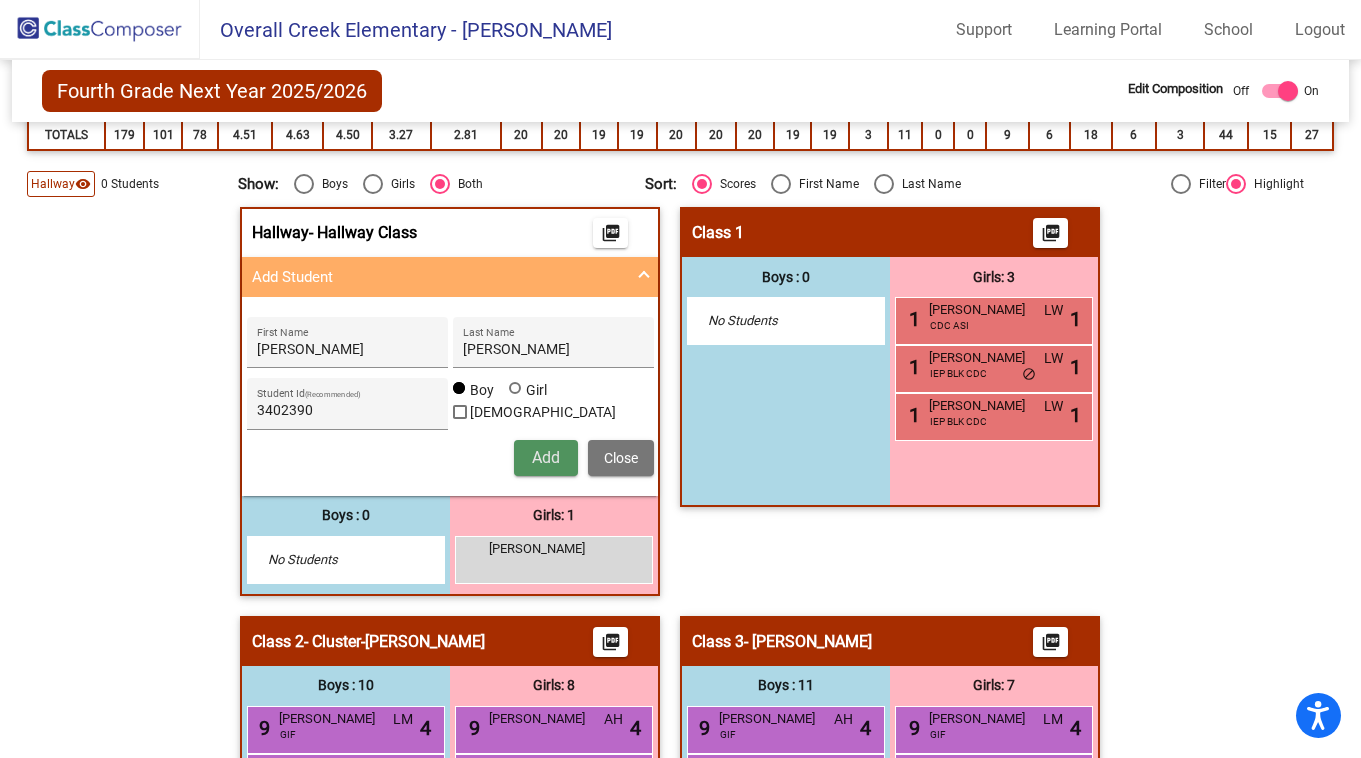 click on "Add" at bounding box center [546, 457] 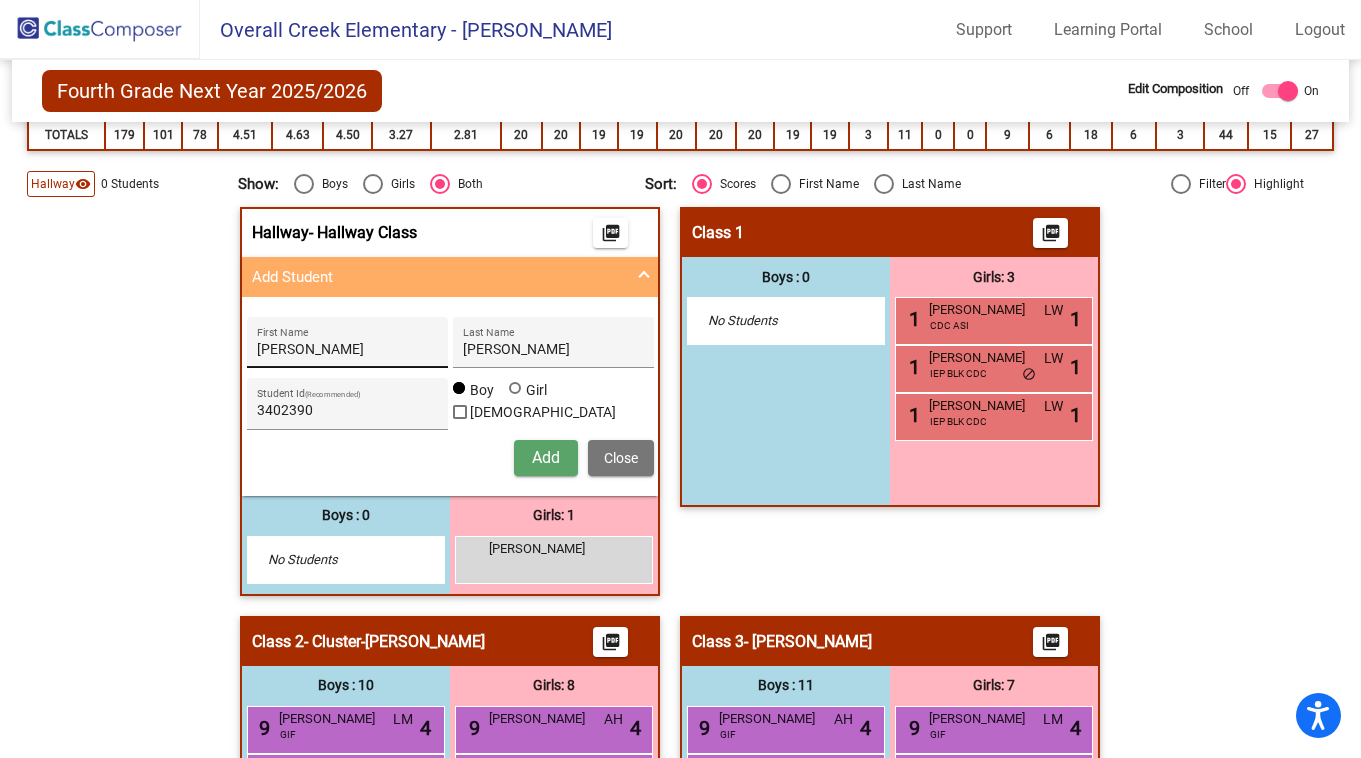 type 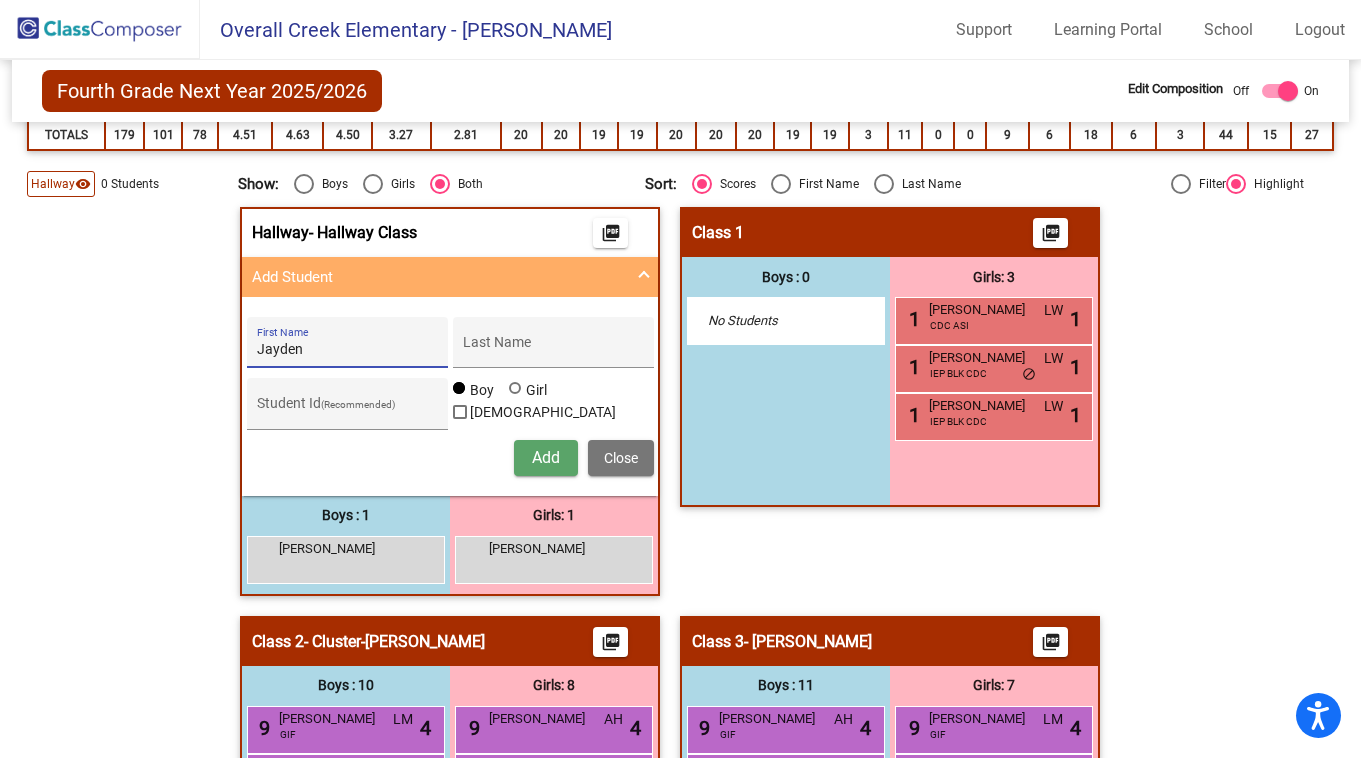type on "Jayden" 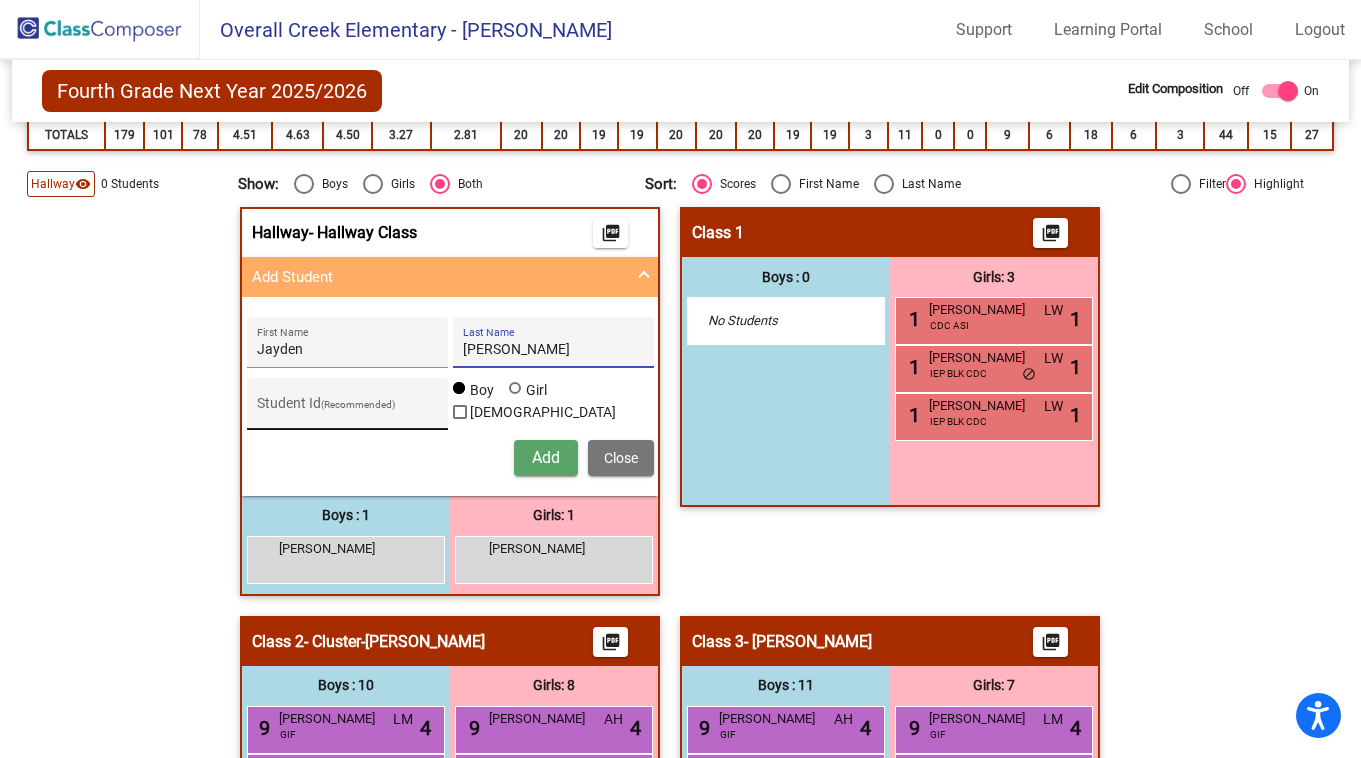 type on "[PERSON_NAME]" 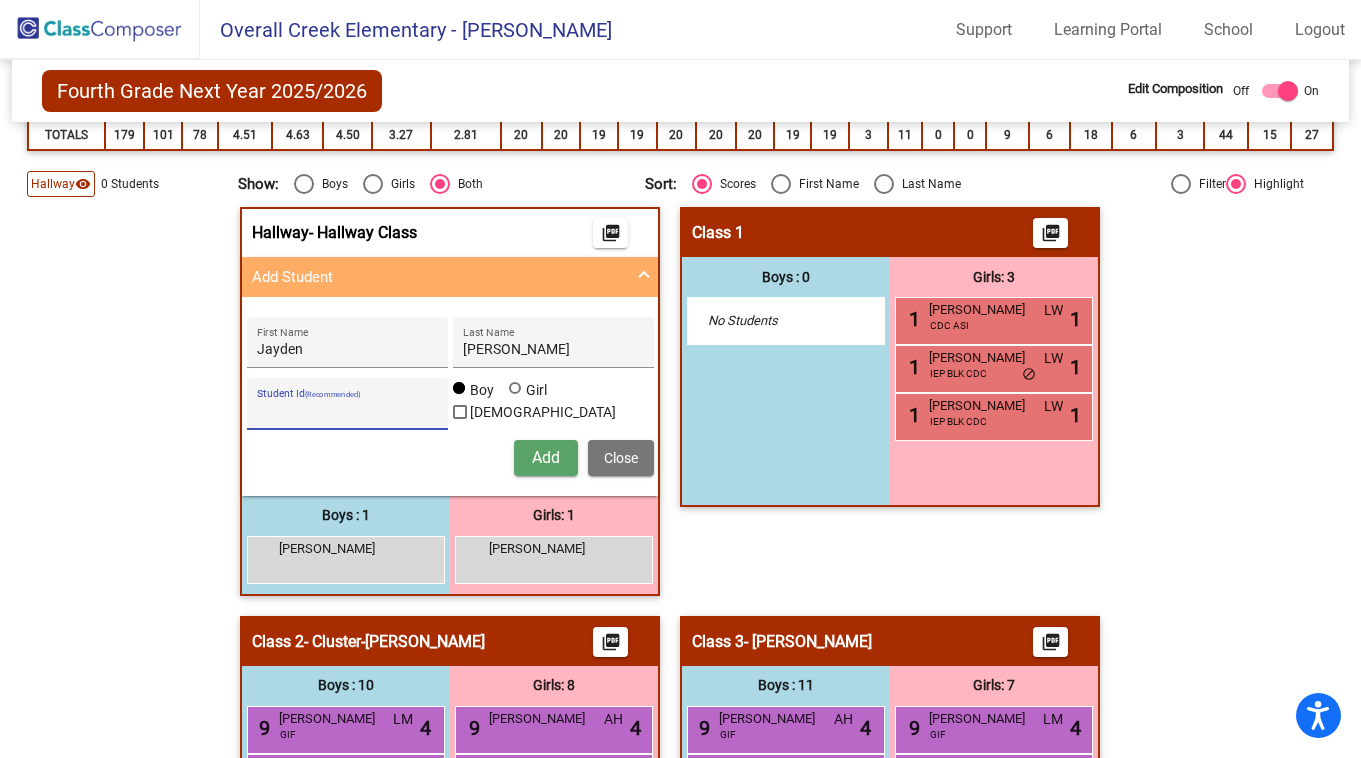 click on "Student Id  (Recommended)" at bounding box center (347, 411) 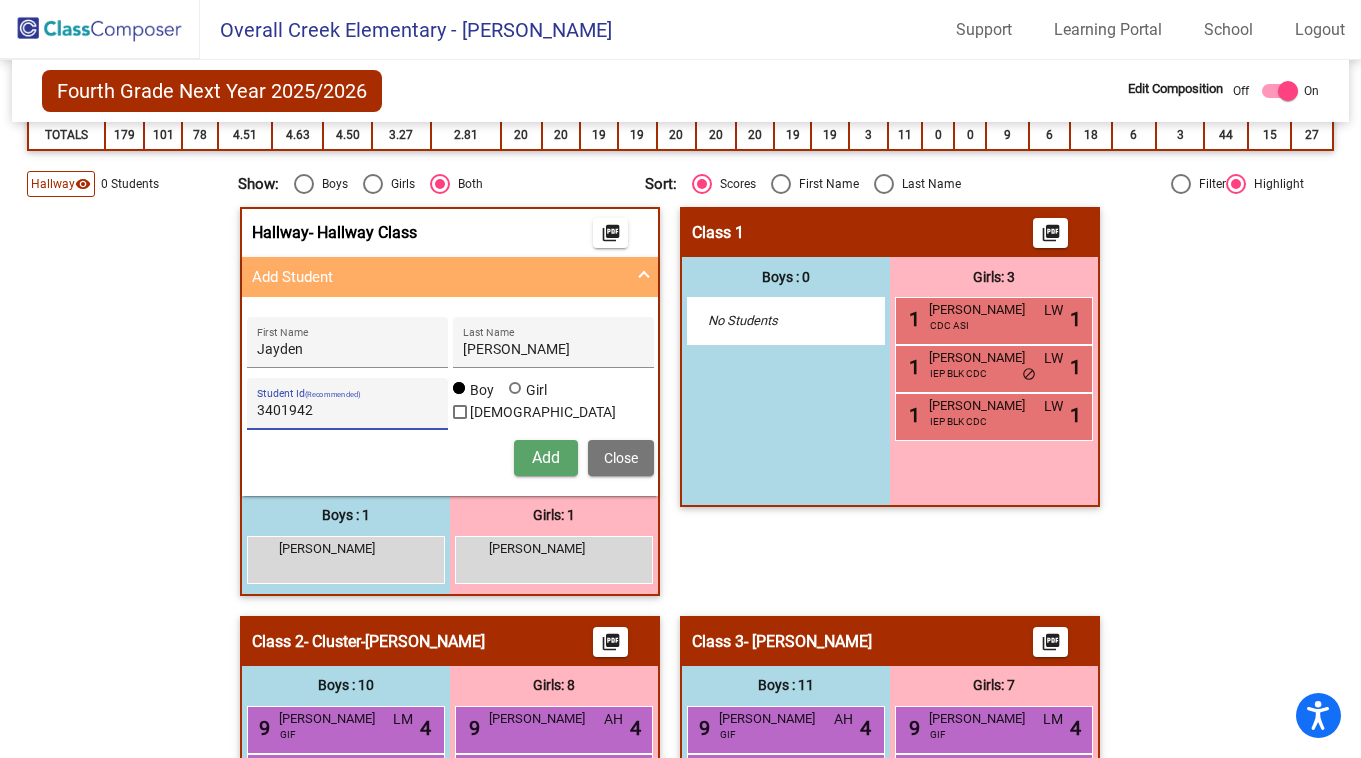 type on "3401942" 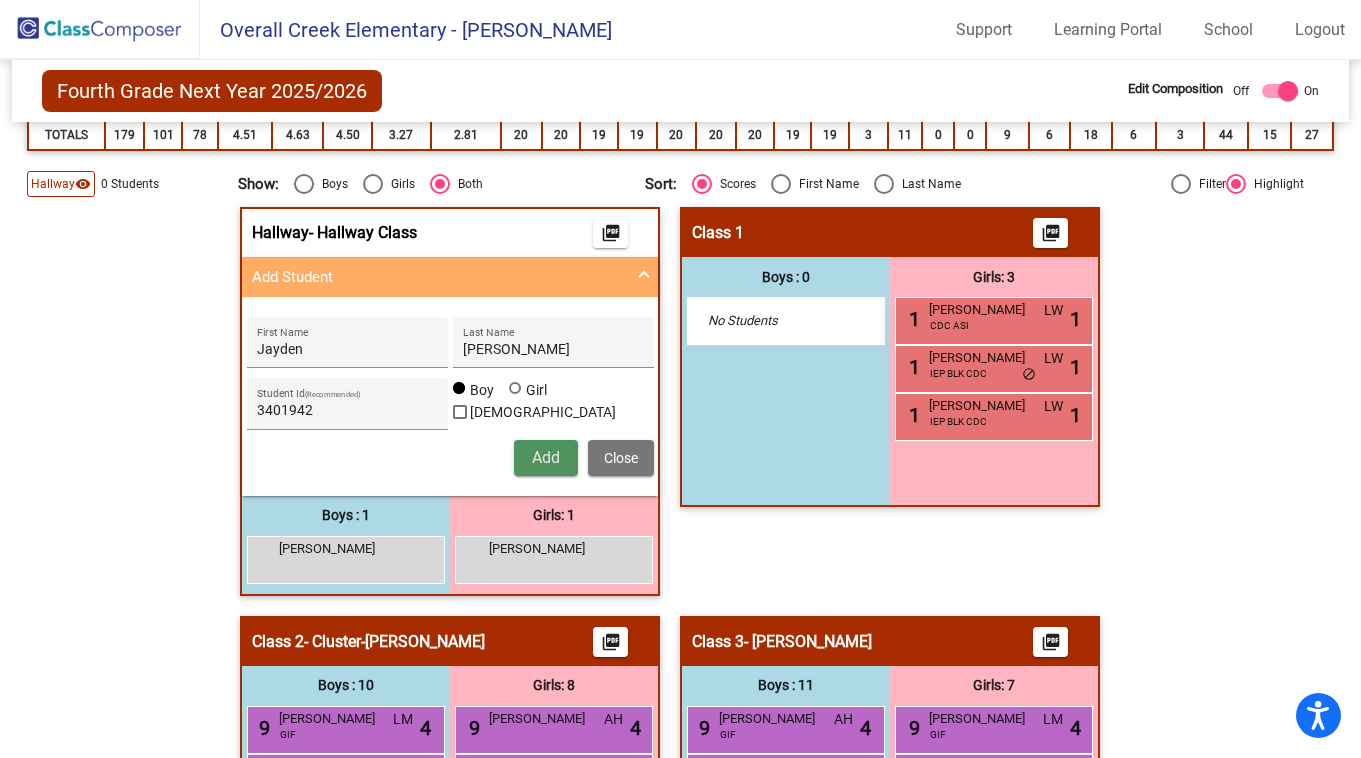 click on "Add" at bounding box center [546, 457] 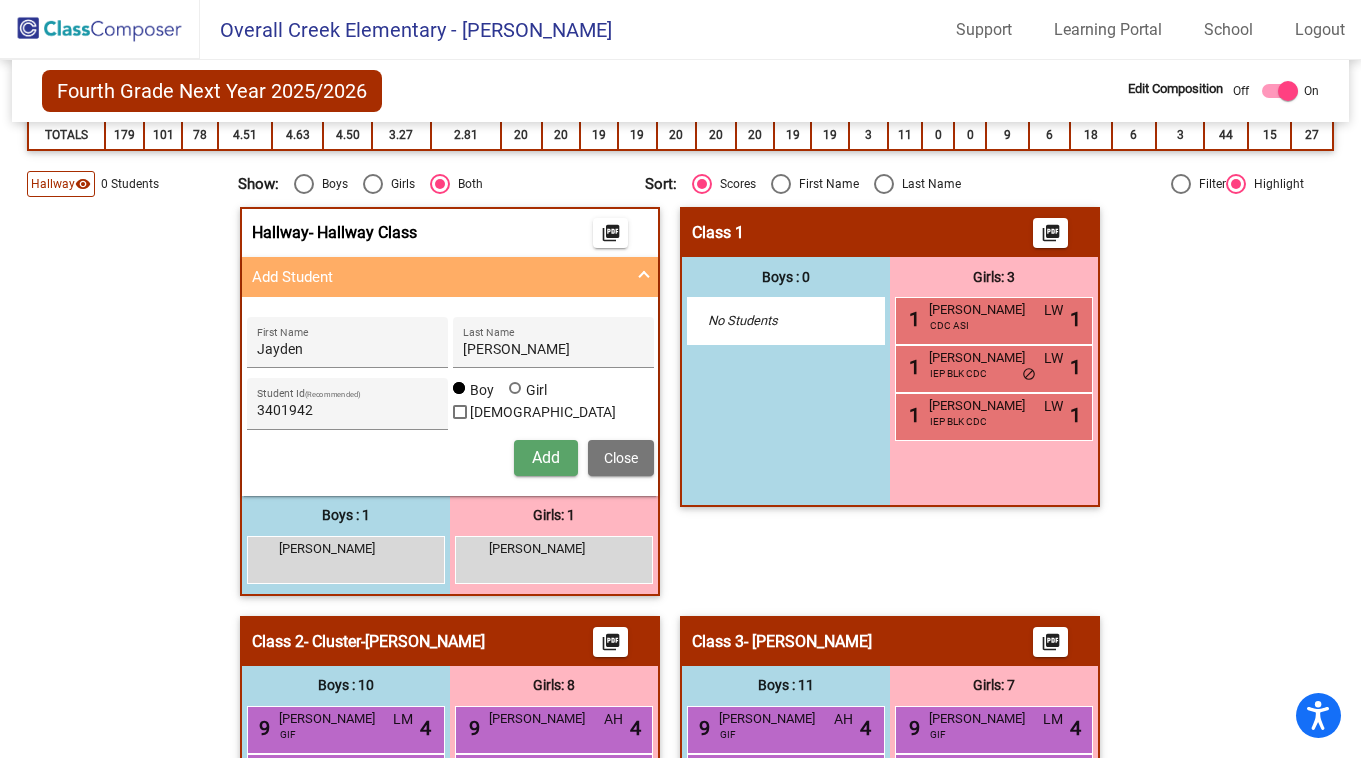 type 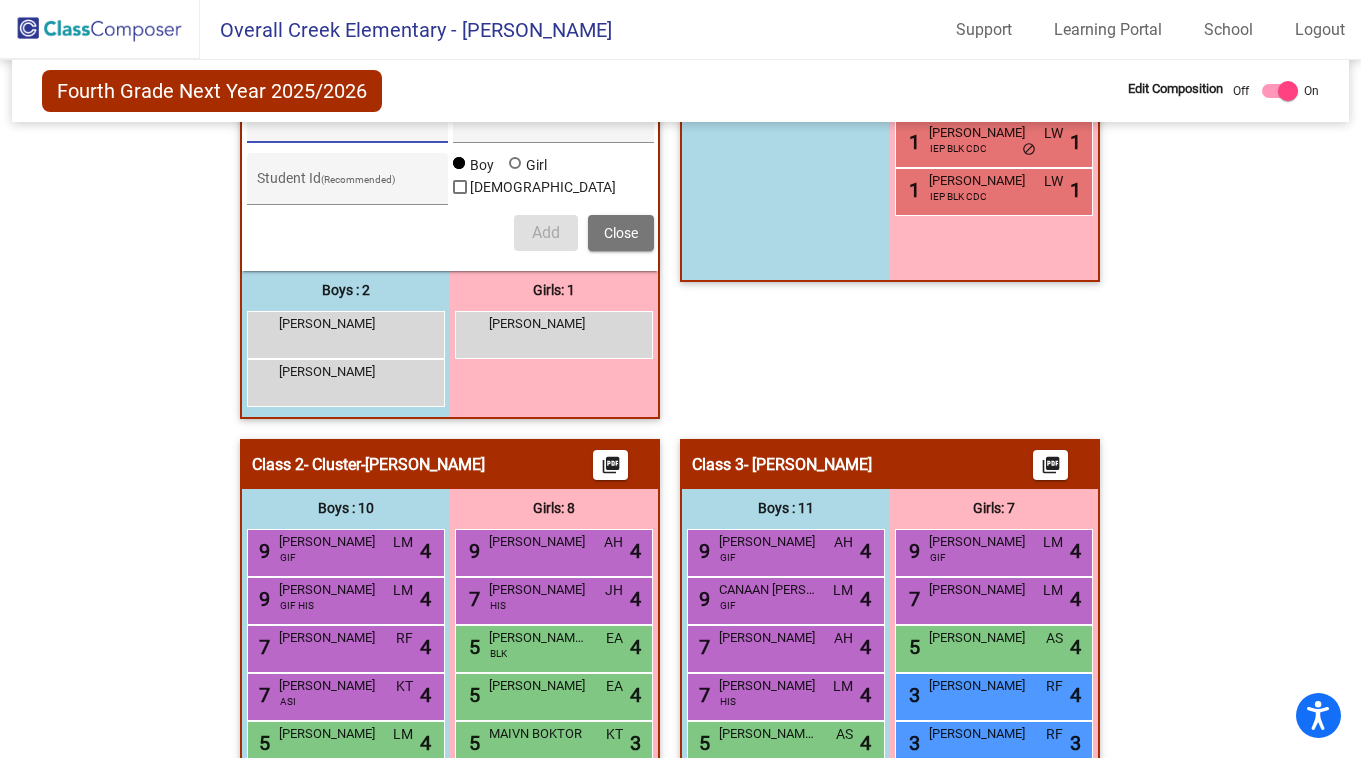 scroll, scrollTop: 679, scrollLeft: 0, axis: vertical 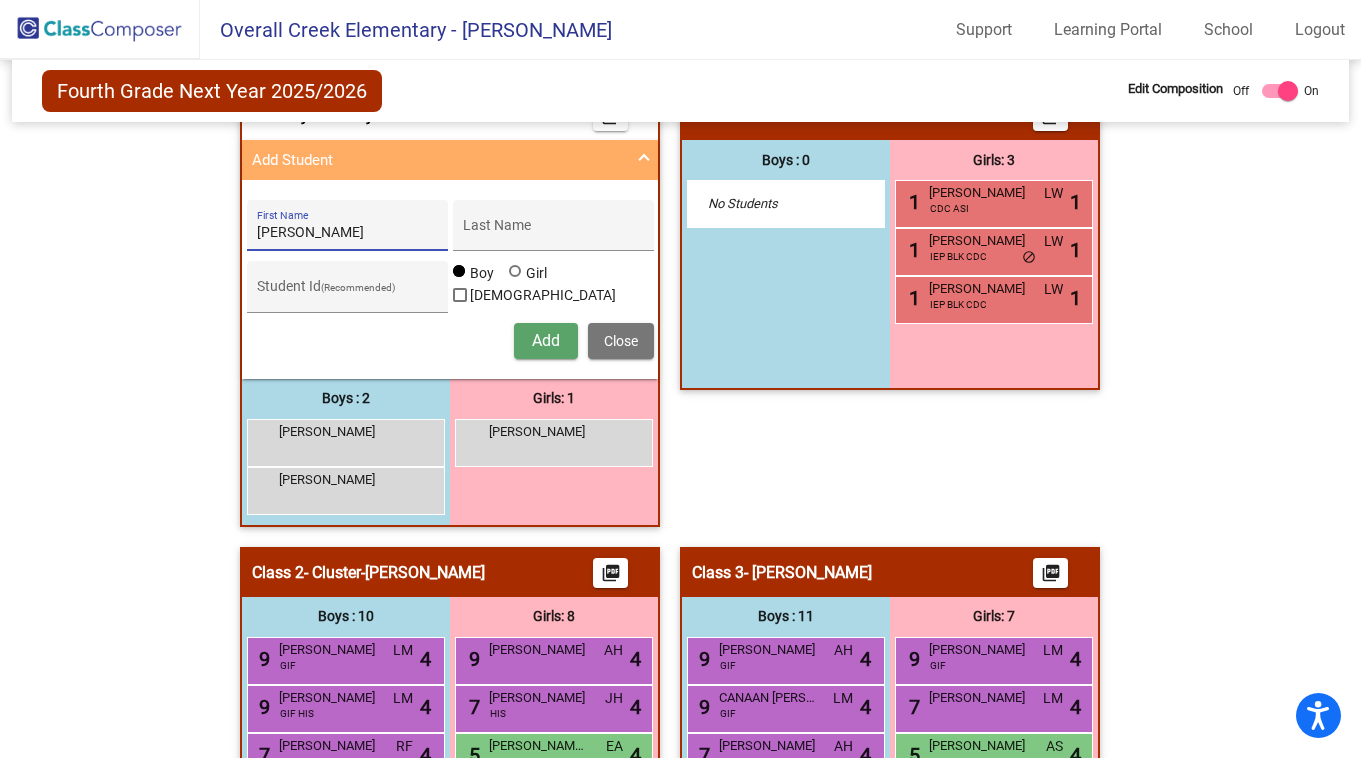 type on "[PERSON_NAME]" 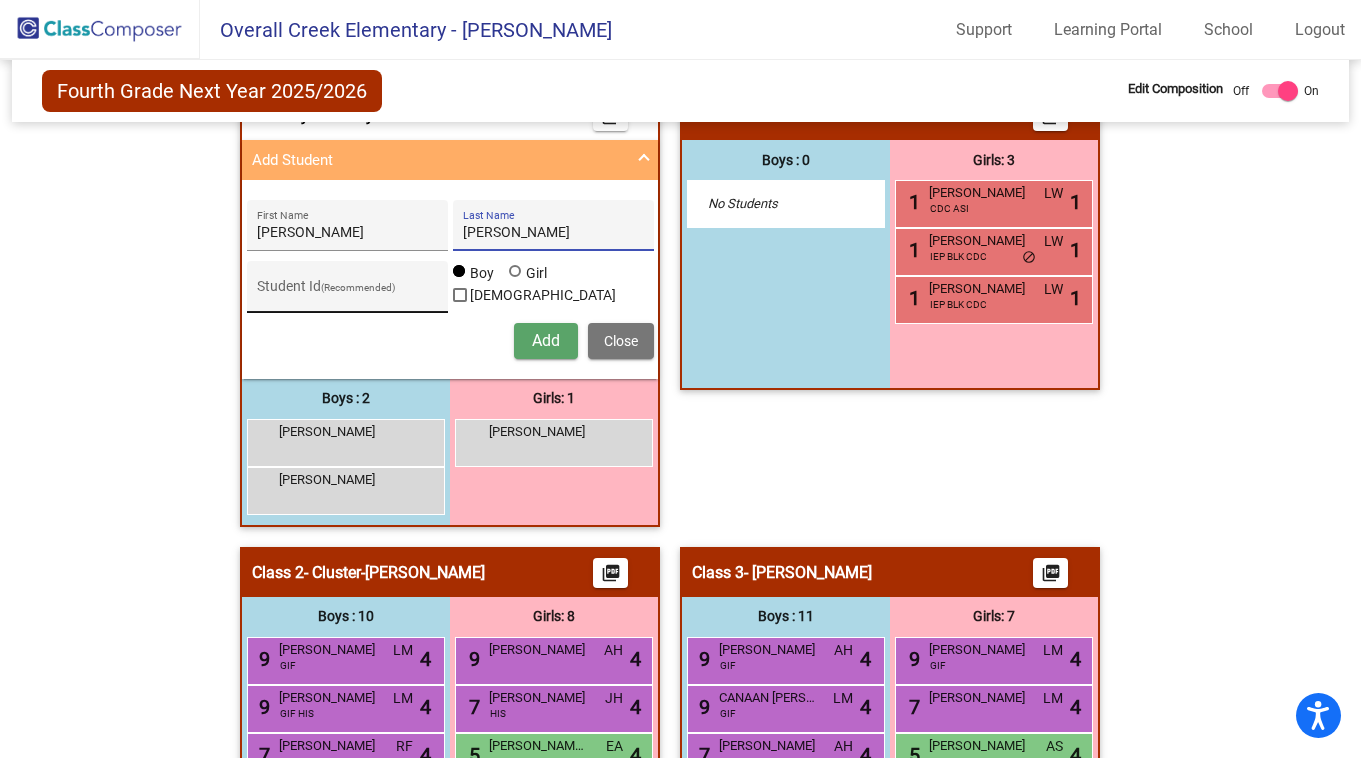type on "[PERSON_NAME]" 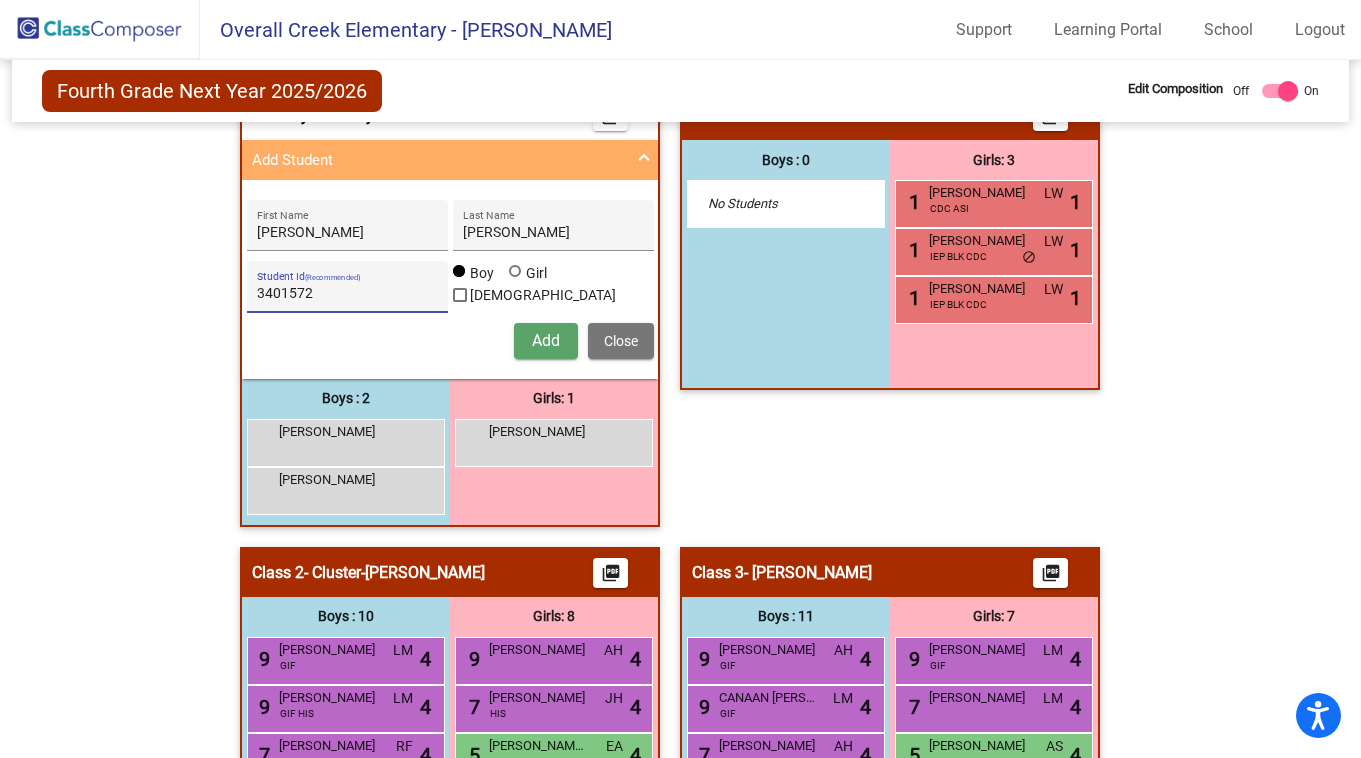 type on "3401572" 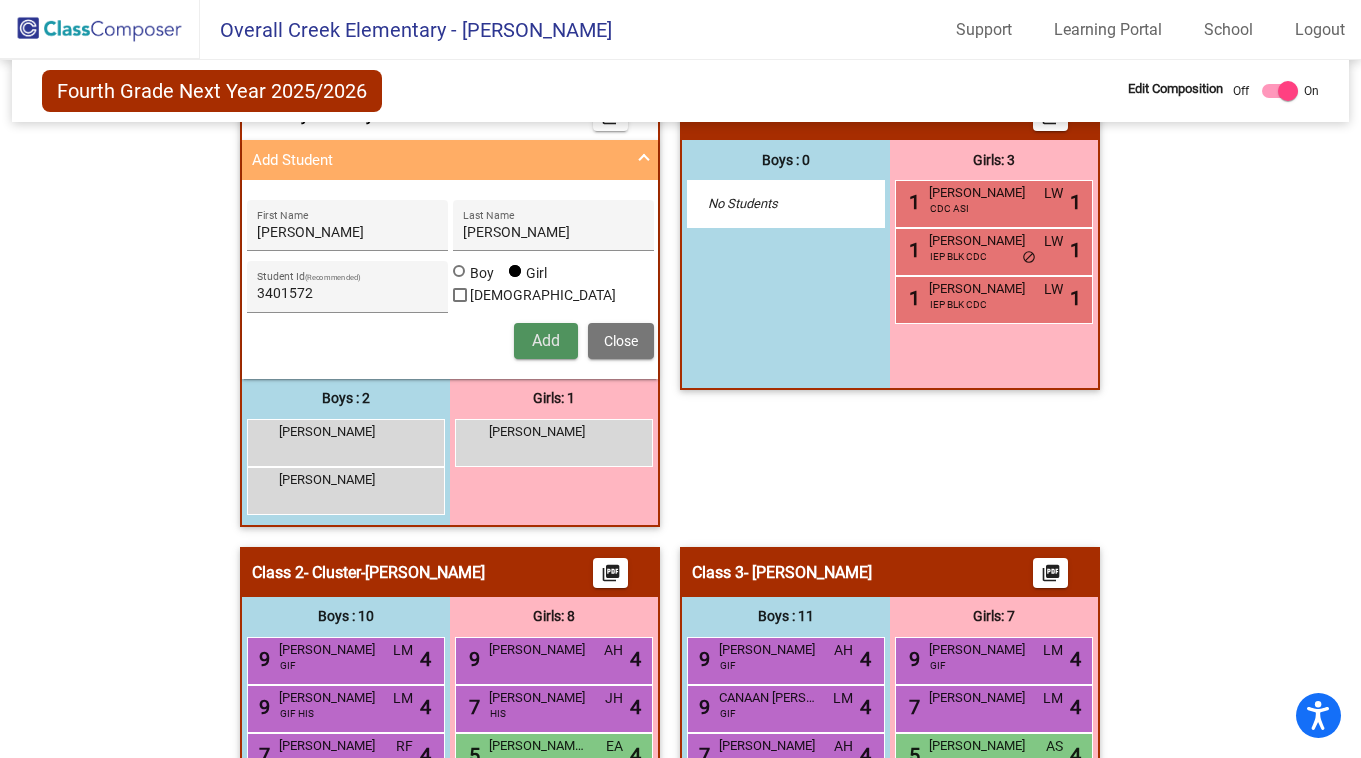 click on "Add" at bounding box center [546, 340] 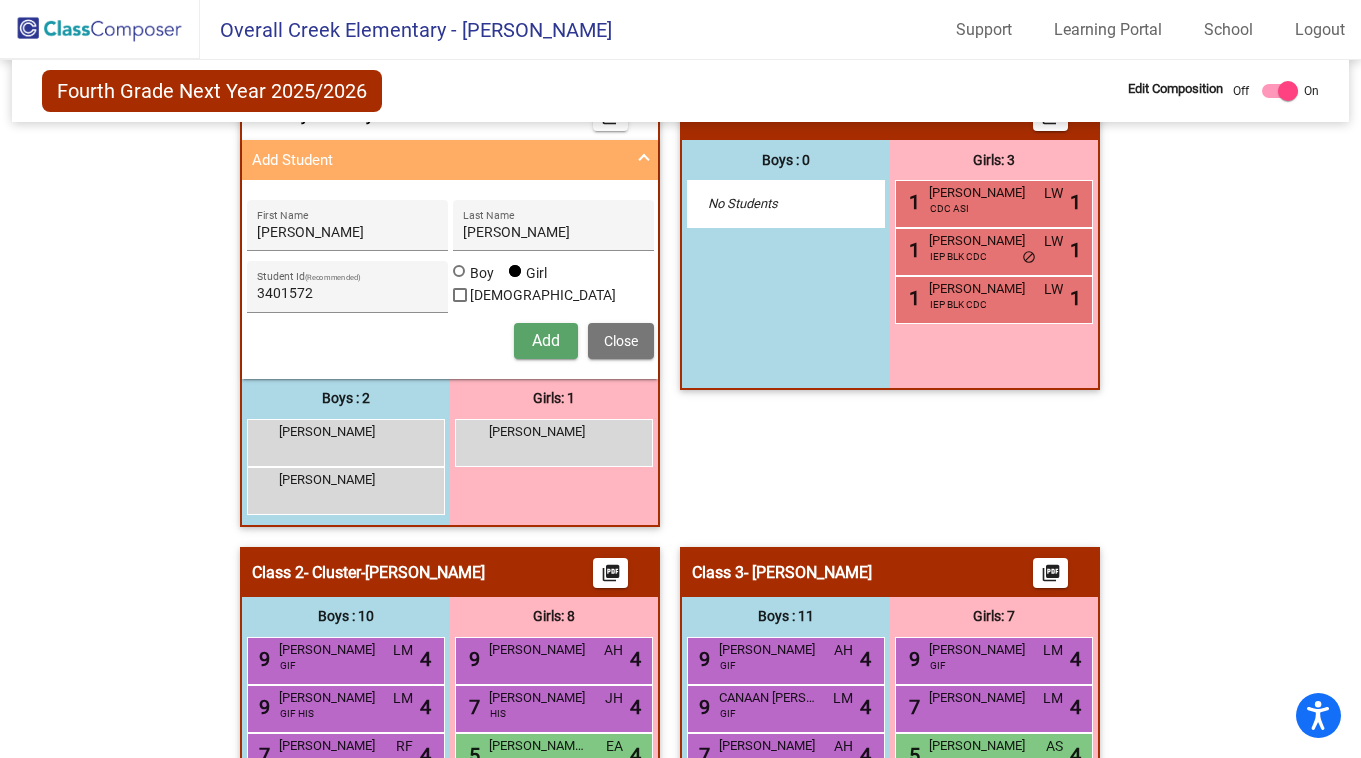 type 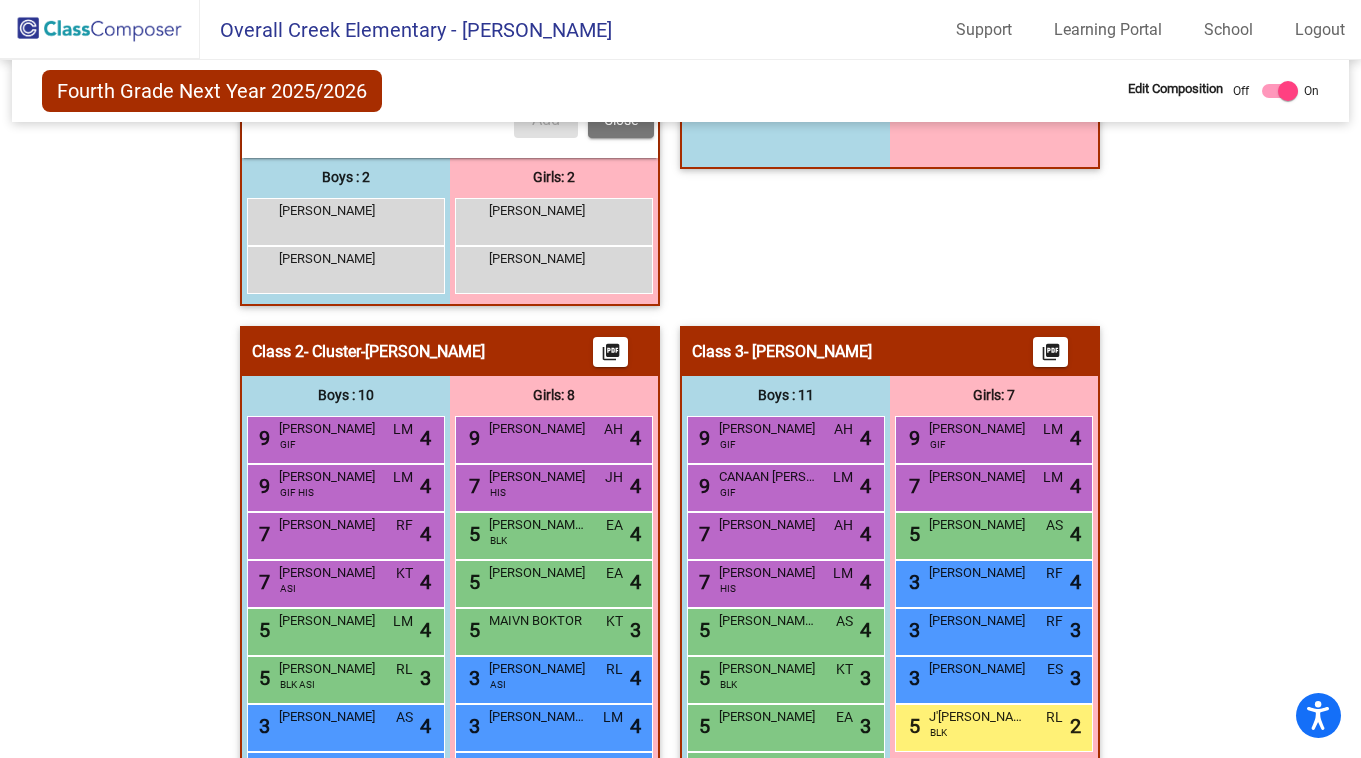 scroll, scrollTop: 995, scrollLeft: 0, axis: vertical 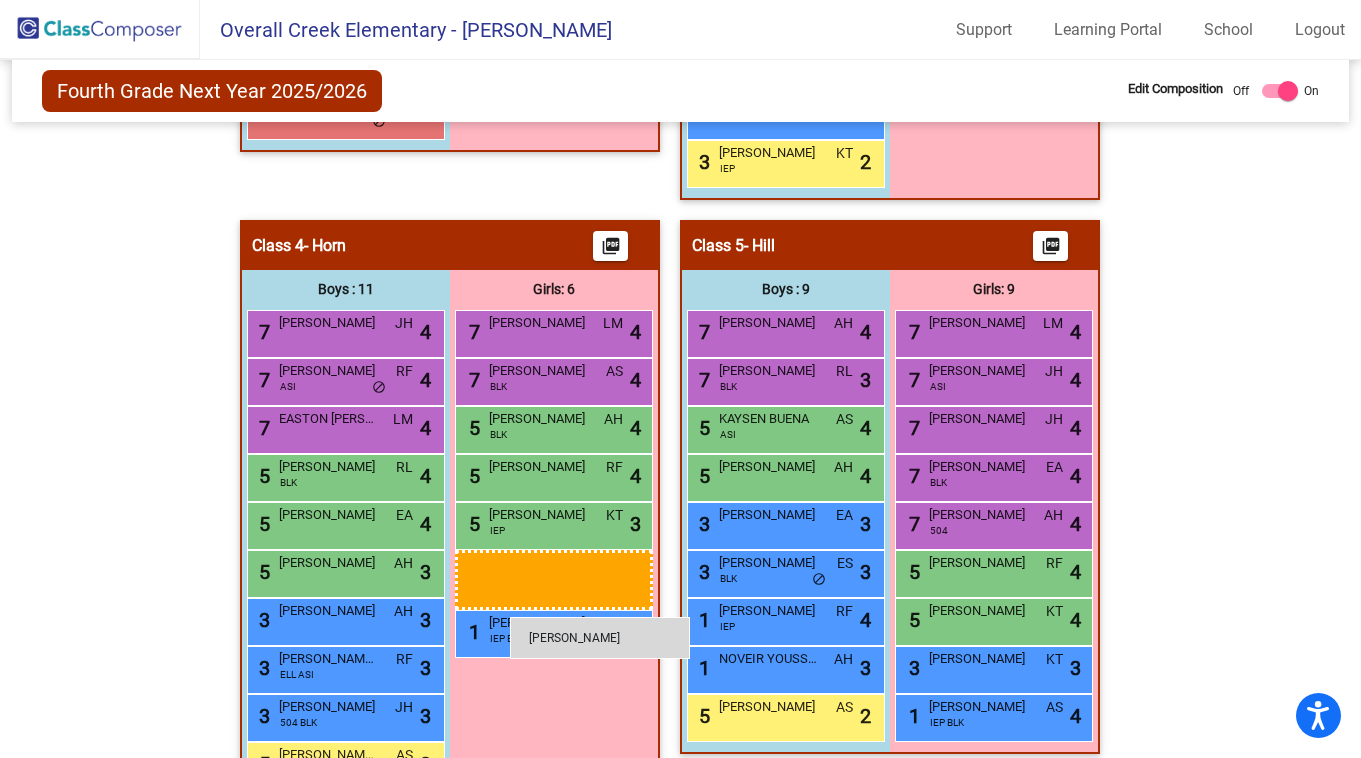 drag, startPoint x: 552, startPoint y: 164, endPoint x: 510, endPoint y: 617, distance: 454.94284 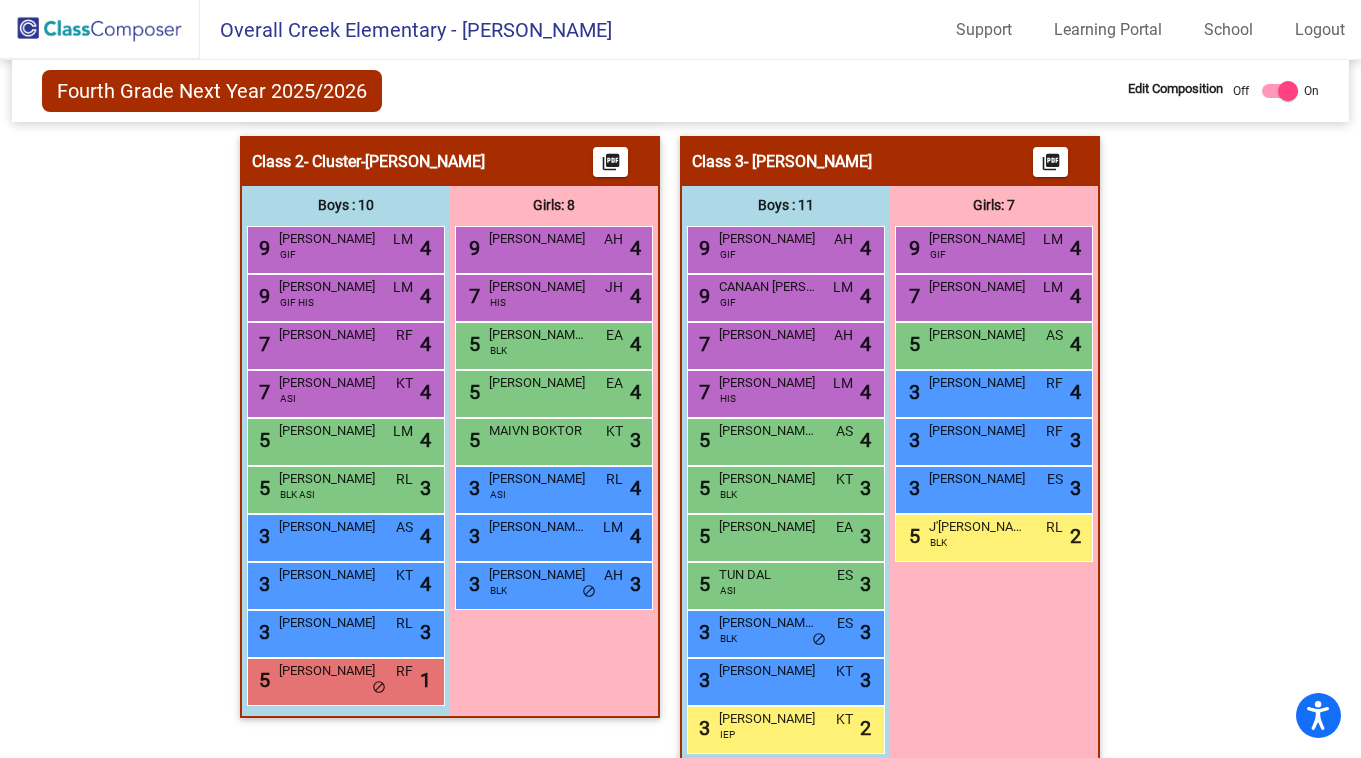 scroll, scrollTop: 951, scrollLeft: 0, axis: vertical 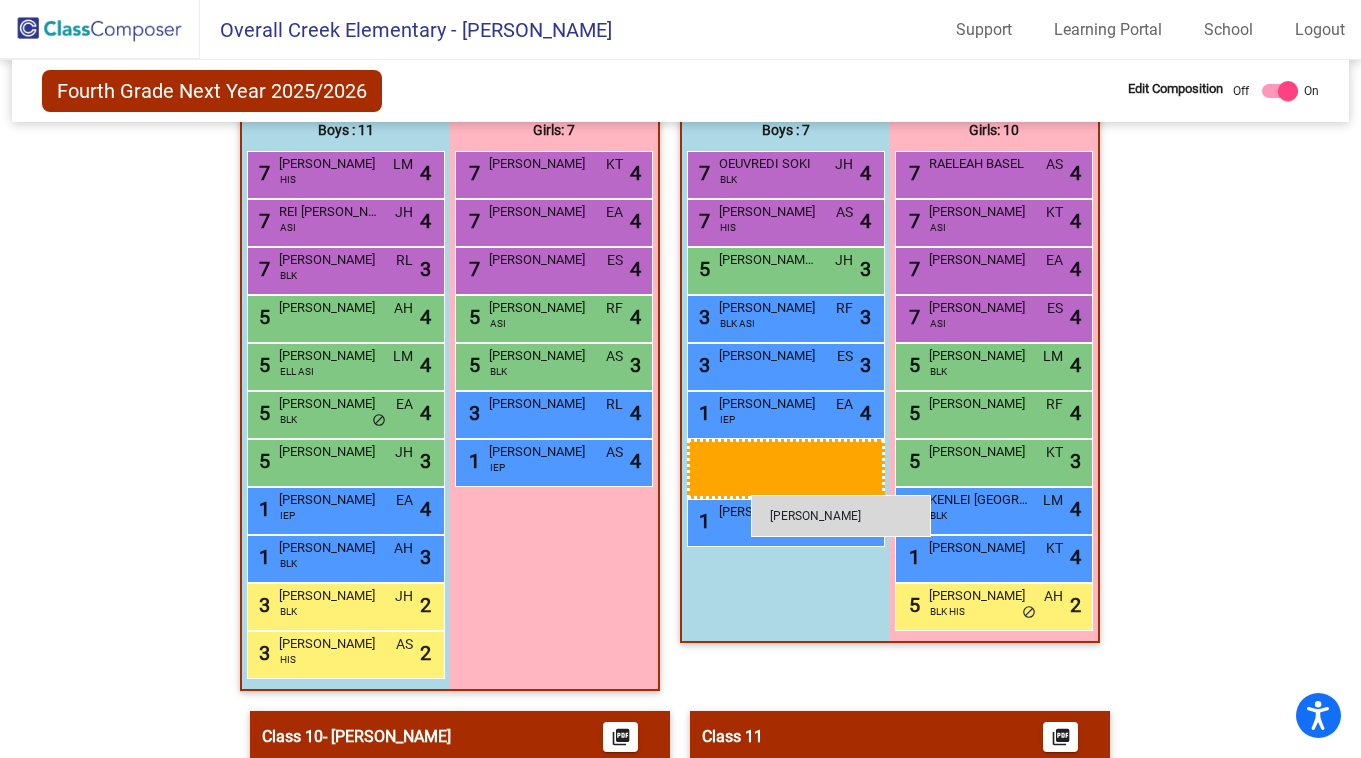 drag, startPoint x: 385, startPoint y: 197, endPoint x: 751, endPoint y: 494, distance: 471.3438 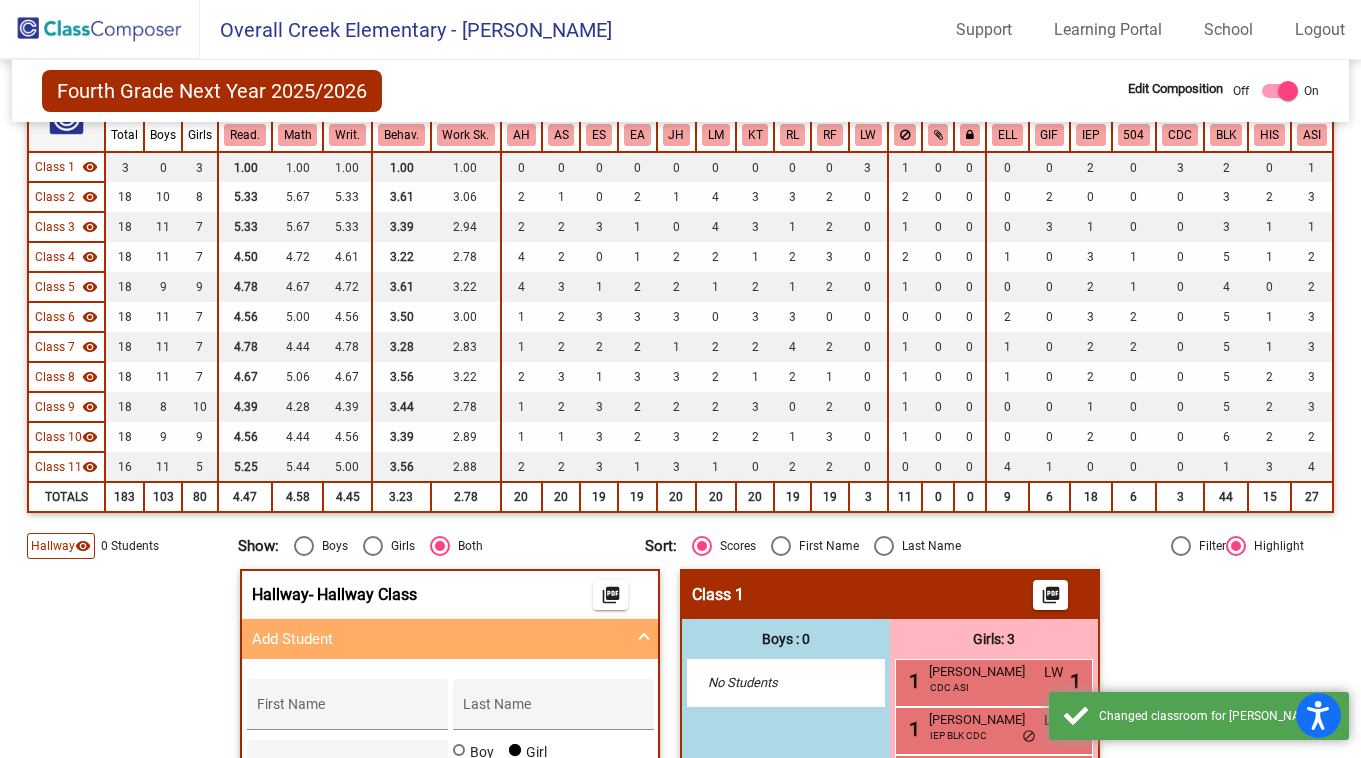 scroll, scrollTop: 194, scrollLeft: 0, axis: vertical 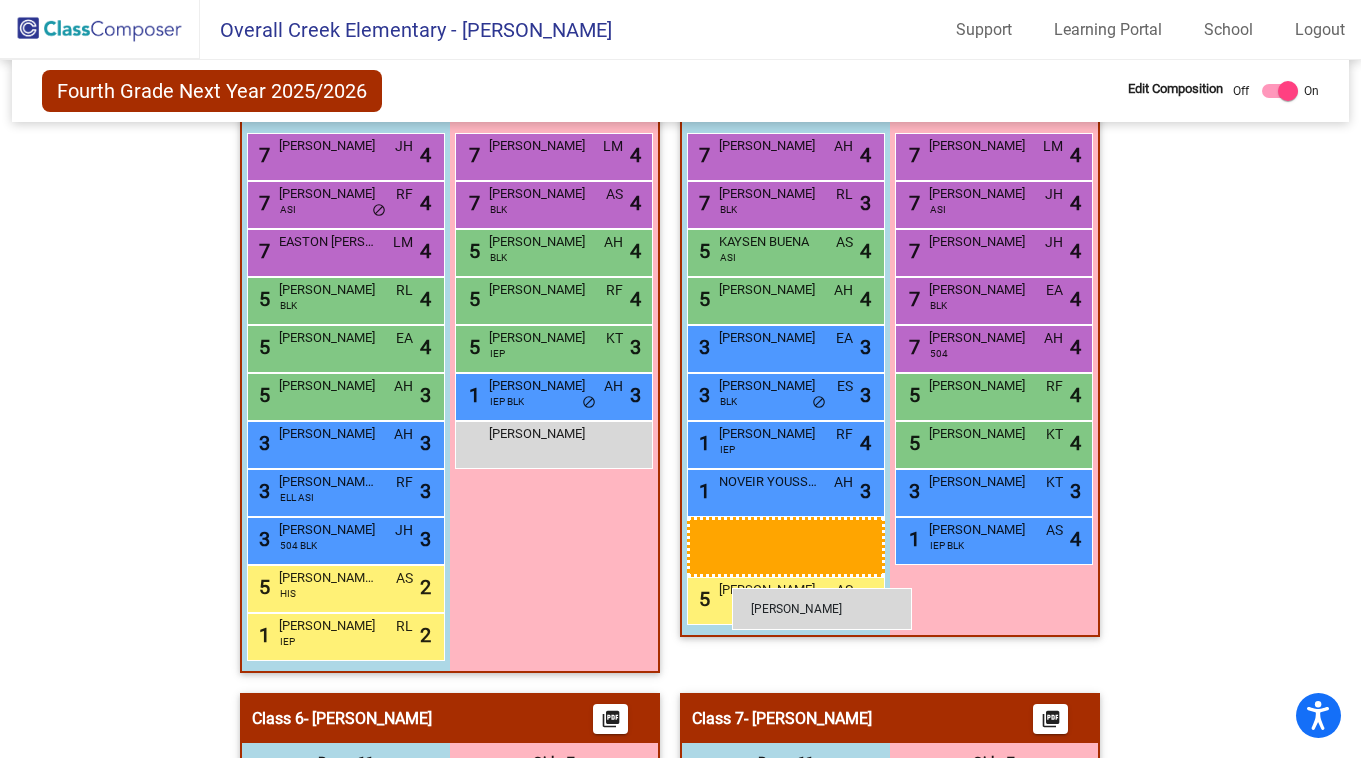 drag, startPoint x: 359, startPoint y: 203, endPoint x: 732, endPoint y: 589, distance: 536.77277 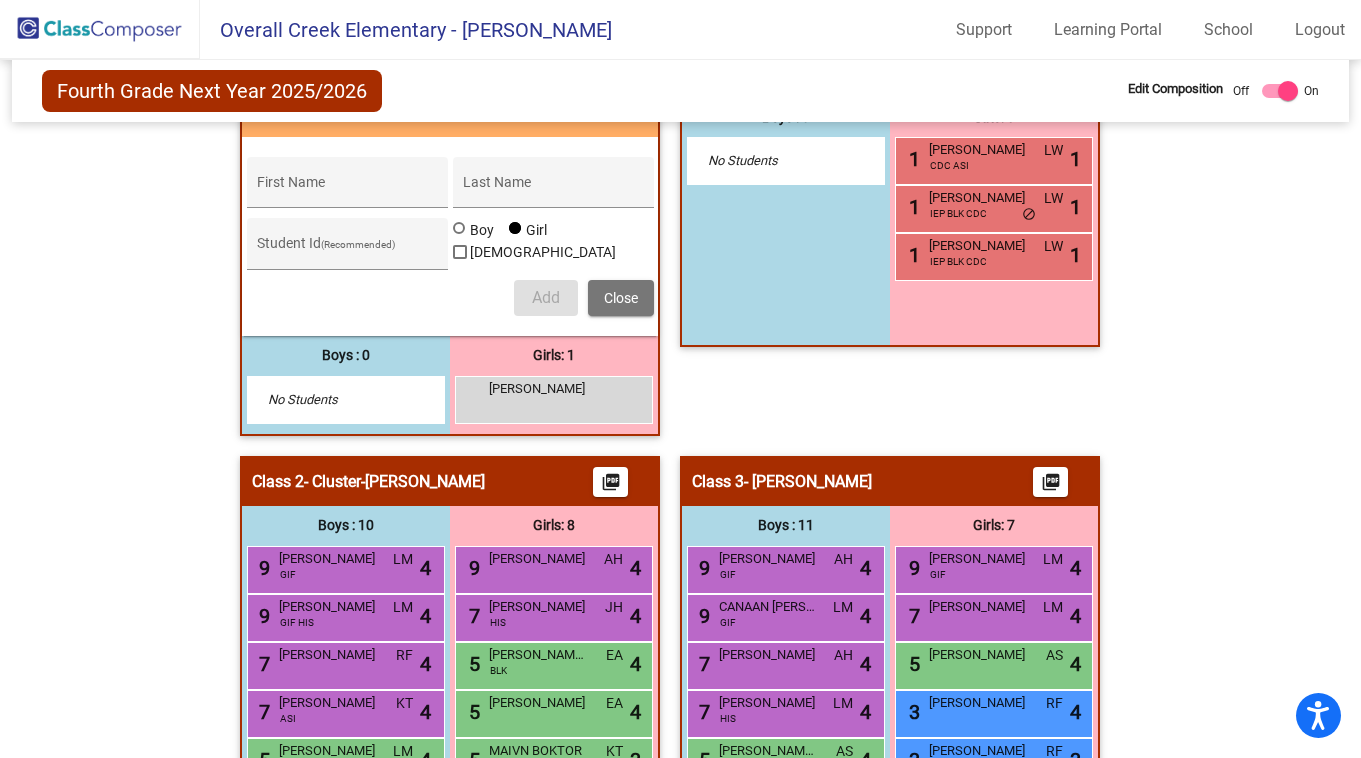 scroll, scrollTop: 241, scrollLeft: 0, axis: vertical 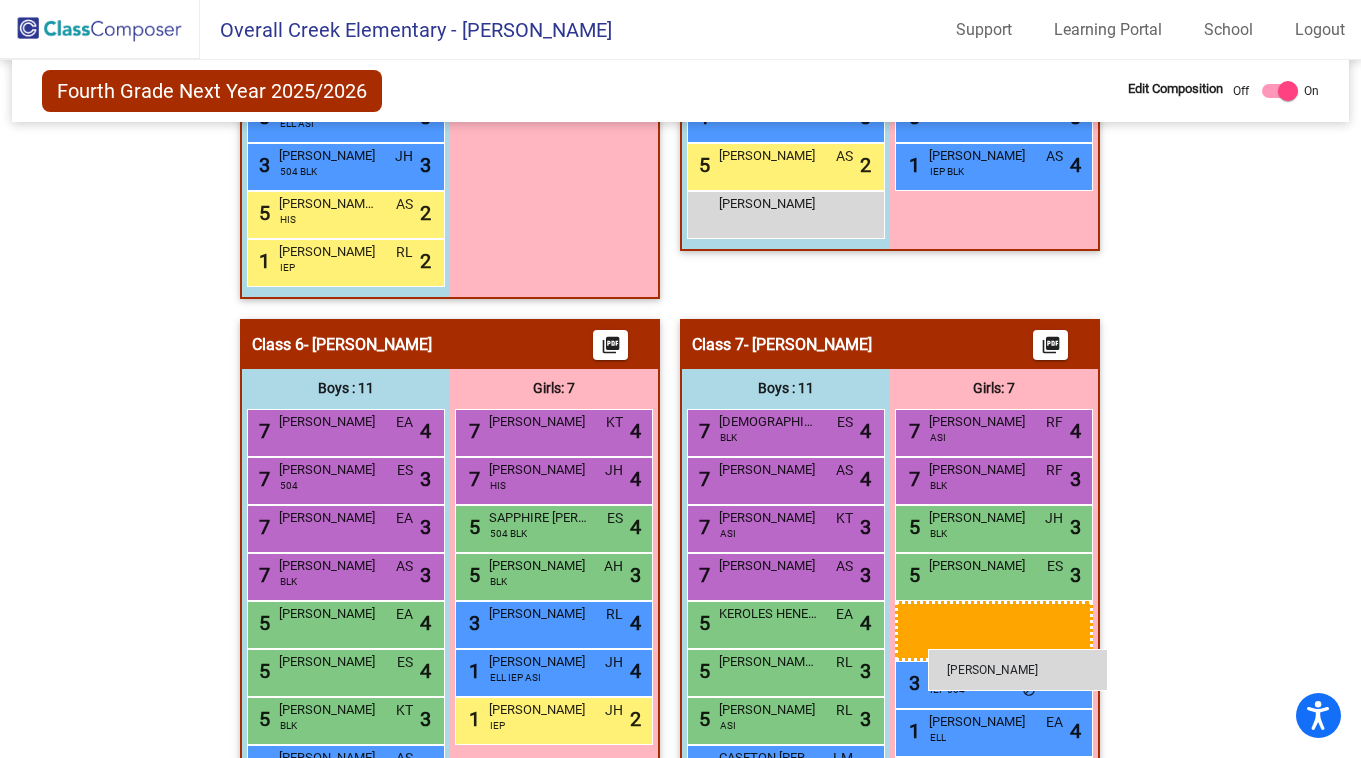 drag, startPoint x: 527, startPoint y: 400, endPoint x: 928, endPoint y: 649, distance: 472.01907 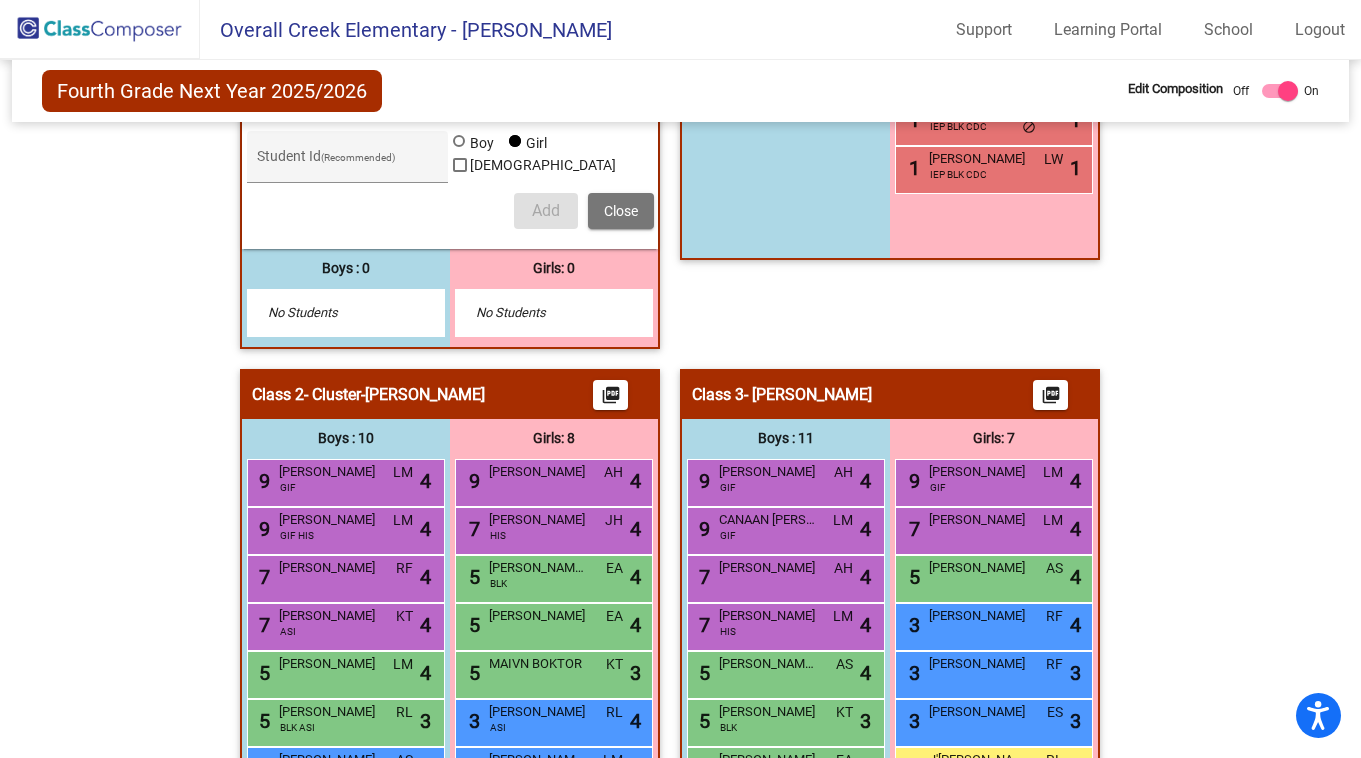 scroll, scrollTop: 0, scrollLeft: 0, axis: both 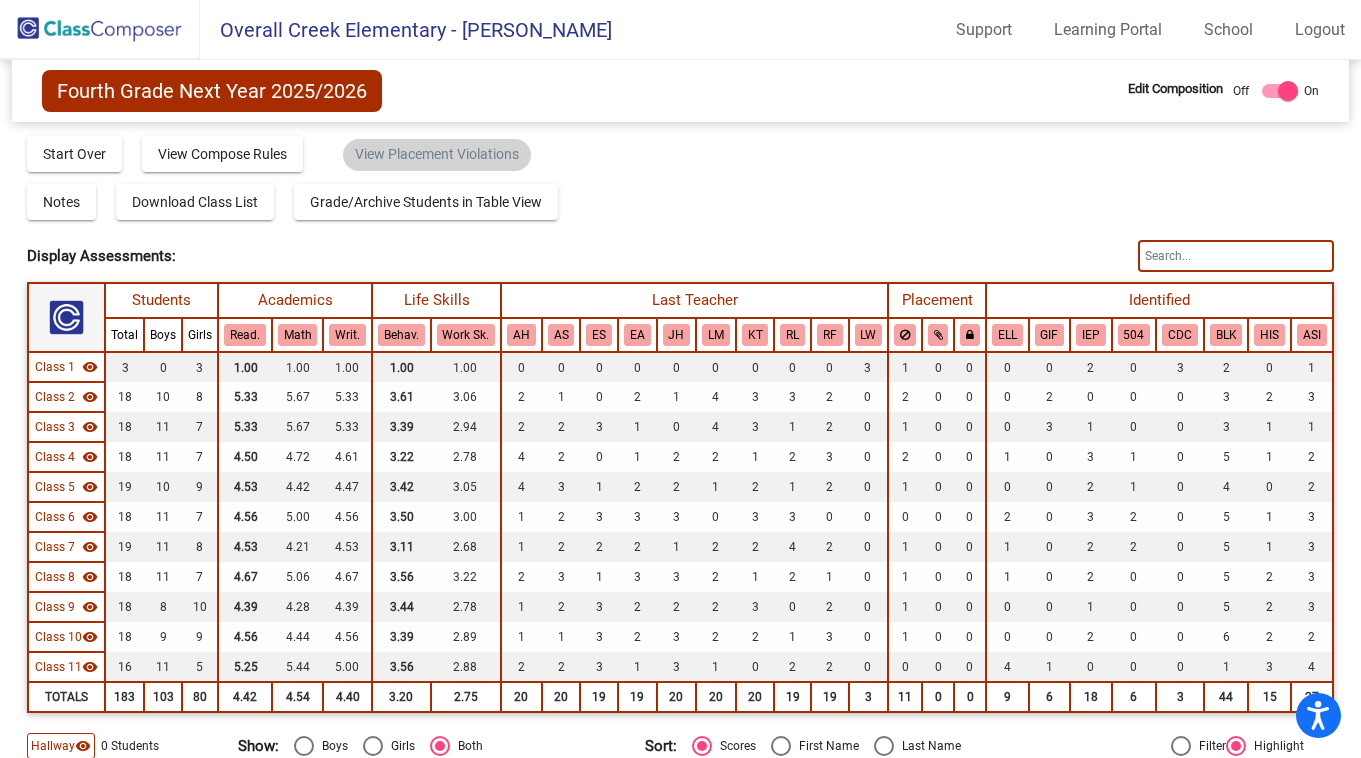 click 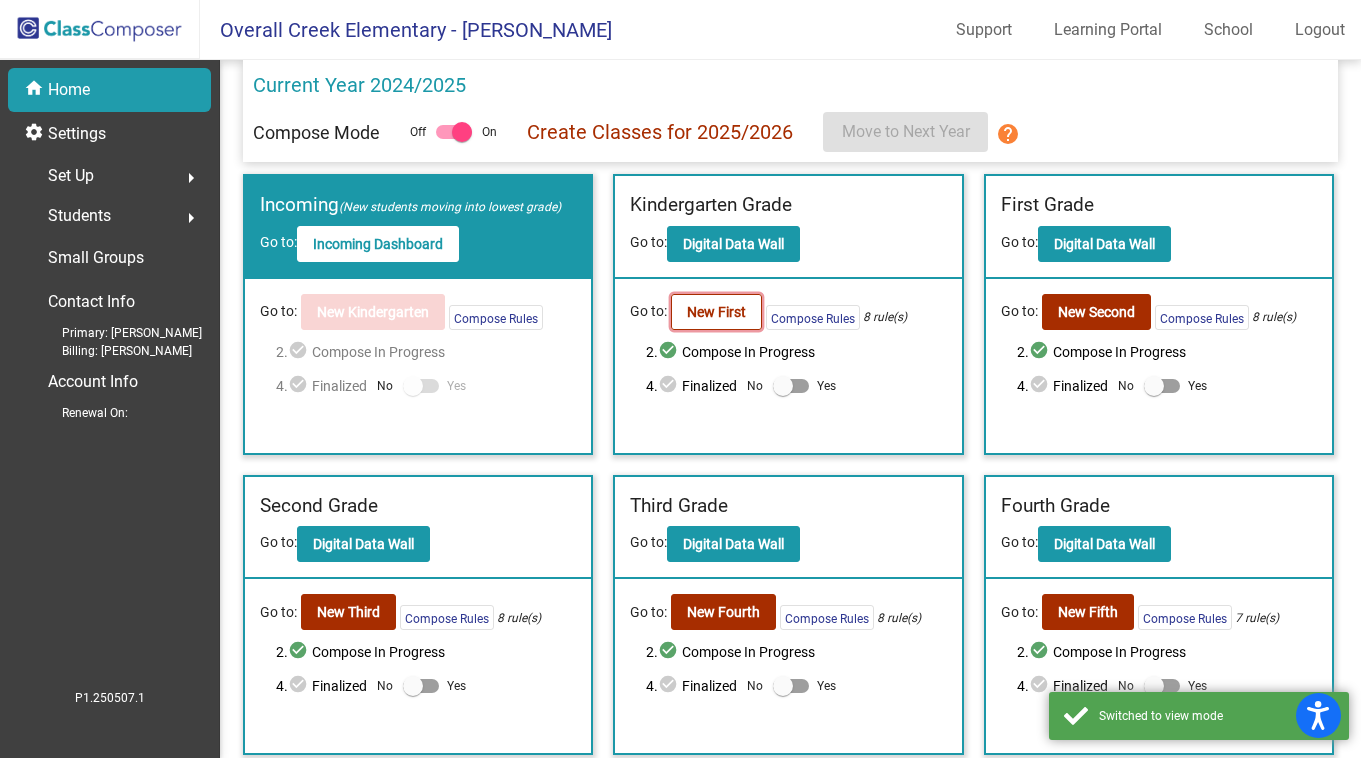click on "New First" 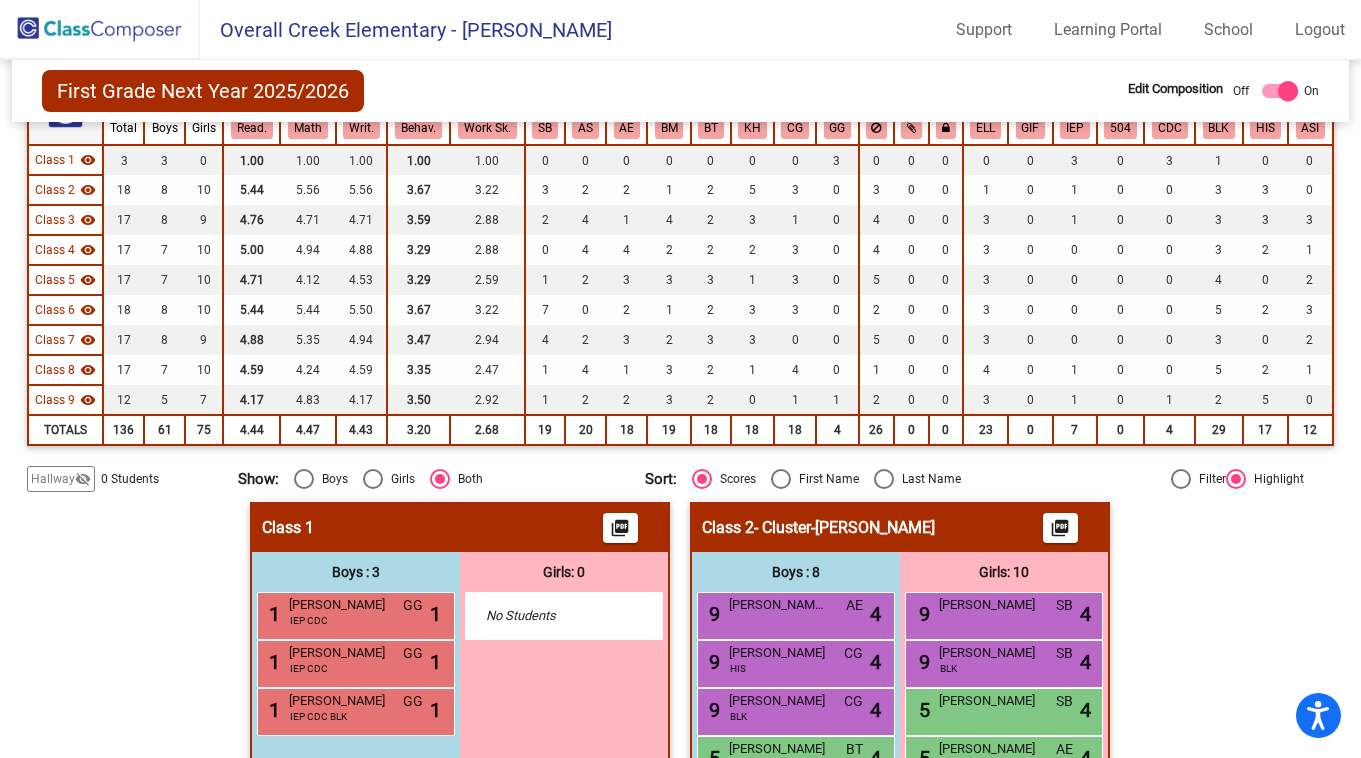 scroll, scrollTop: 209, scrollLeft: 0, axis: vertical 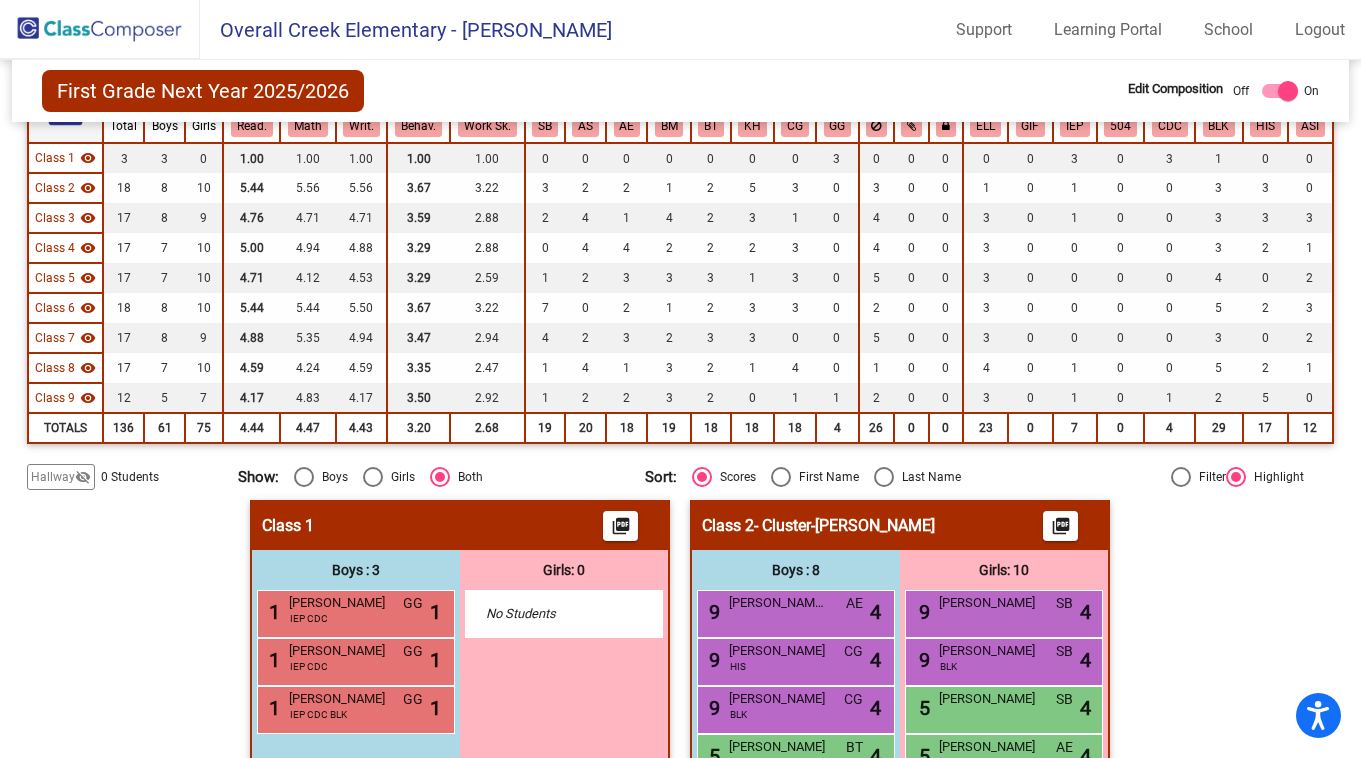 click on "Hallway" 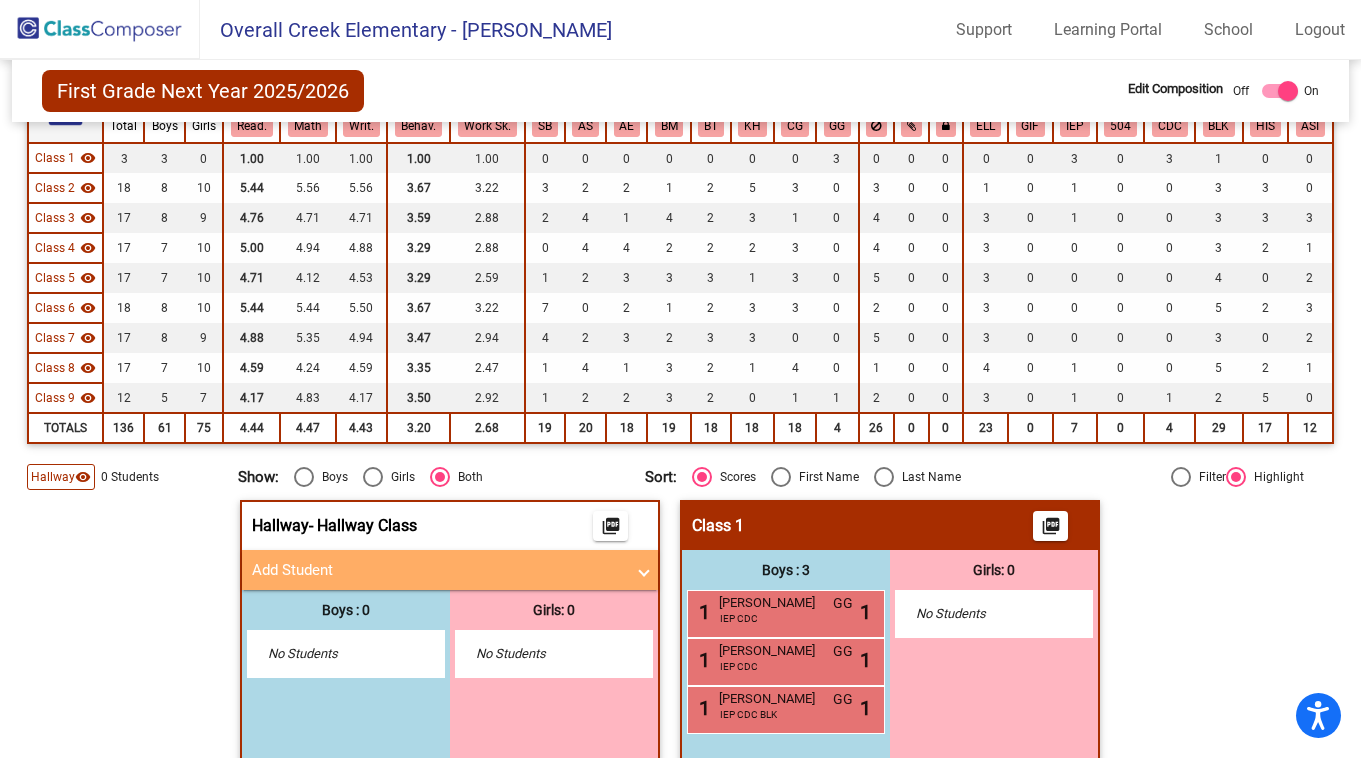 click 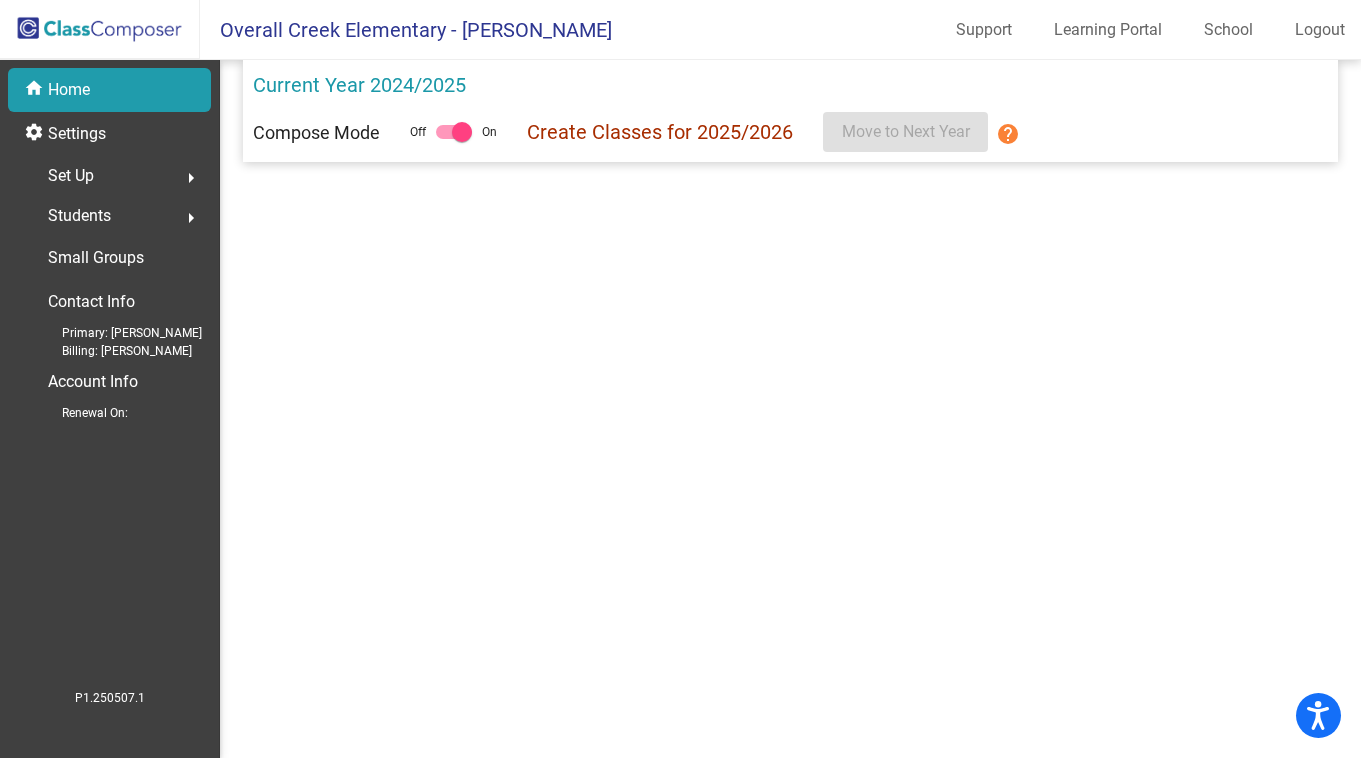scroll, scrollTop: 0, scrollLeft: 0, axis: both 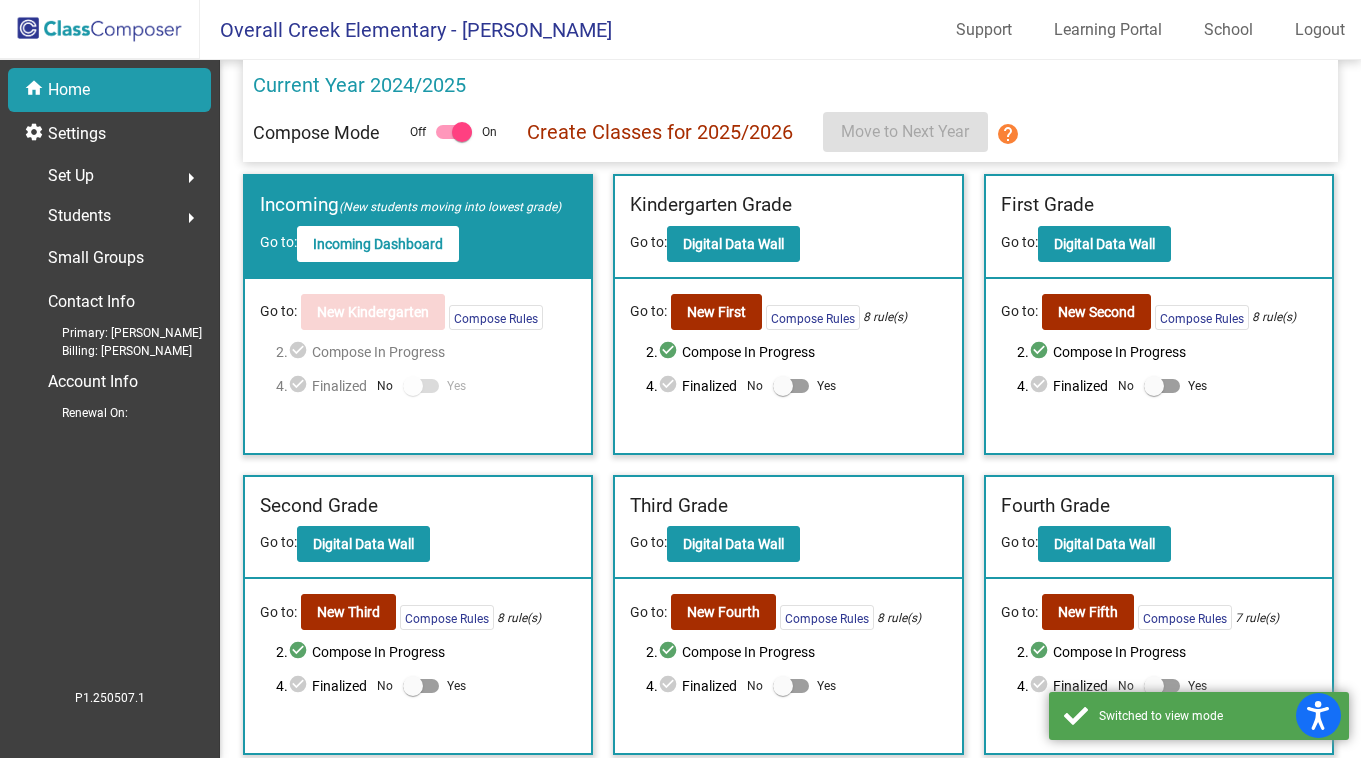 click on "Go to:  New Second  Compose Rules     8 rule(s)  2.  check_circle  Compose In Progress   4.  check_circle  Finalized  No   Yes" 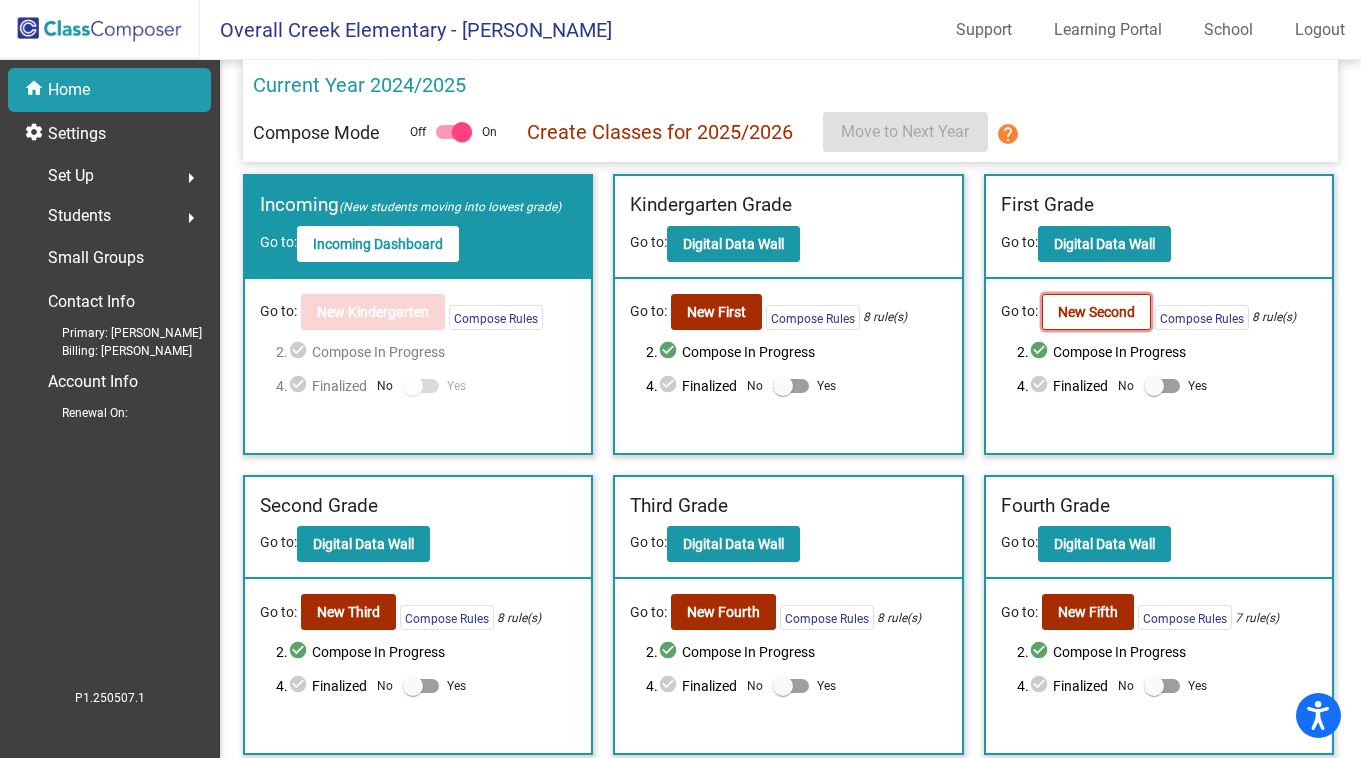 click on "New Second" 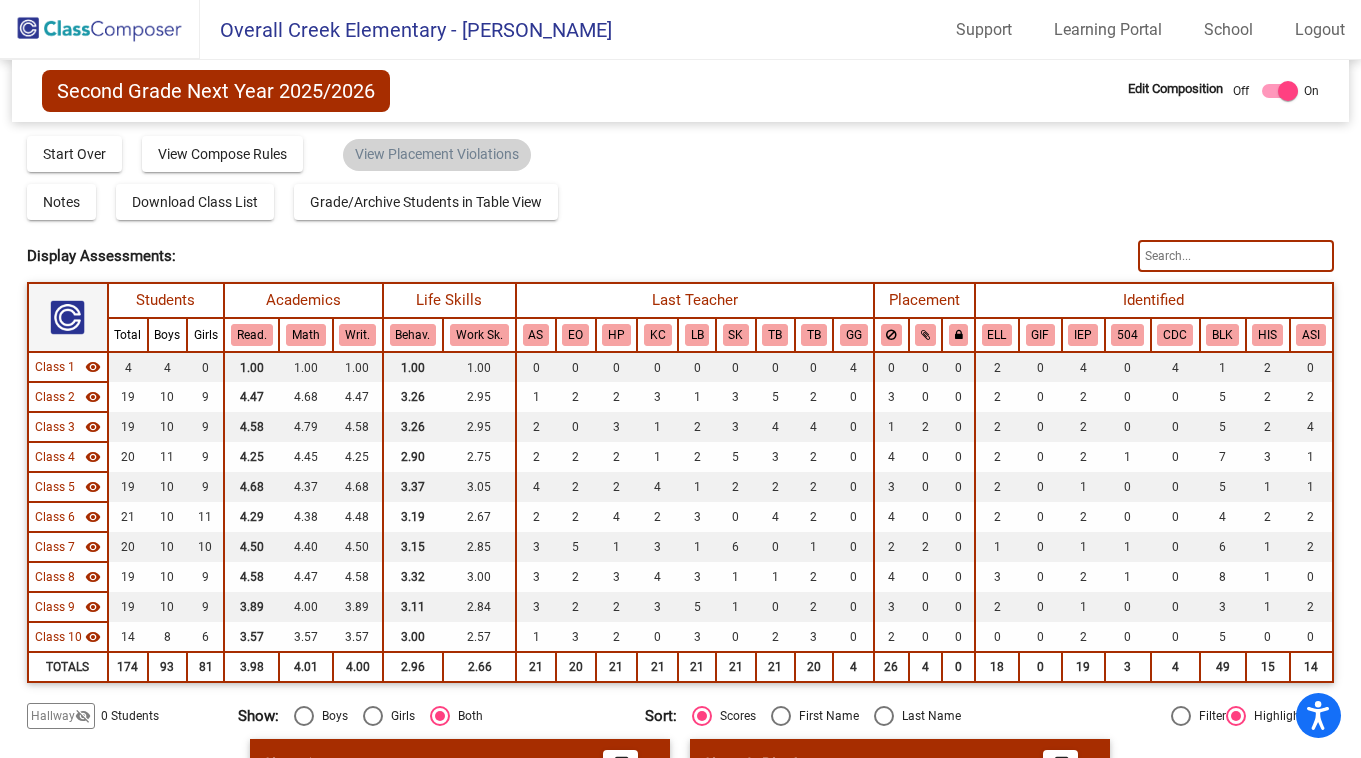click on "Hallway" 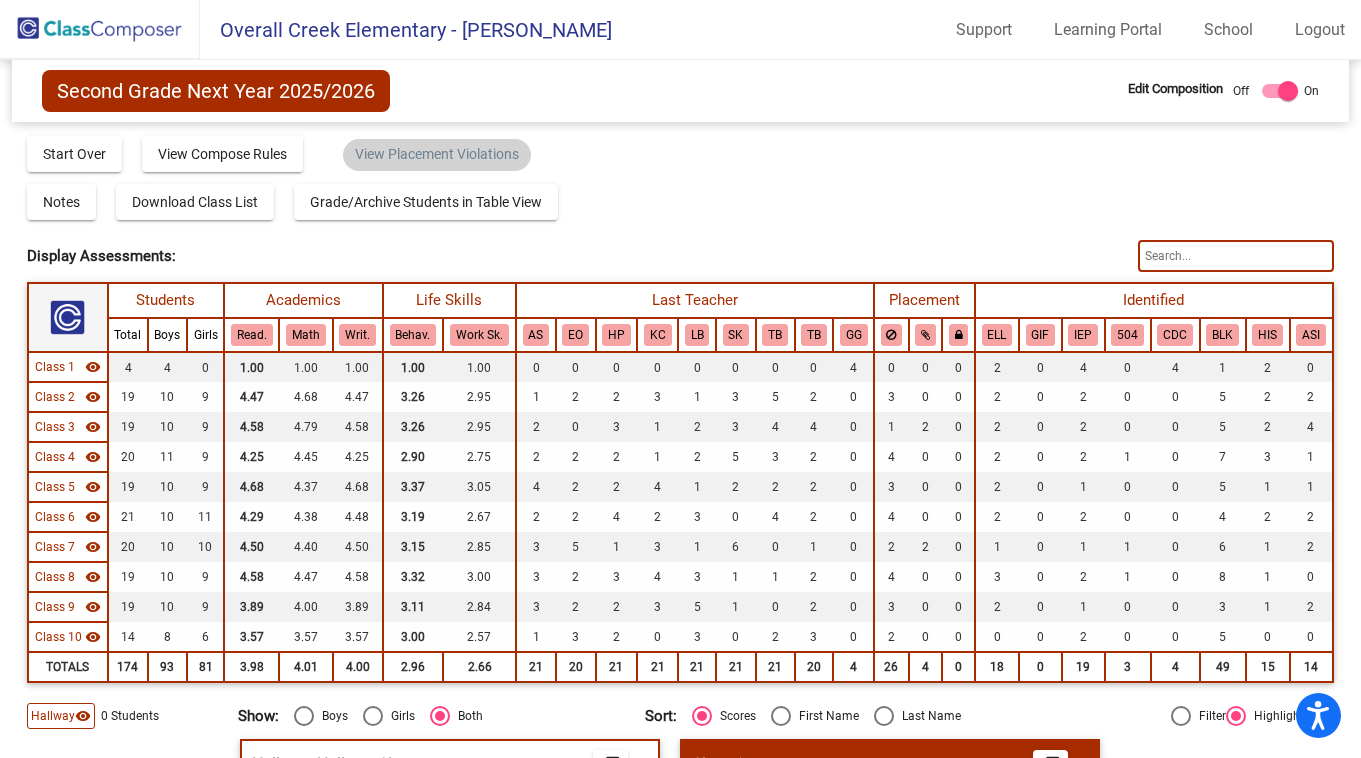 click 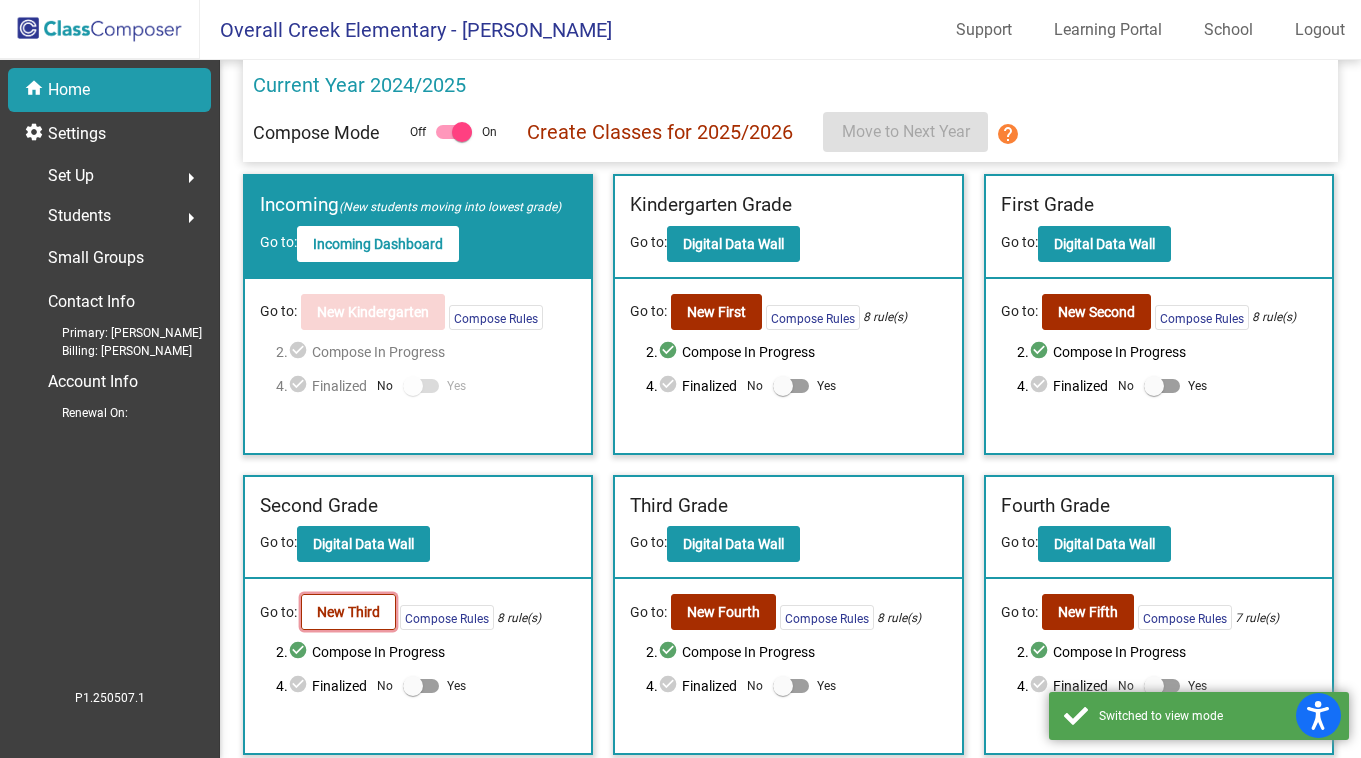 click on "New Third" 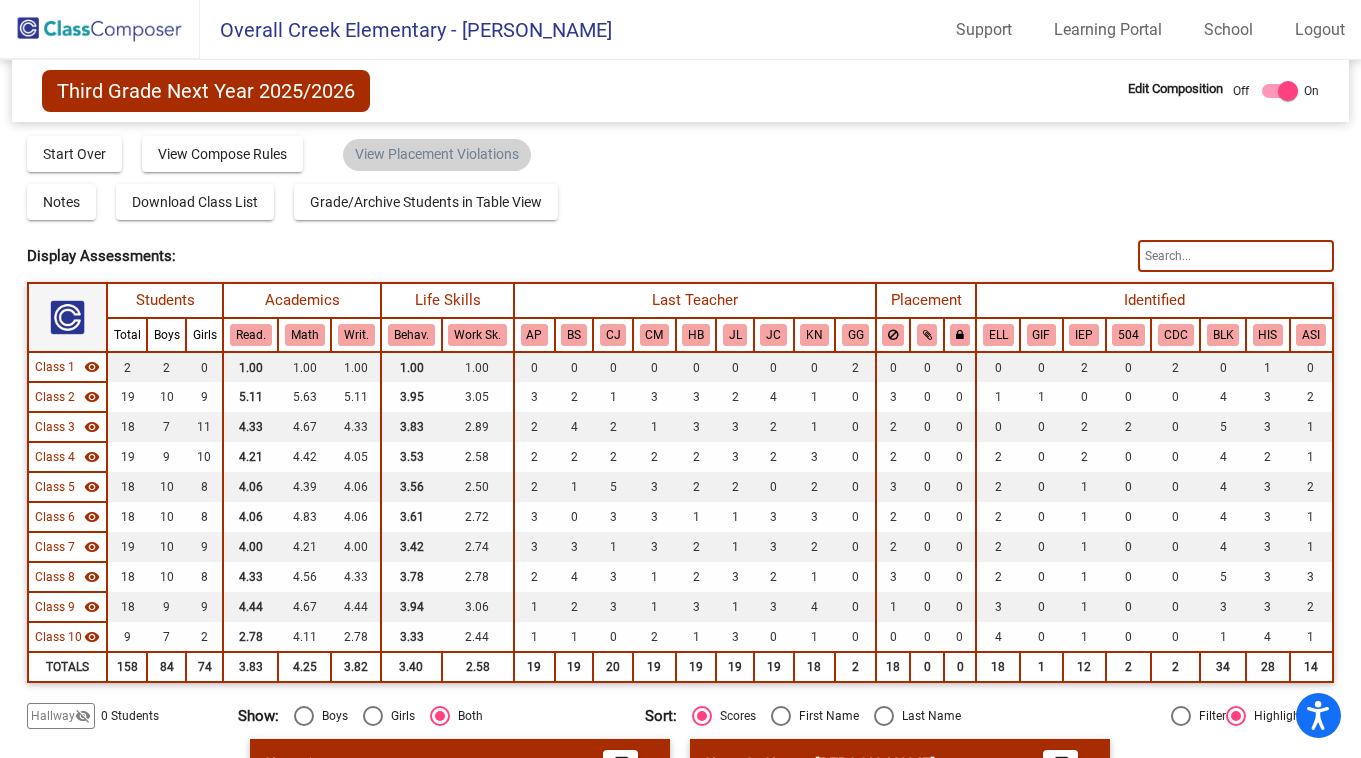 click on "Third Grade Next Year 2025/2026" 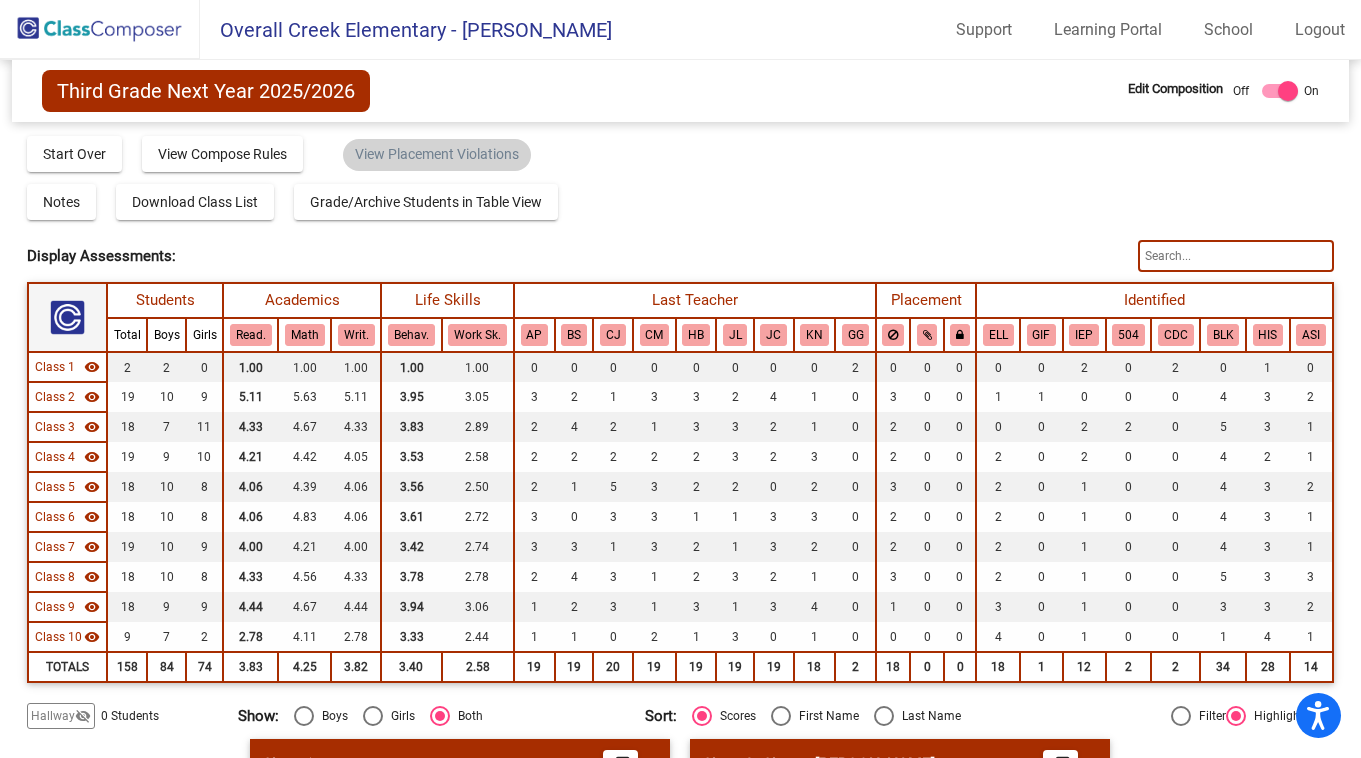 click 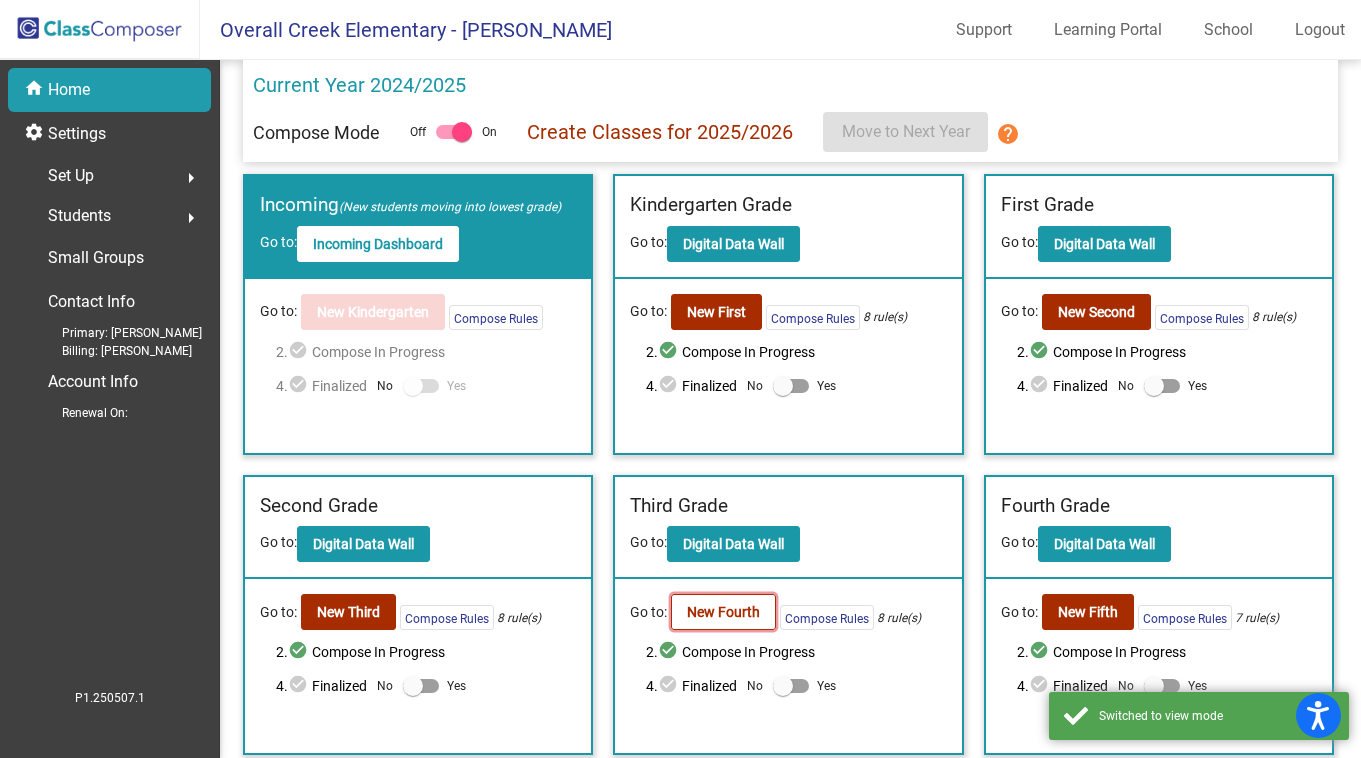 click on "New Fourth" 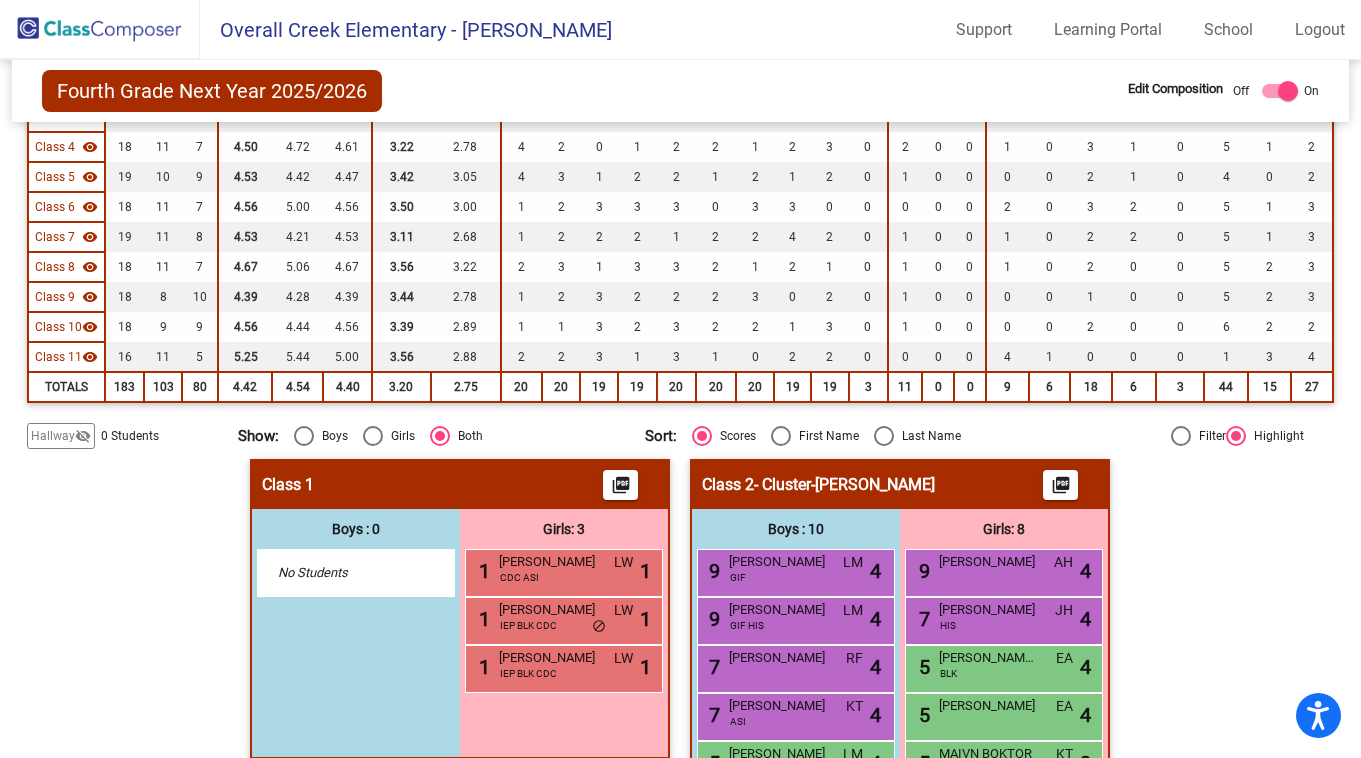 scroll, scrollTop: 0, scrollLeft: 0, axis: both 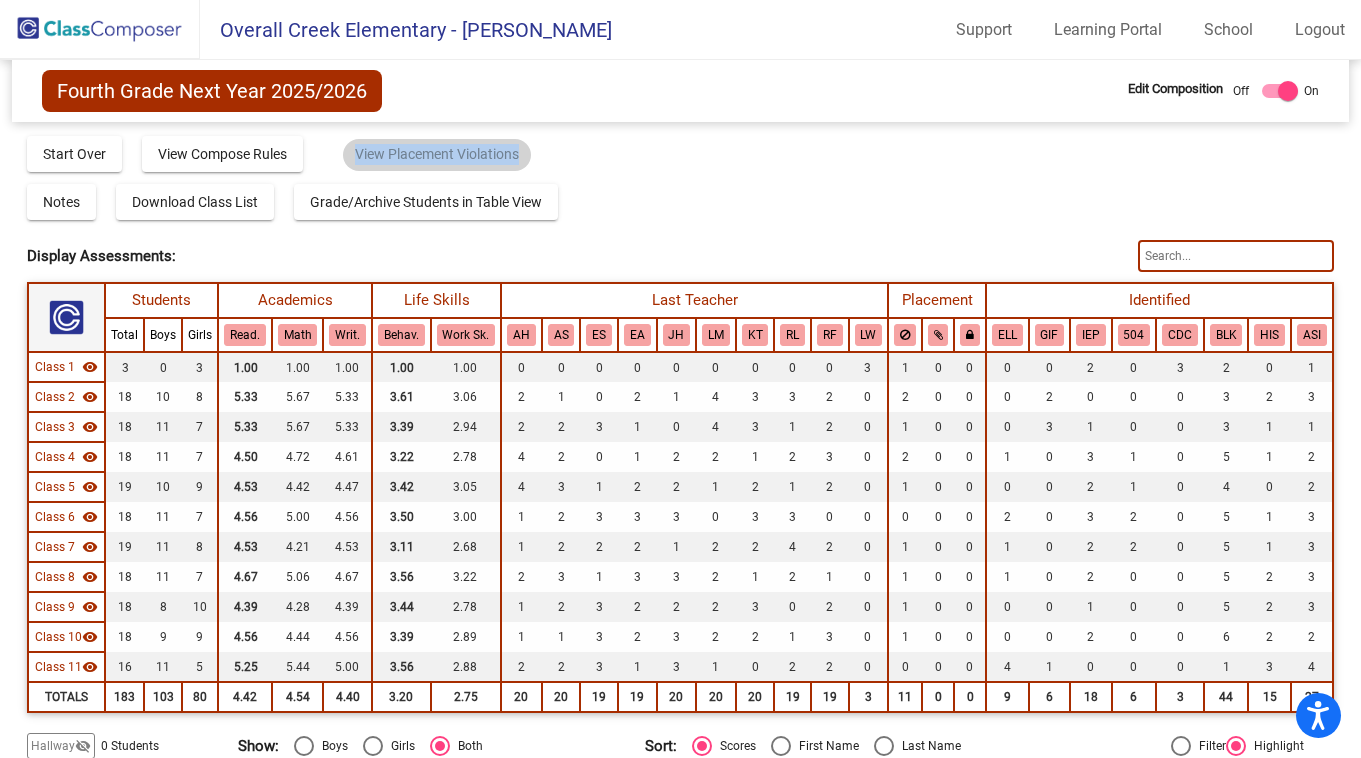 drag, startPoint x: 778, startPoint y: 184, endPoint x: 592, endPoint y: 120, distance: 196.70282 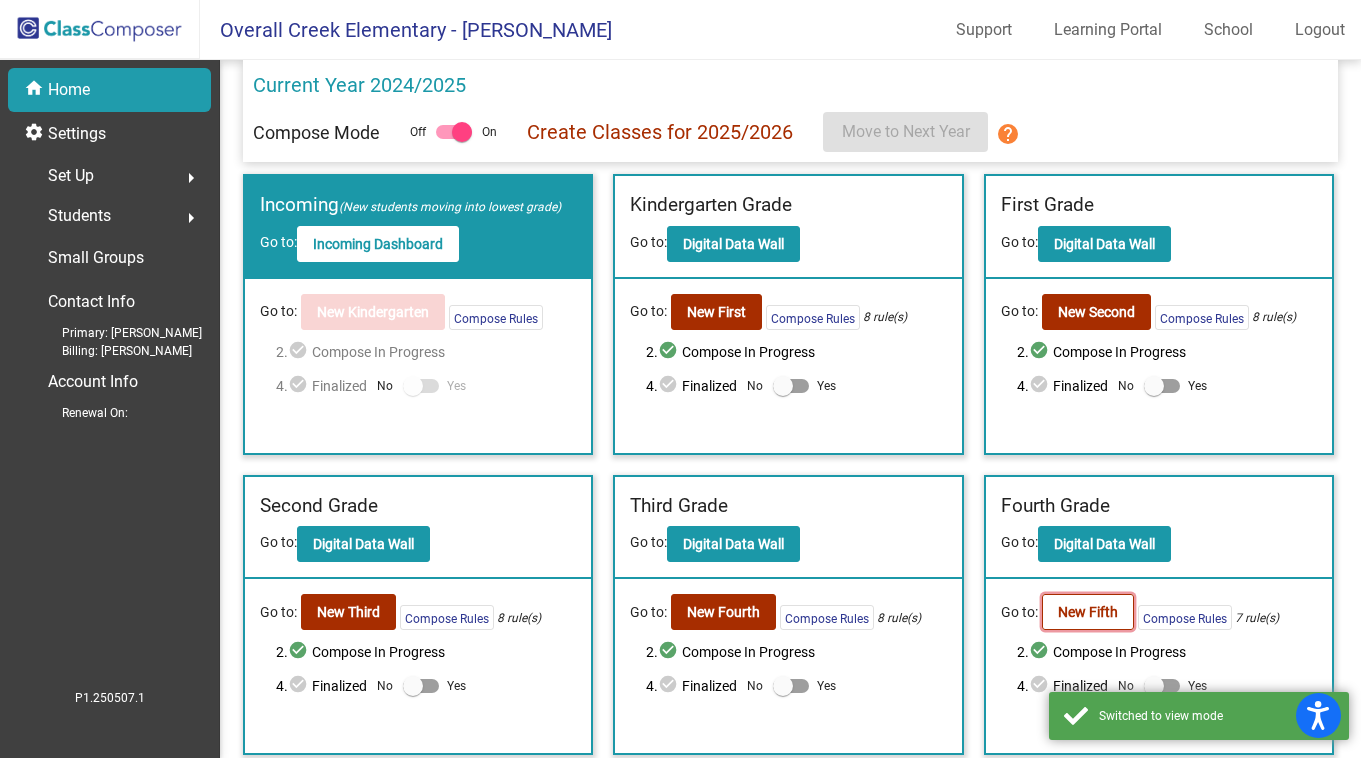 click on "New Fifth" 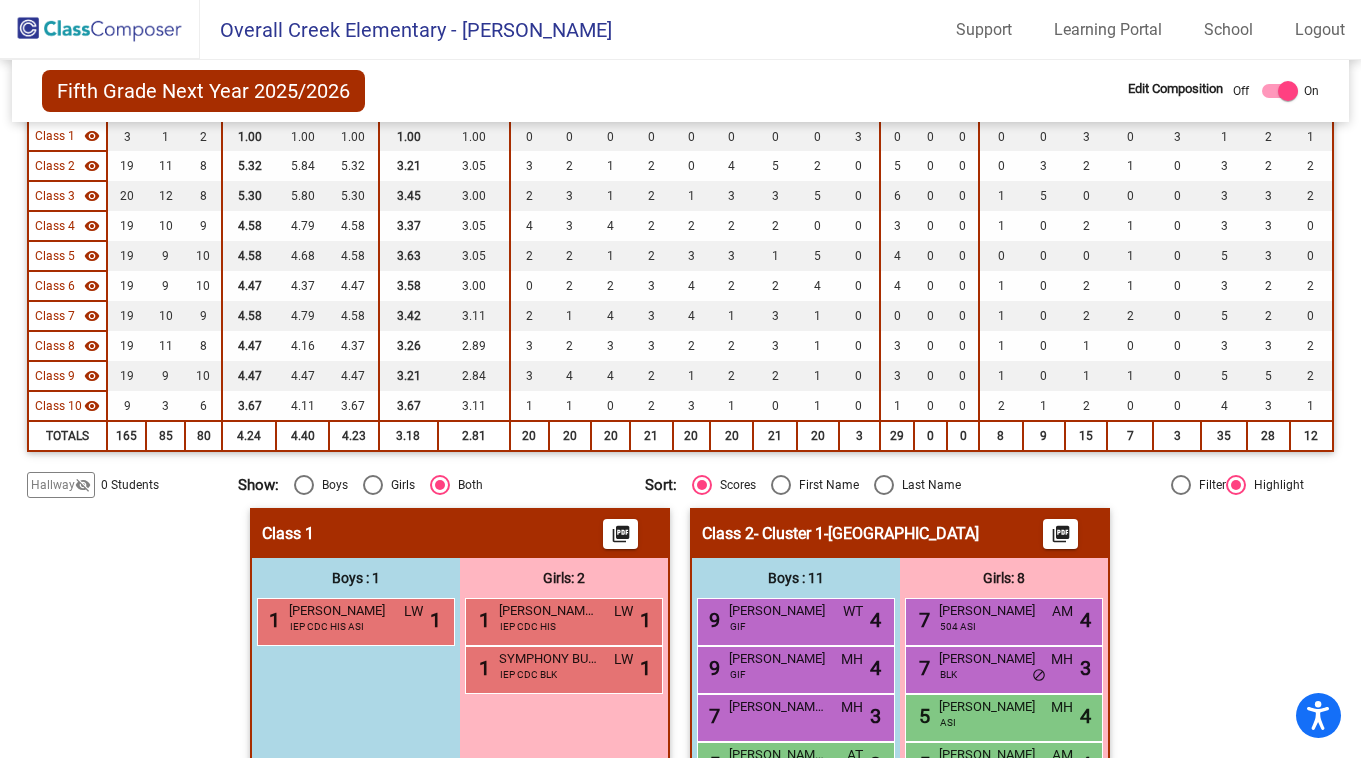 scroll, scrollTop: 234, scrollLeft: 0, axis: vertical 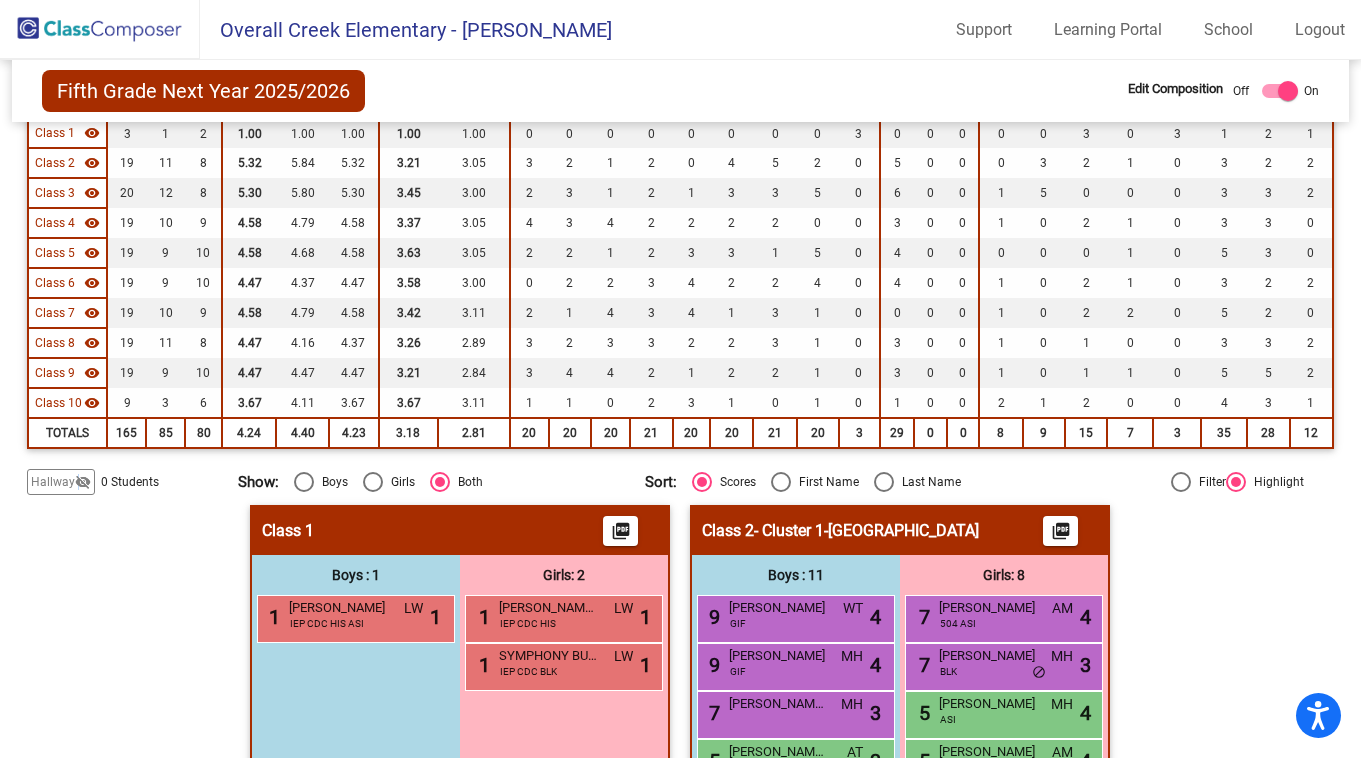 click on "visibility_off" 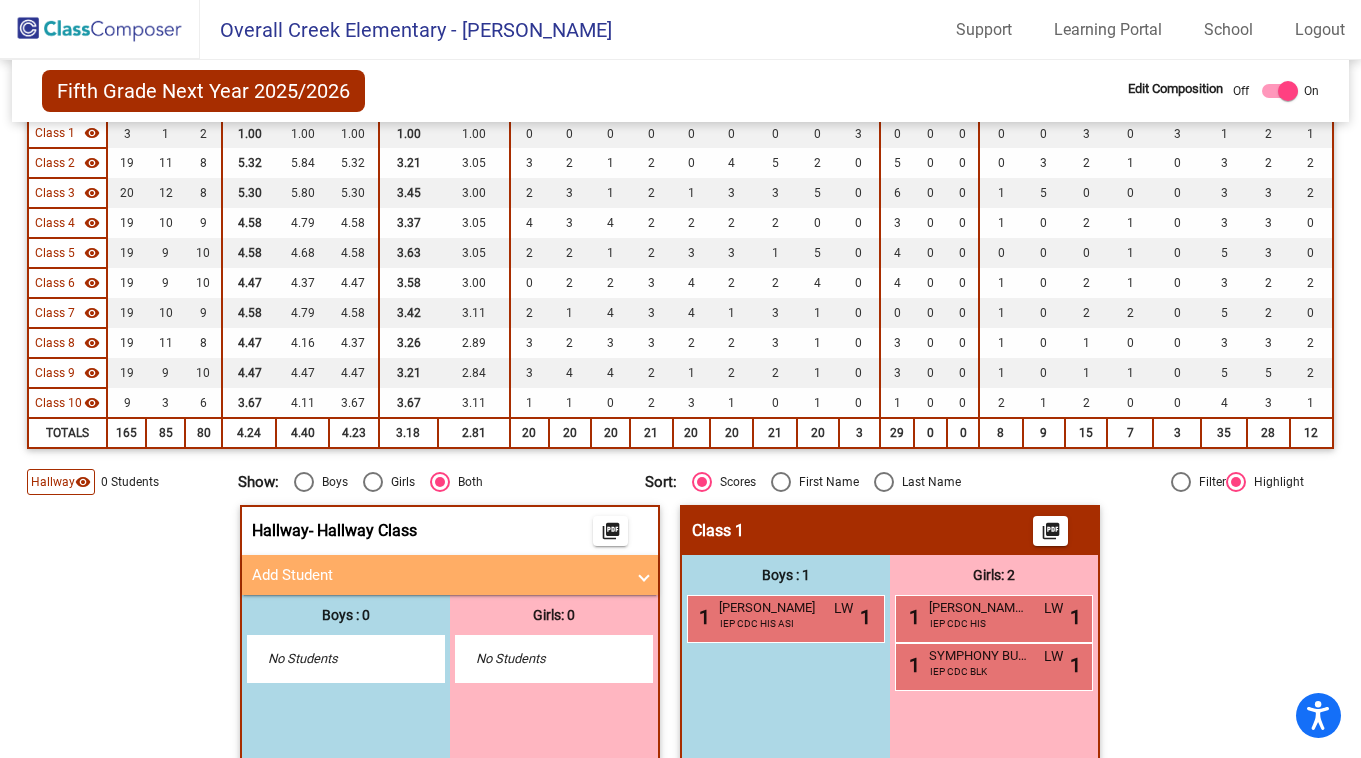 click on "Add Student" at bounding box center (450, 575) 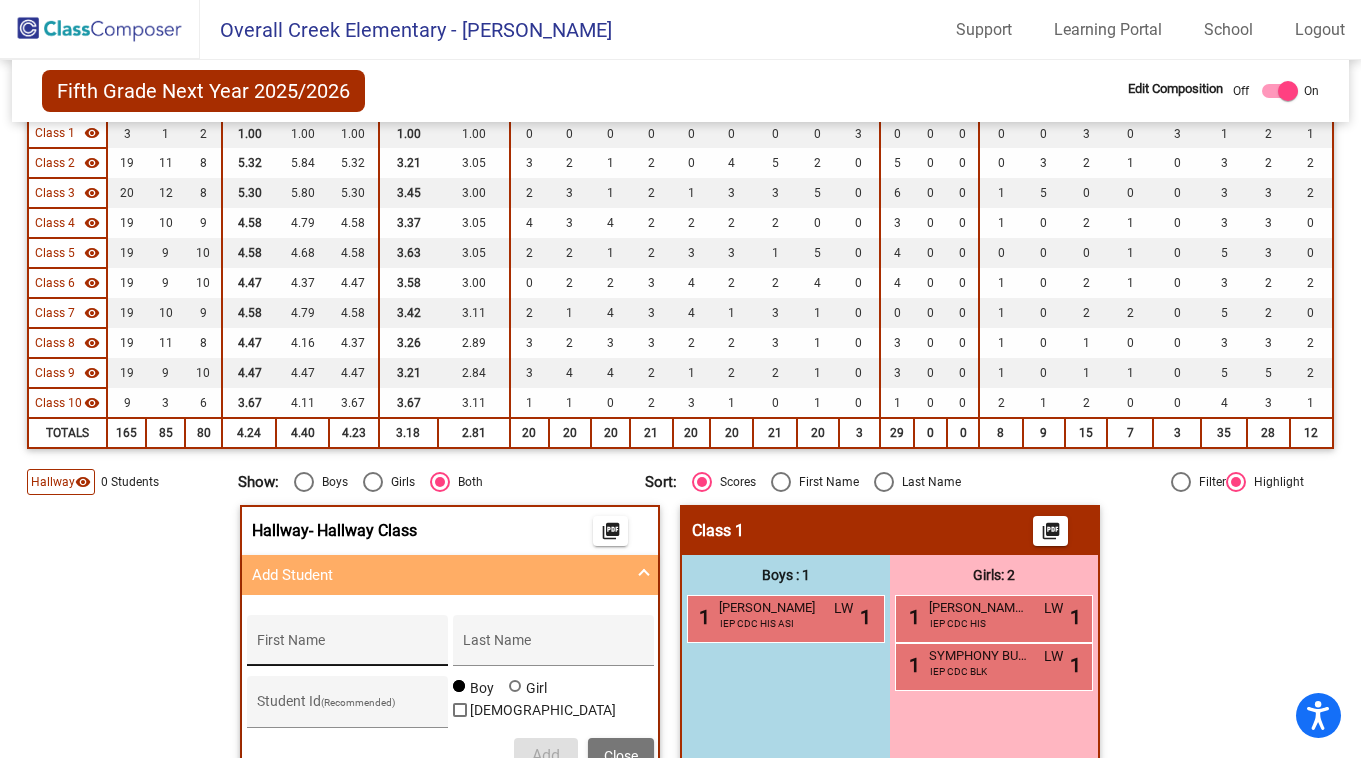scroll, scrollTop: 244, scrollLeft: 0, axis: vertical 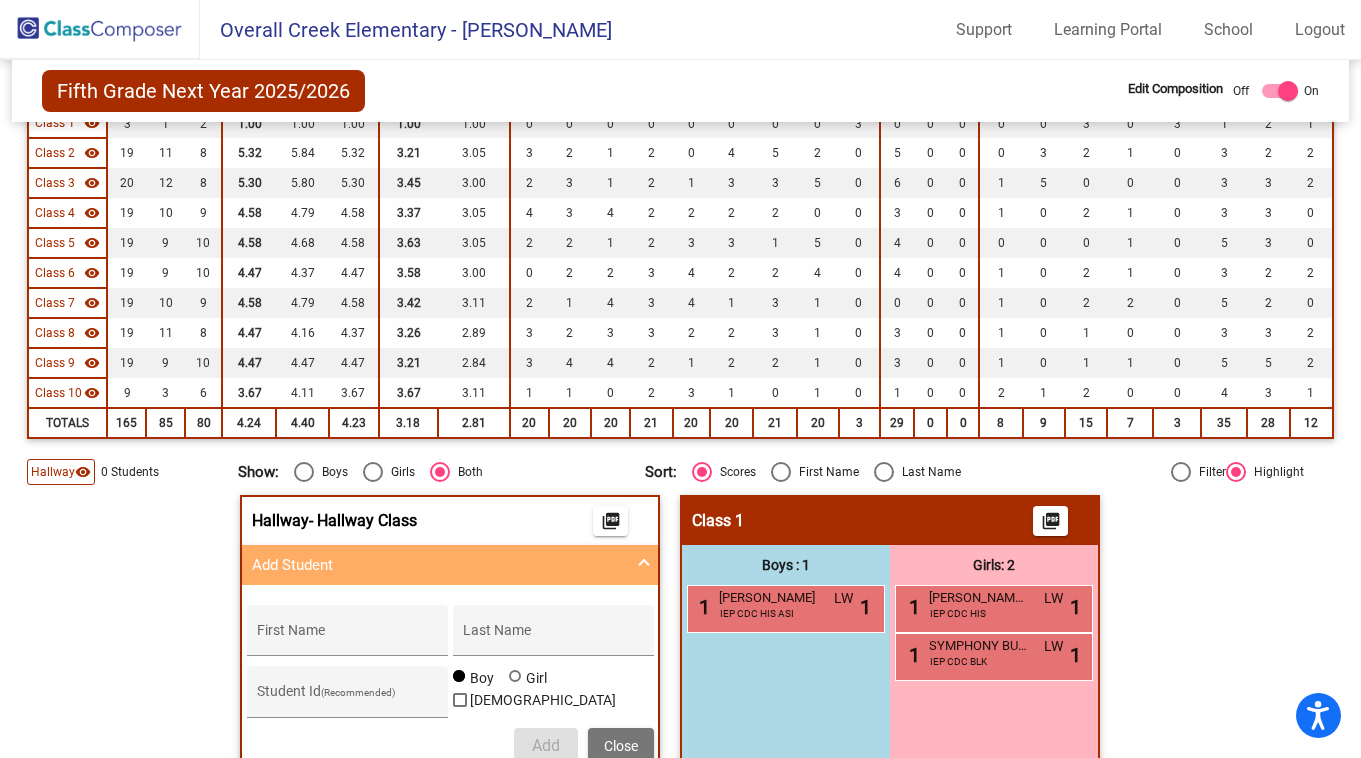 click on "First Name Last Name Student Id  (Recommended)   Boy   Girl   [DEMOGRAPHIC_DATA] Add Close" at bounding box center (450, 684) 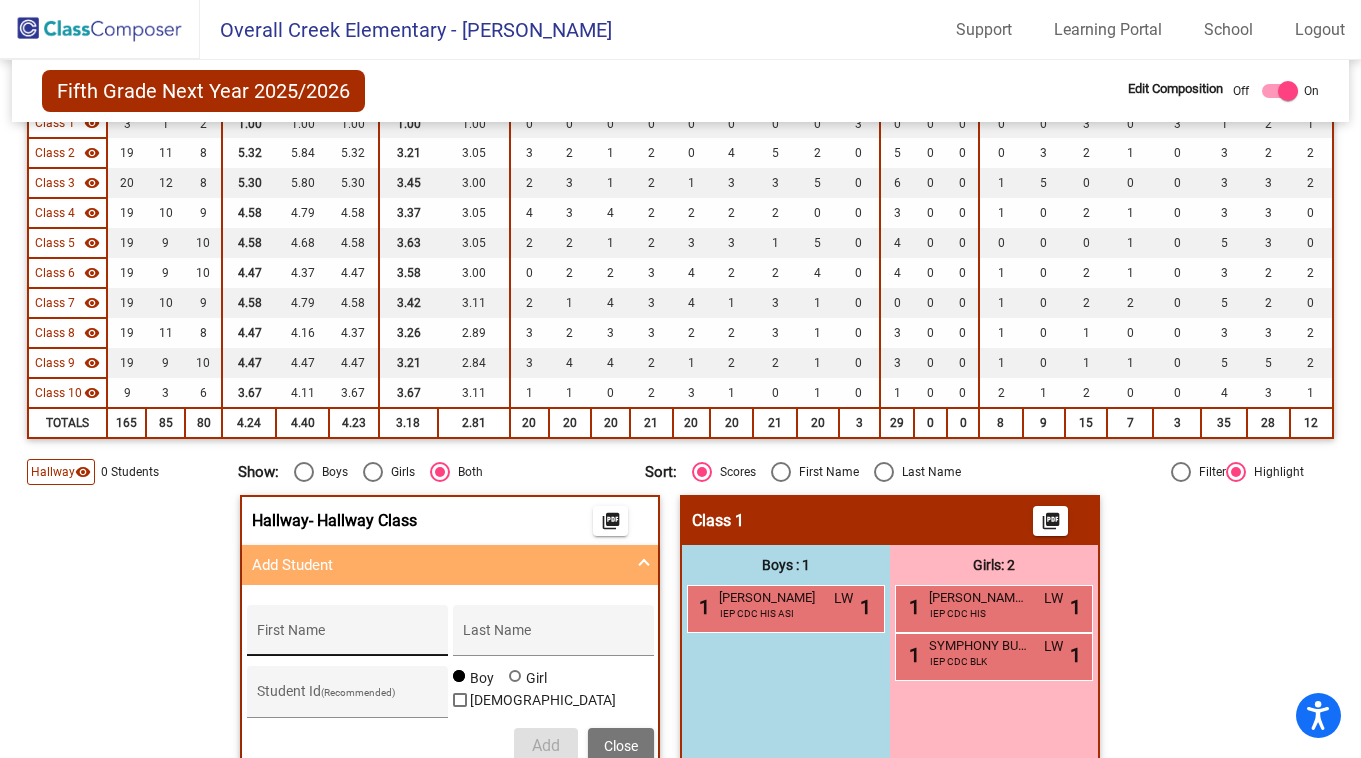 click on "First Name" at bounding box center [347, 638] 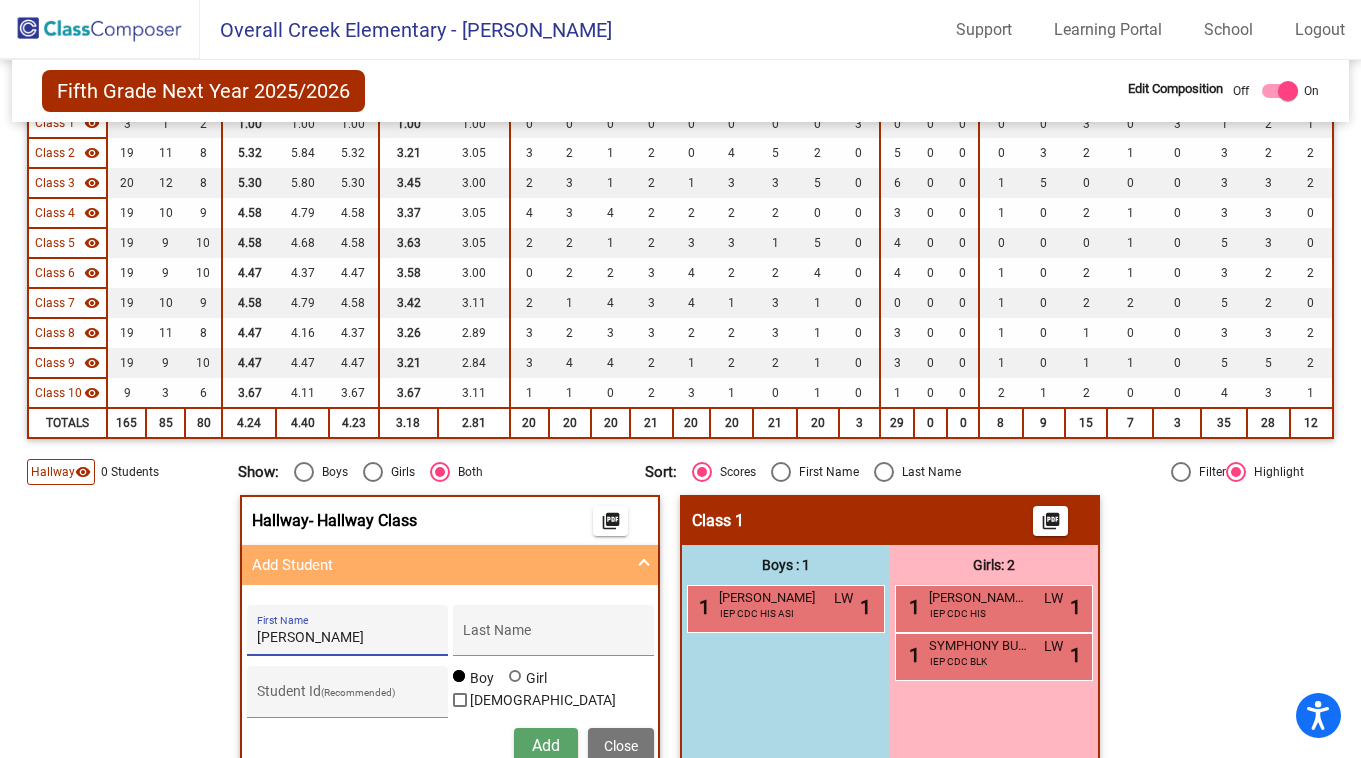 type on "[PERSON_NAME]" 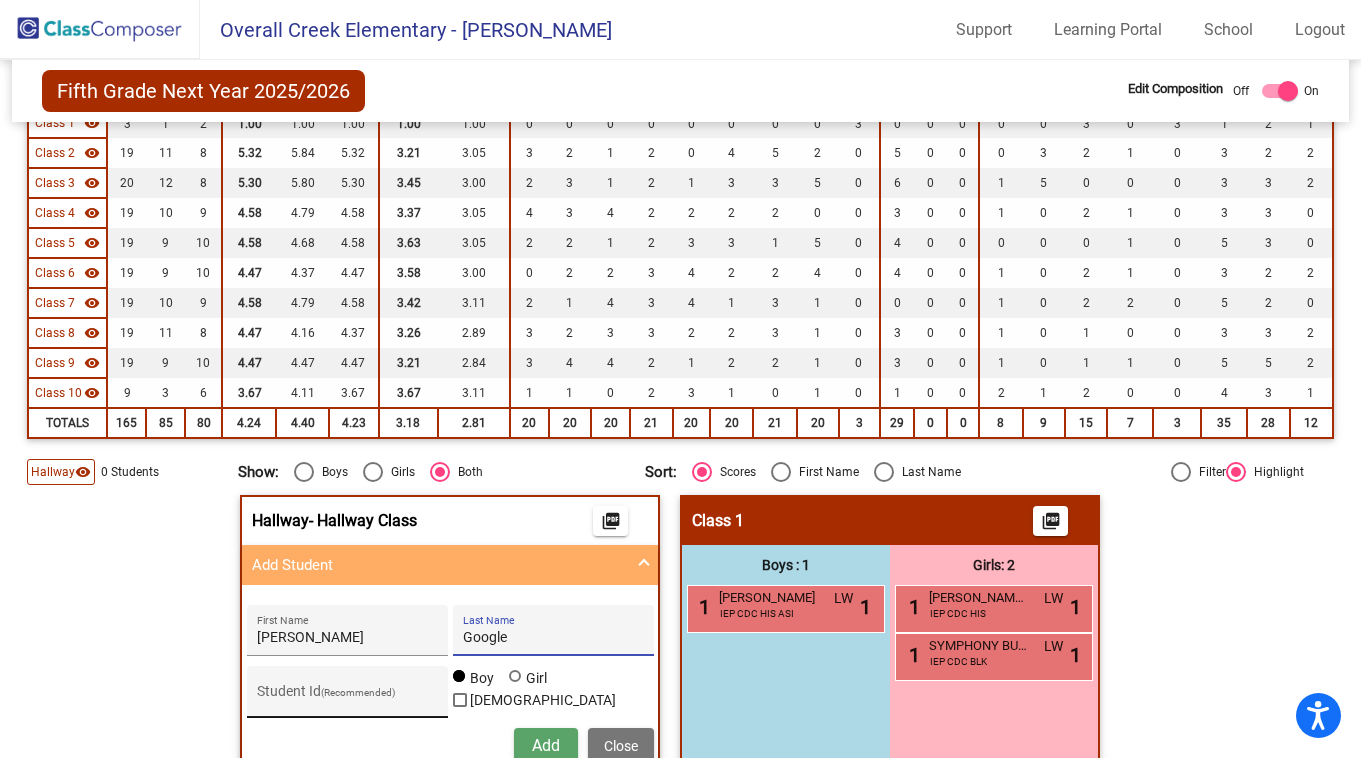type on "Google" 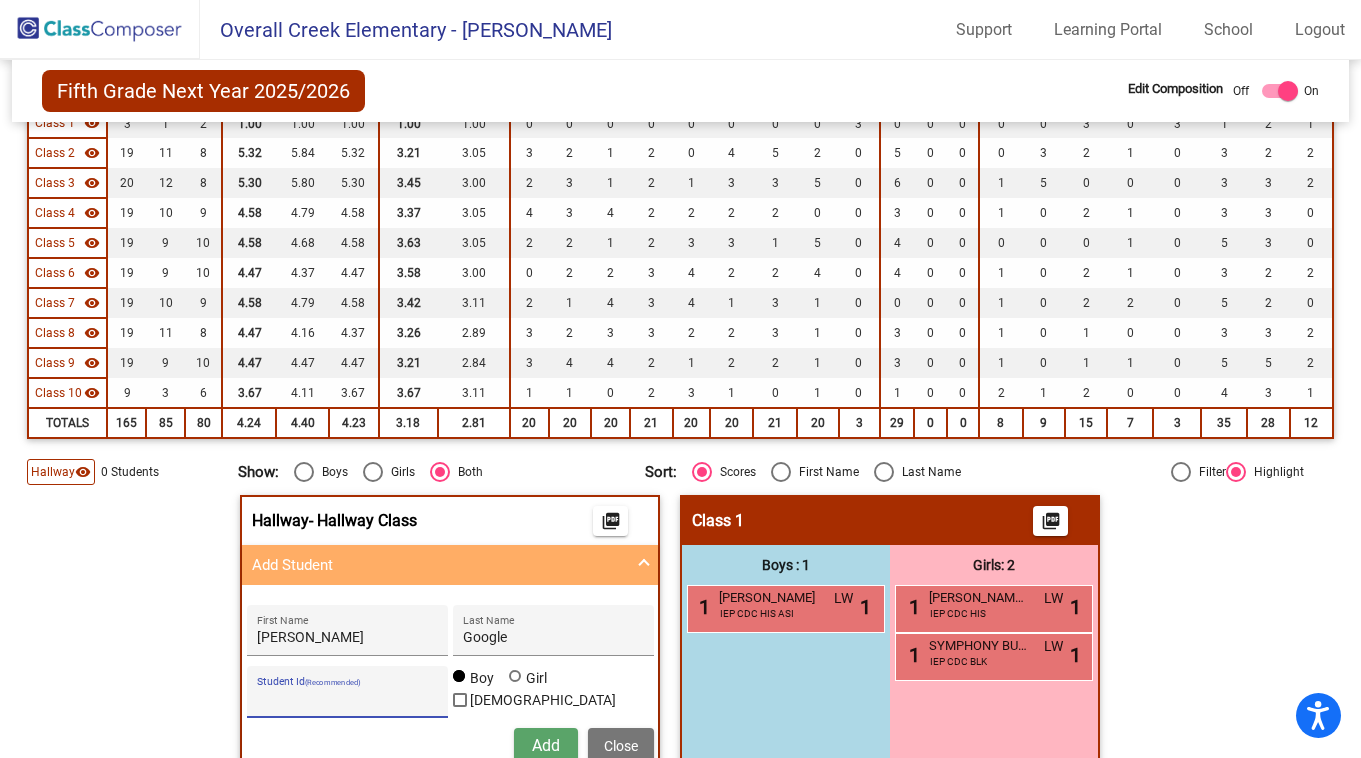 click on "Student Id  (Recommended)" at bounding box center [347, 699] 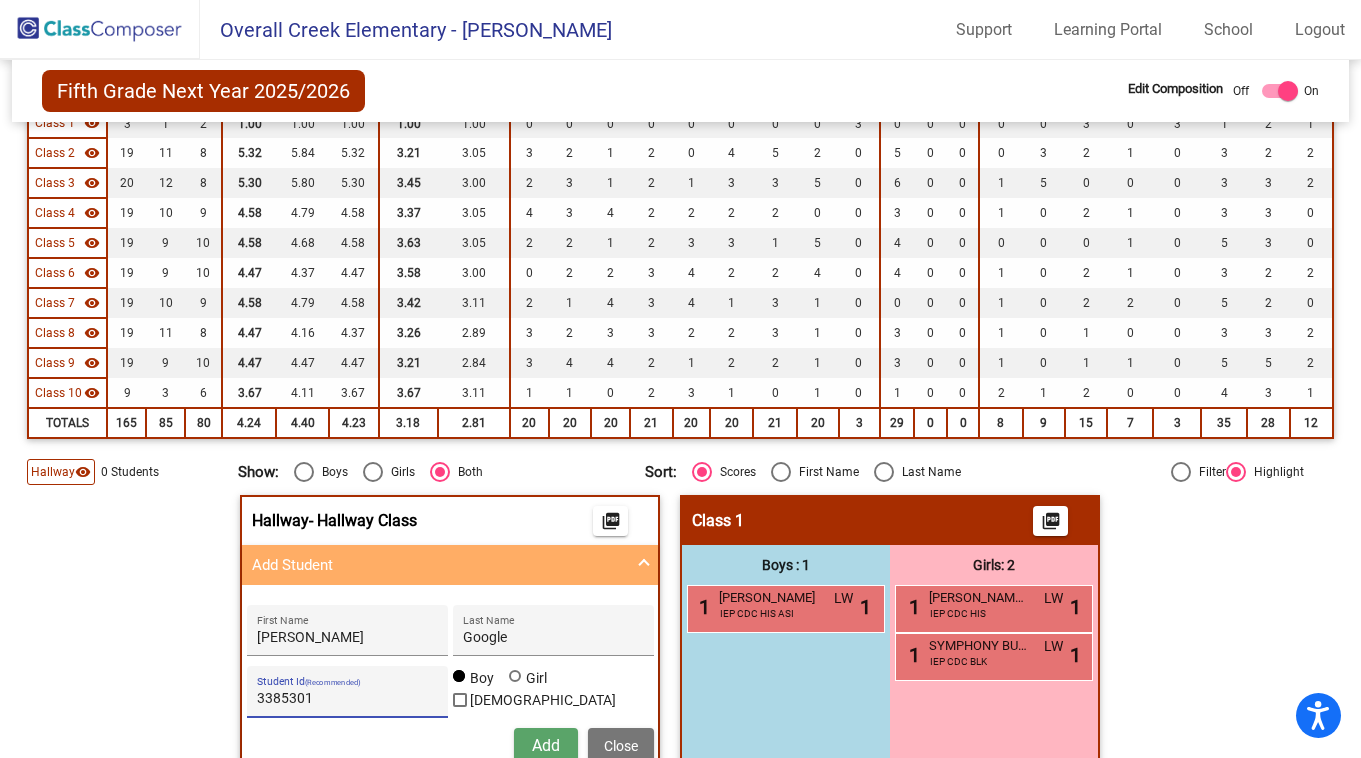 type on "3385301" 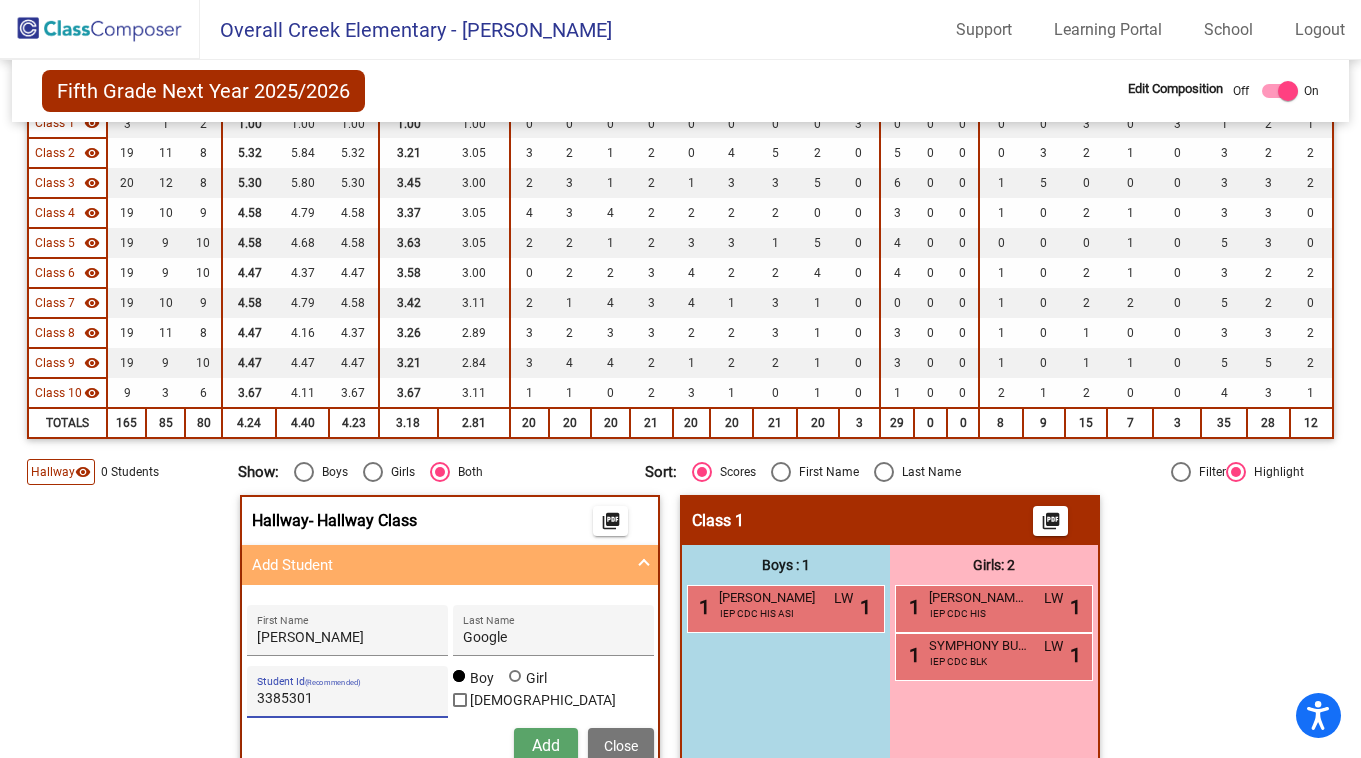 click on "Add" at bounding box center (546, 746) 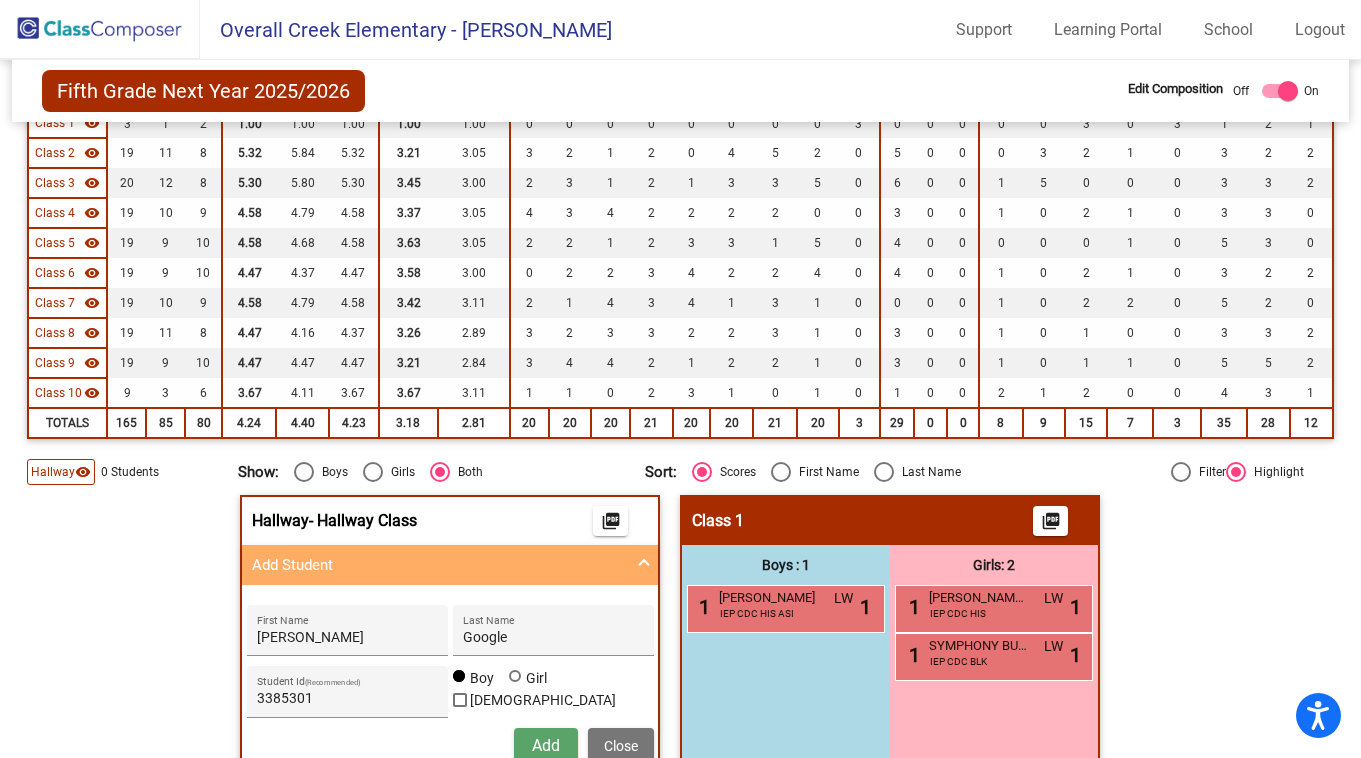 type 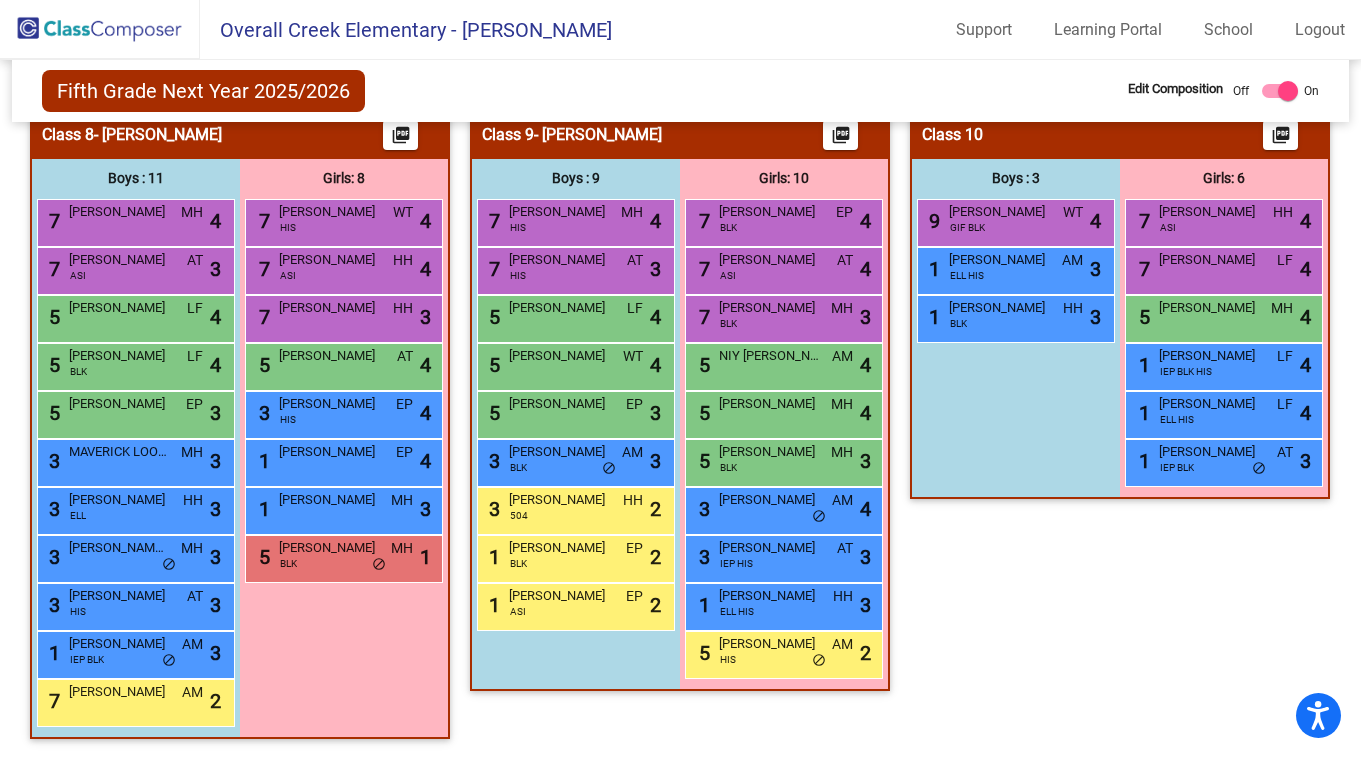 scroll, scrollTop: 3057, scrollLeft: 0, axis: vertical 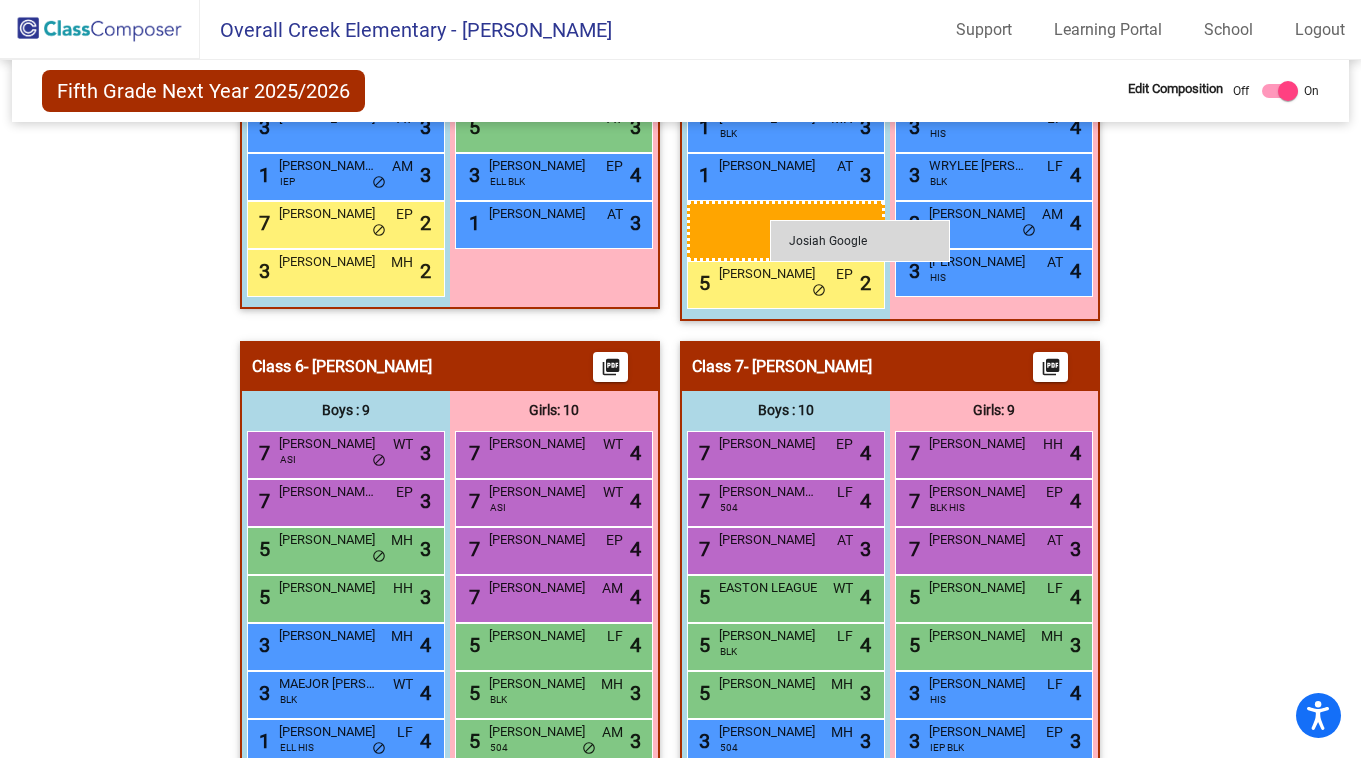 drag, startPoint x: 330, startPoint y: 572, endPoint x: 770, endPoint y: 219, distance: 564.10016 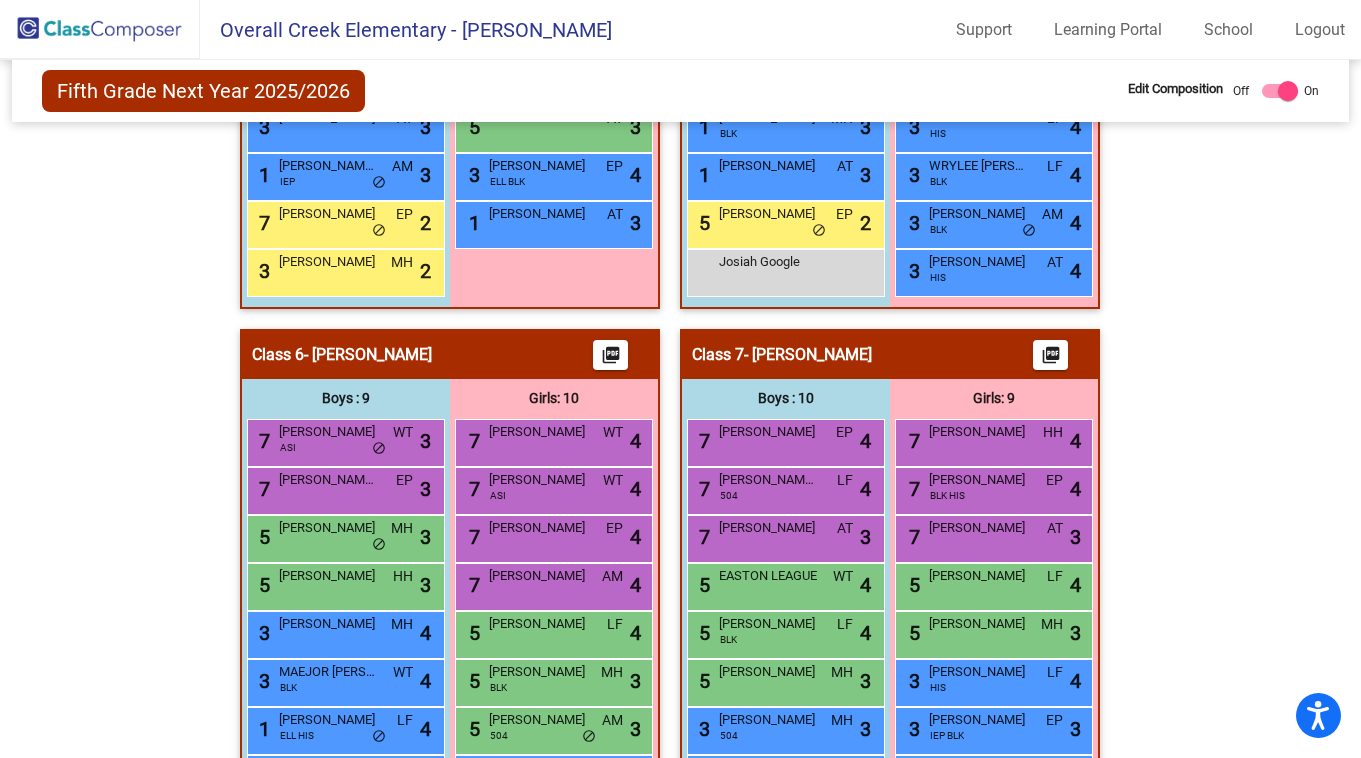 click 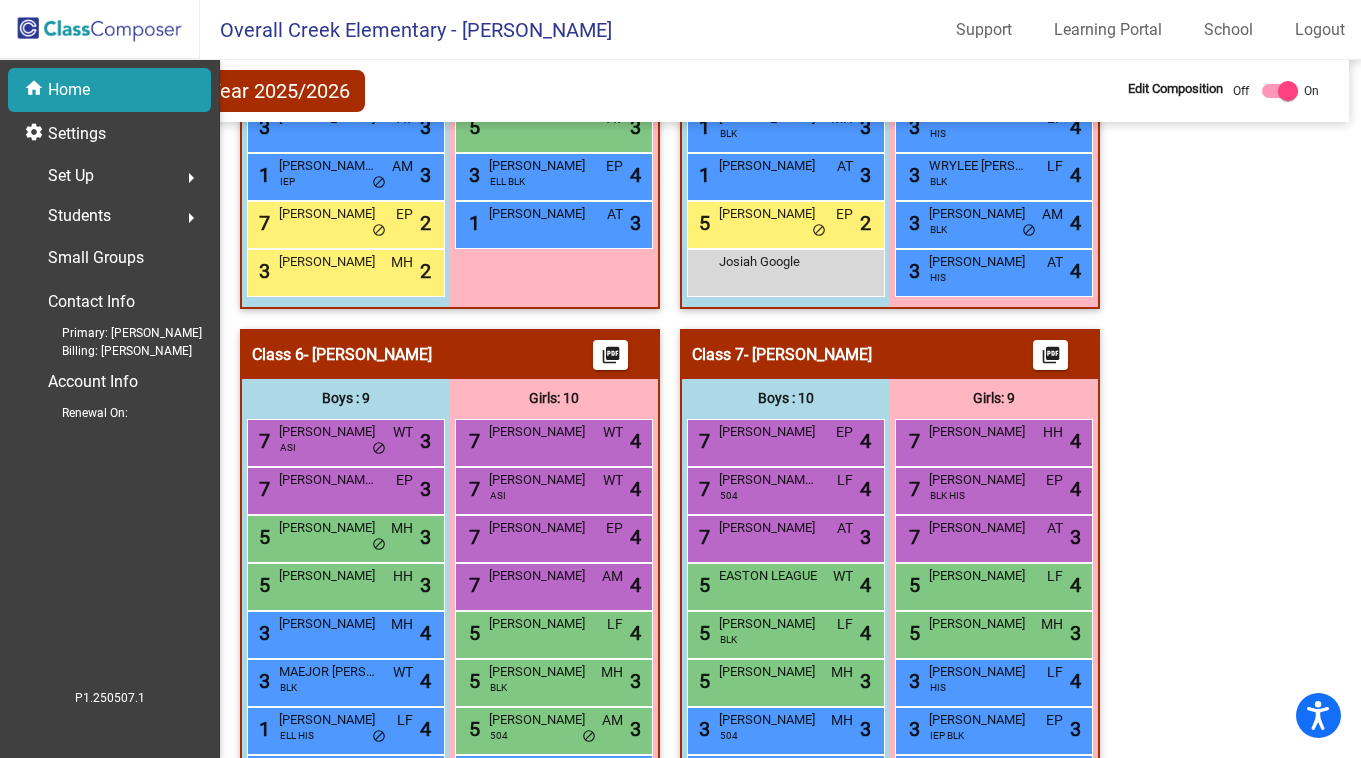 scroll, scrollTop: 0, scrollLeft: 0, axis: both 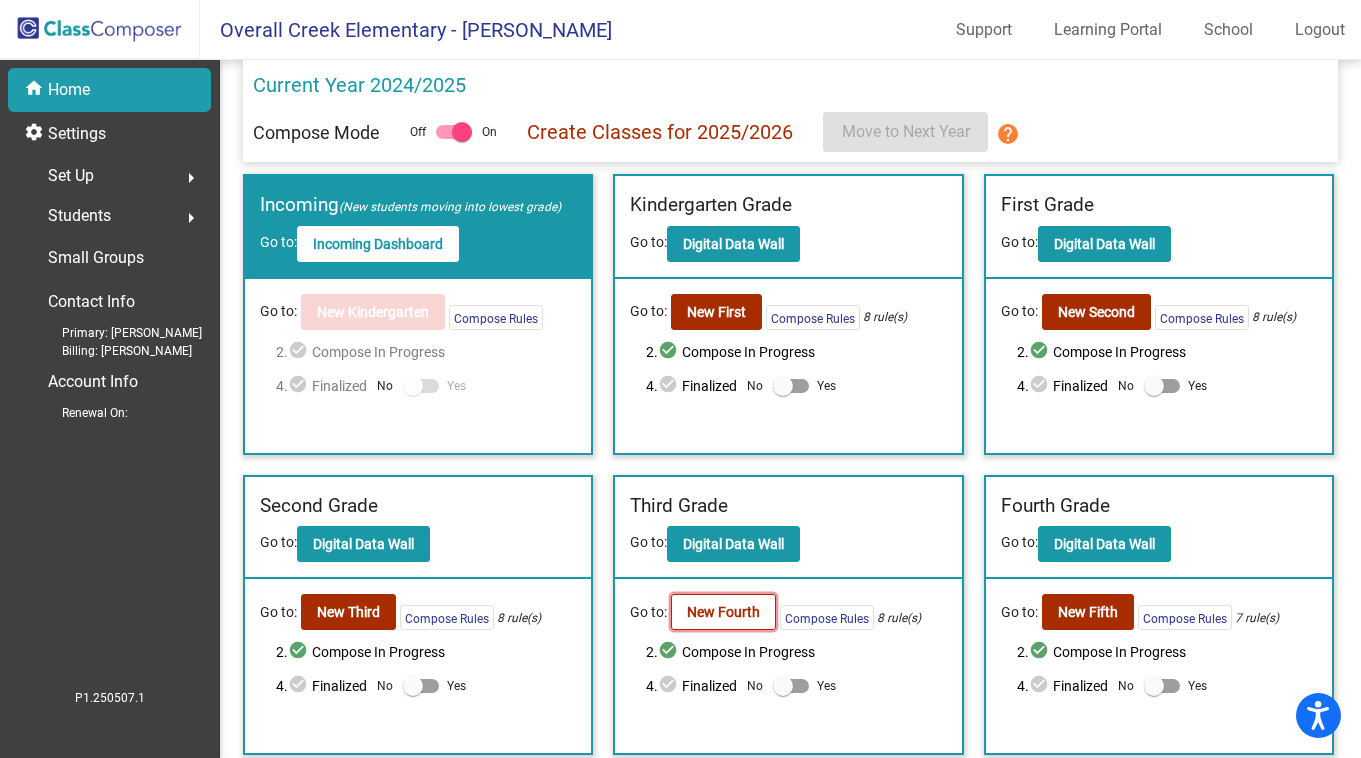 click on "New Fourth" 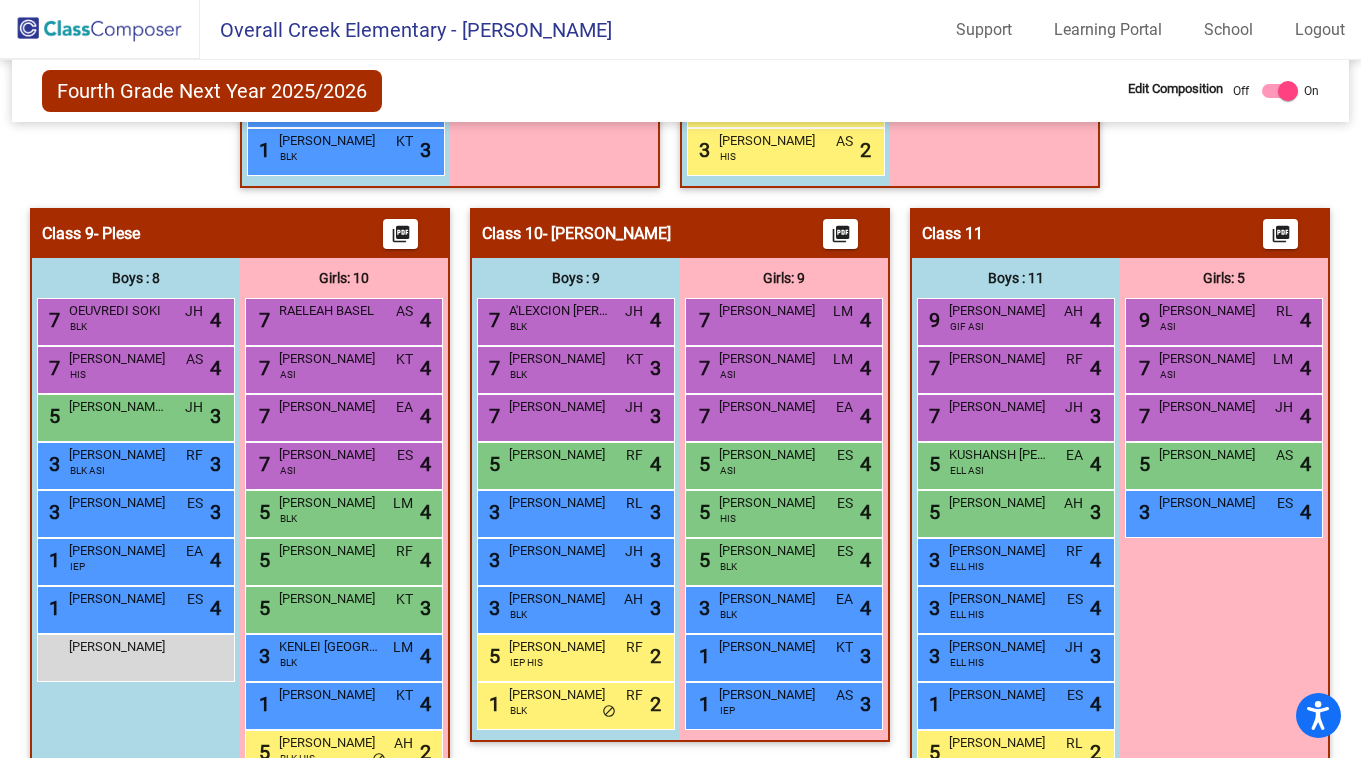 scroll, scrollTop: 3110, scrollLeft: 0, axis: vertical 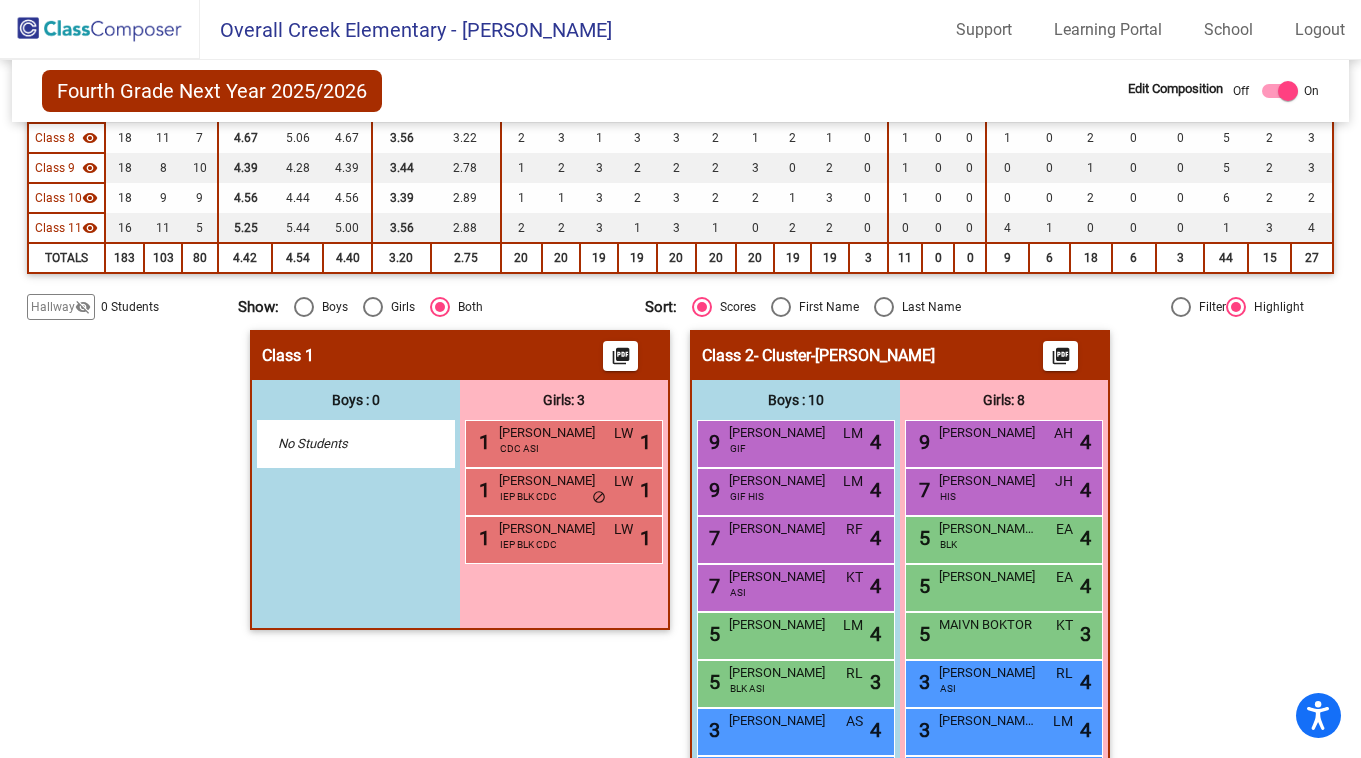click 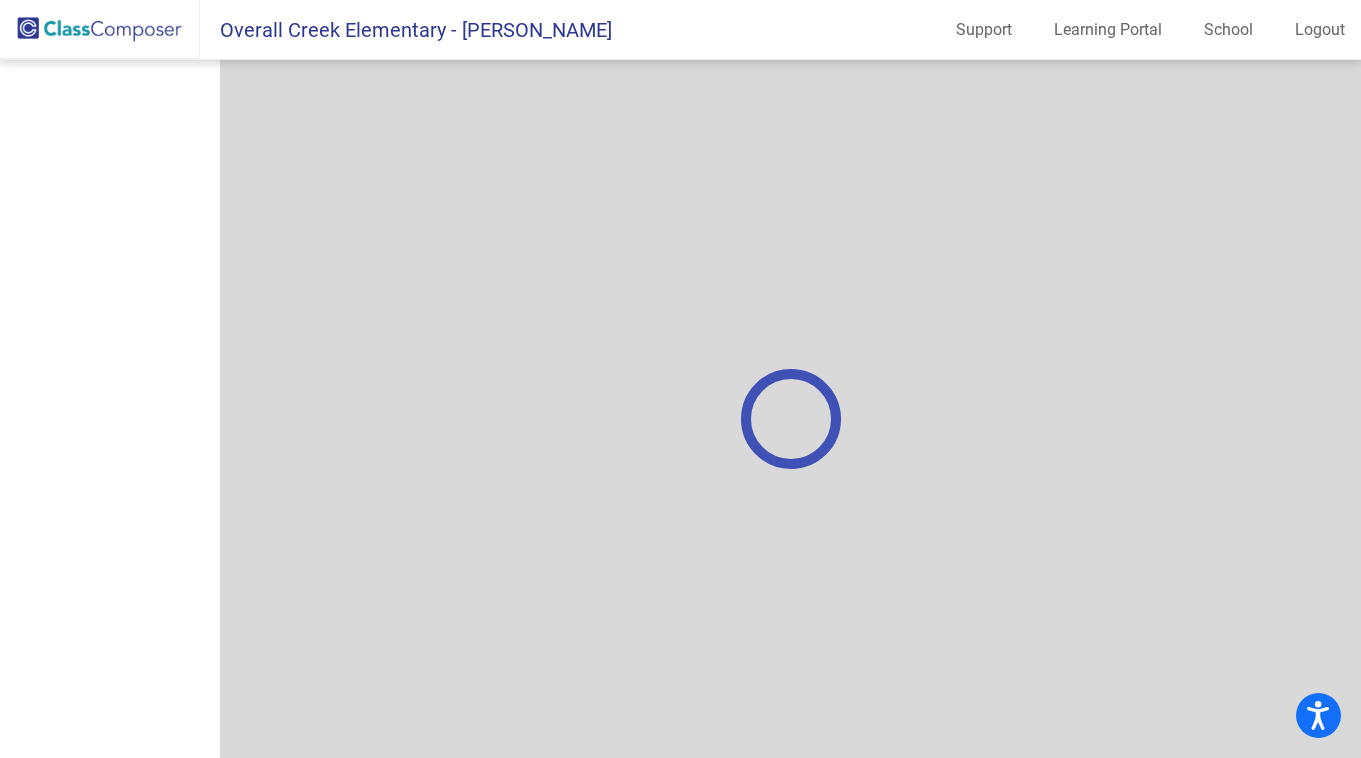 scroll, scrollTop: 0, scrollLeft: 0, axis: both 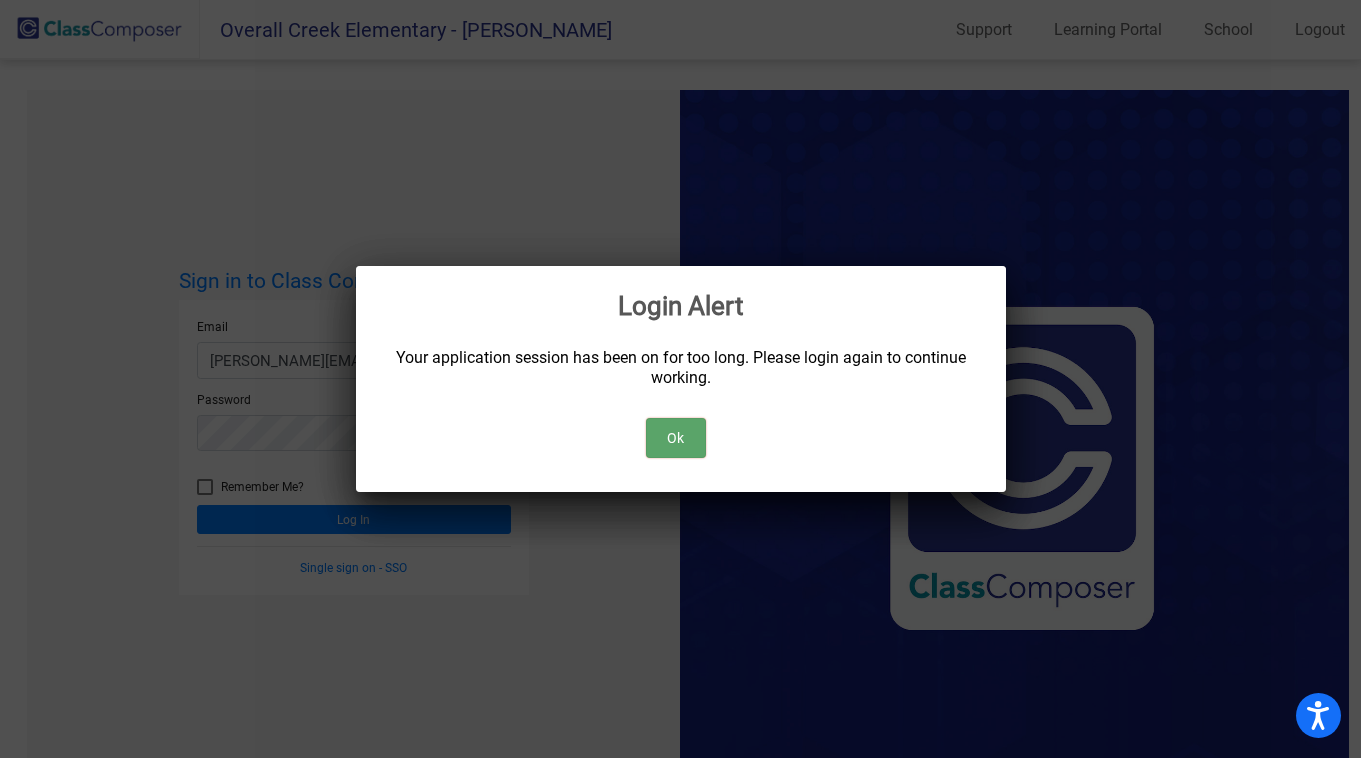 click on "Ok" at bounding box center (676, 438) 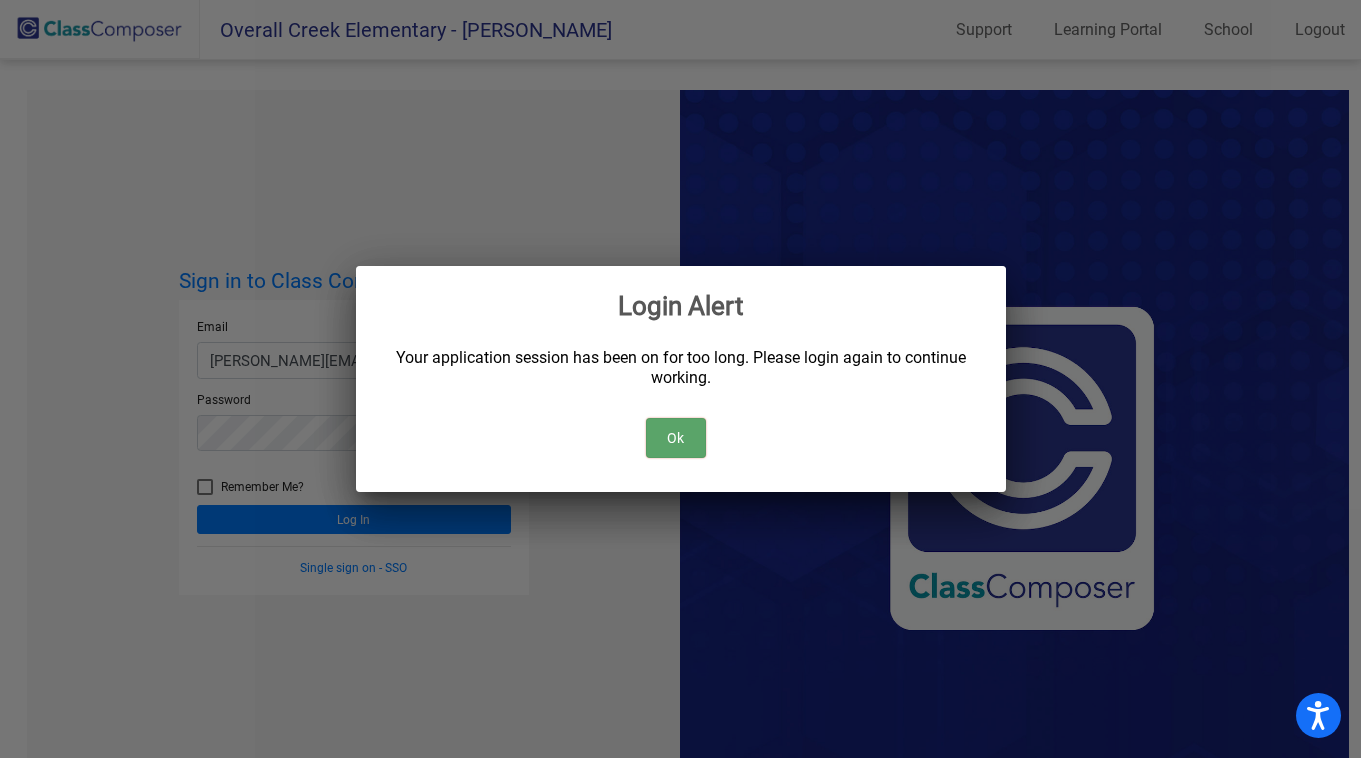 click on "Ok" at bounding box center [676, 438] 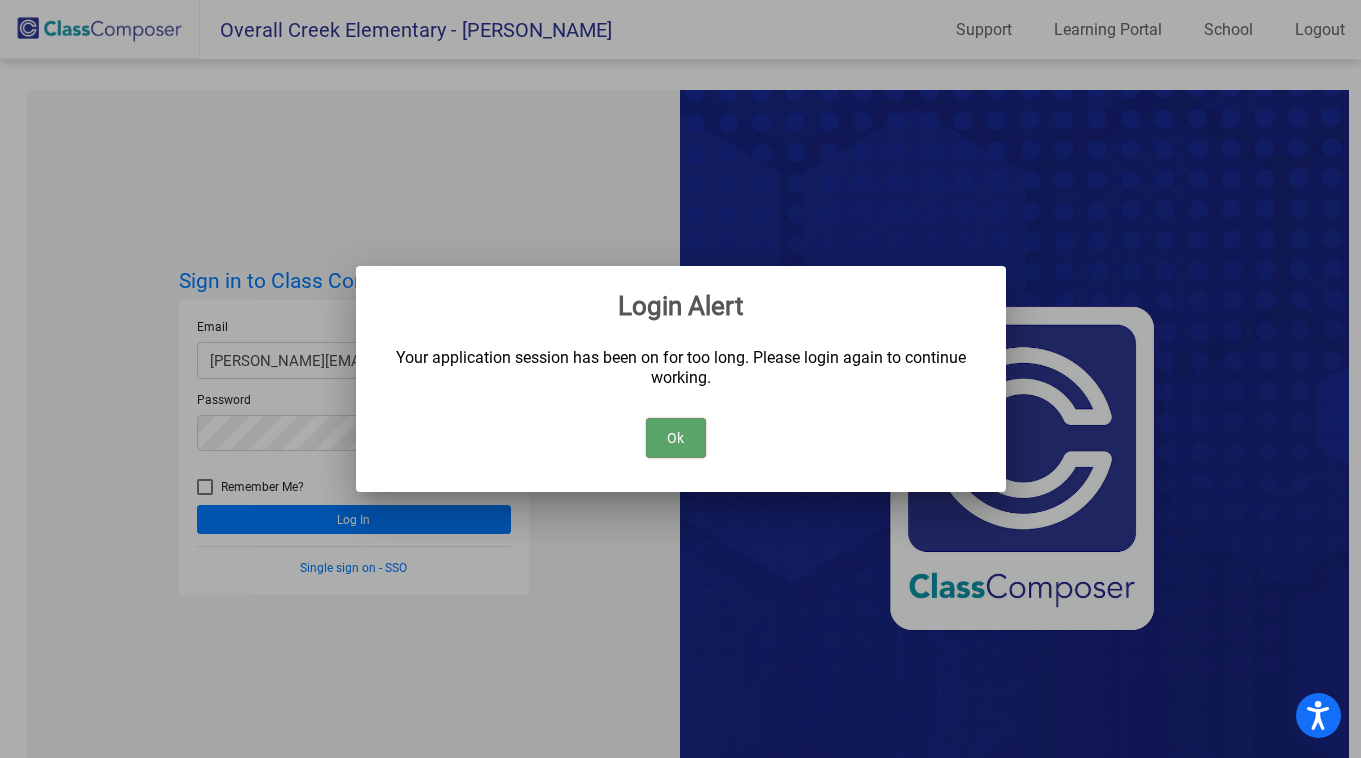 click on "Ok" at bounding box center [676, 438] 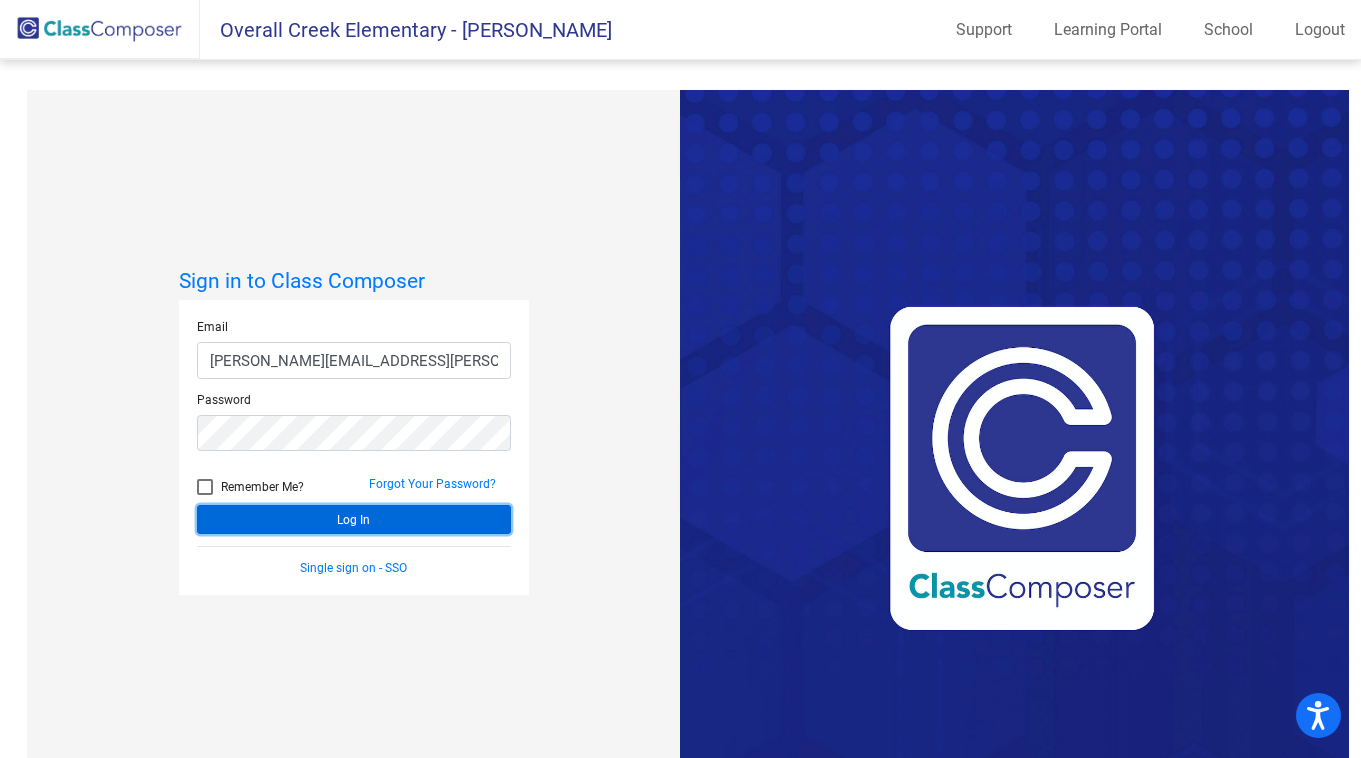click on "Log In" 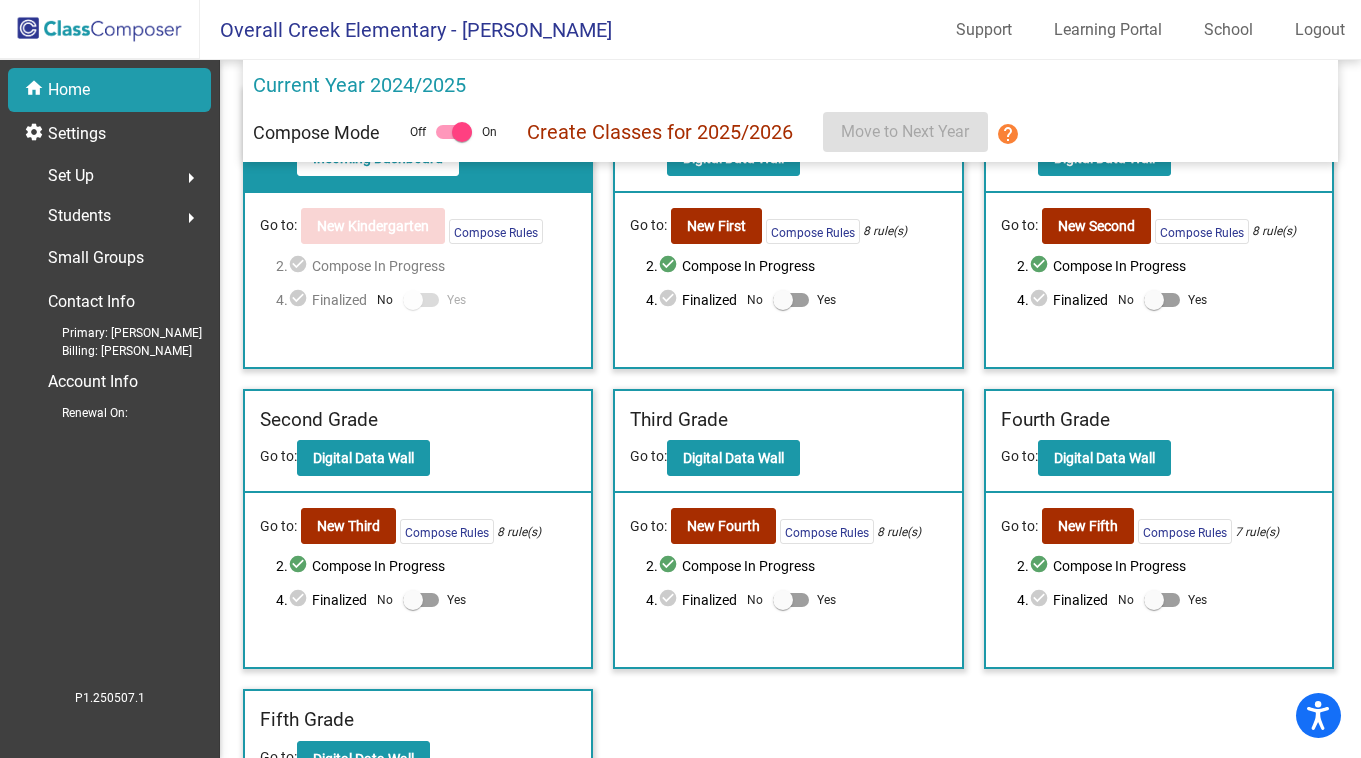 scroll, scrollTop: 125, scrollLeft: 0, axis: vertical 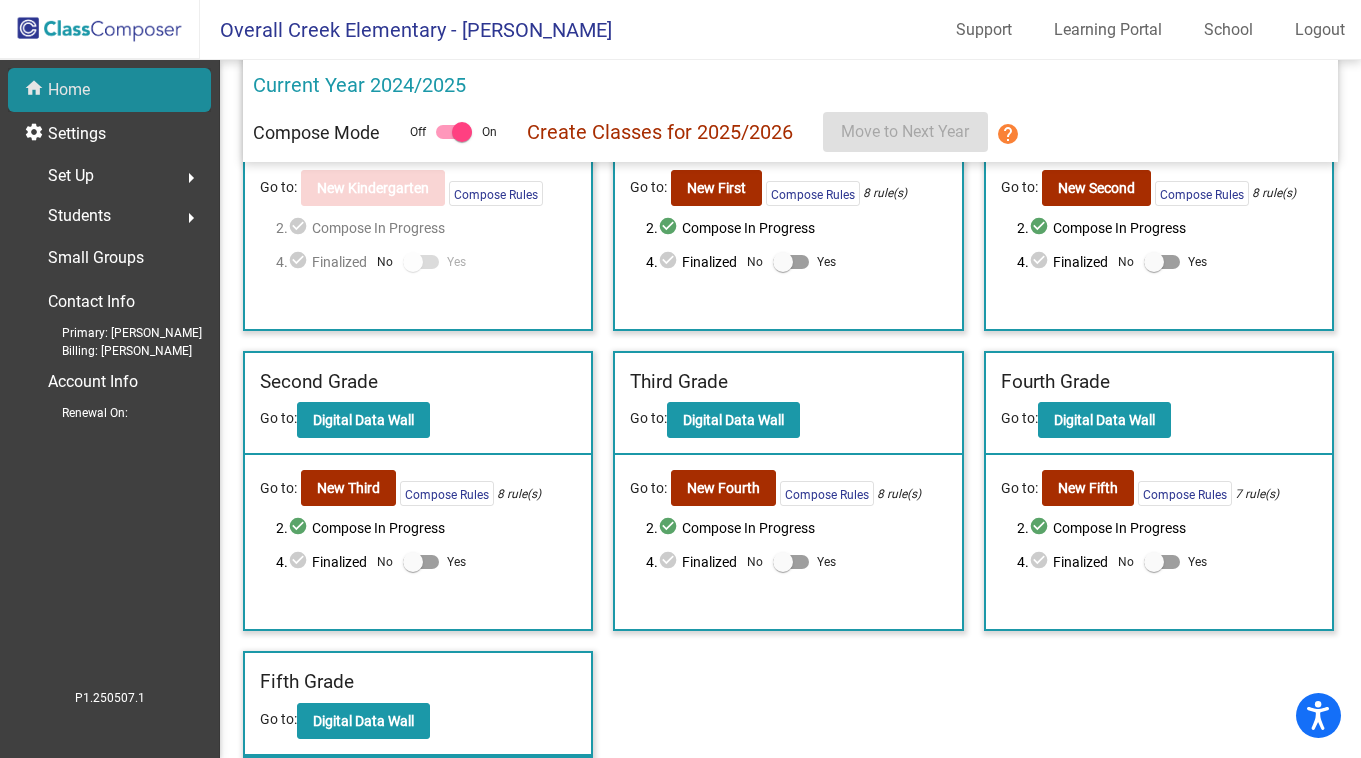 click on "Home" 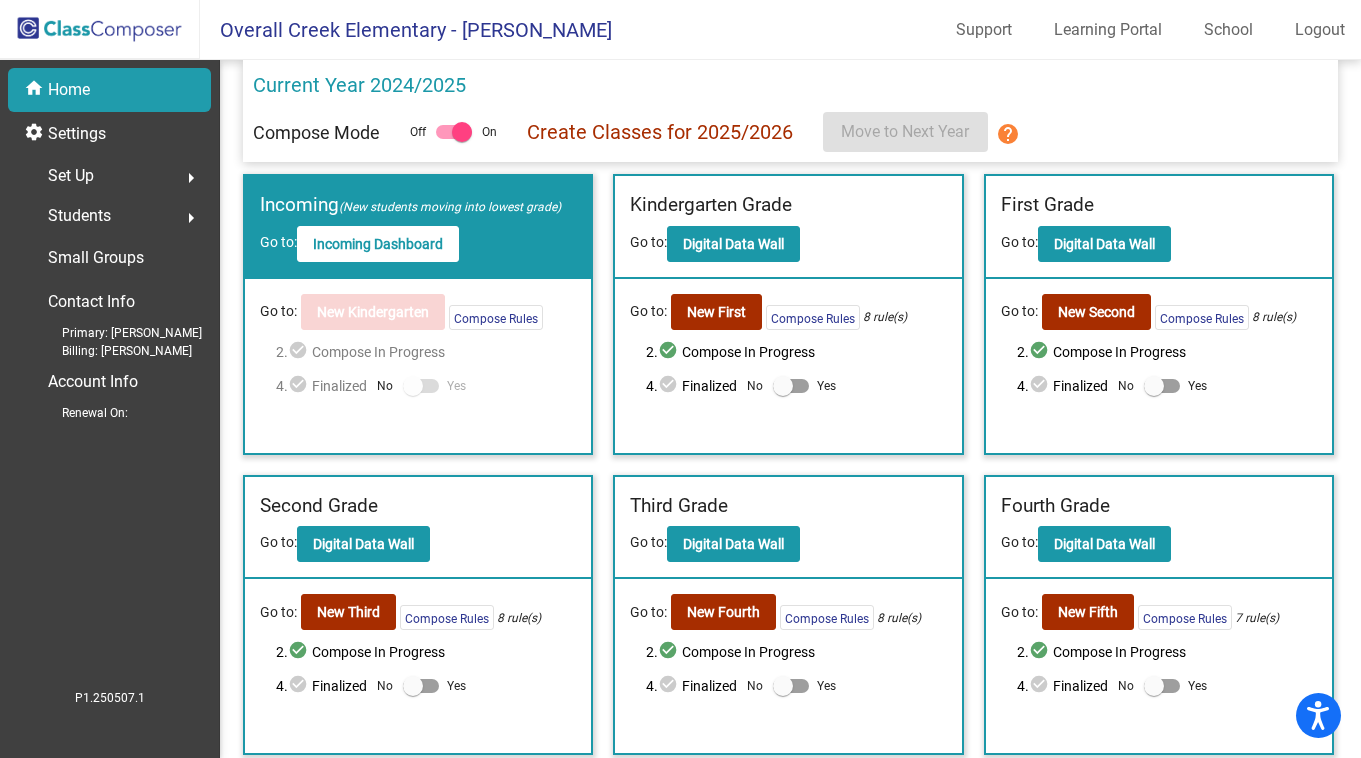 scroll, scrollTop: 125, scrollLeft: 0, axis: vertical 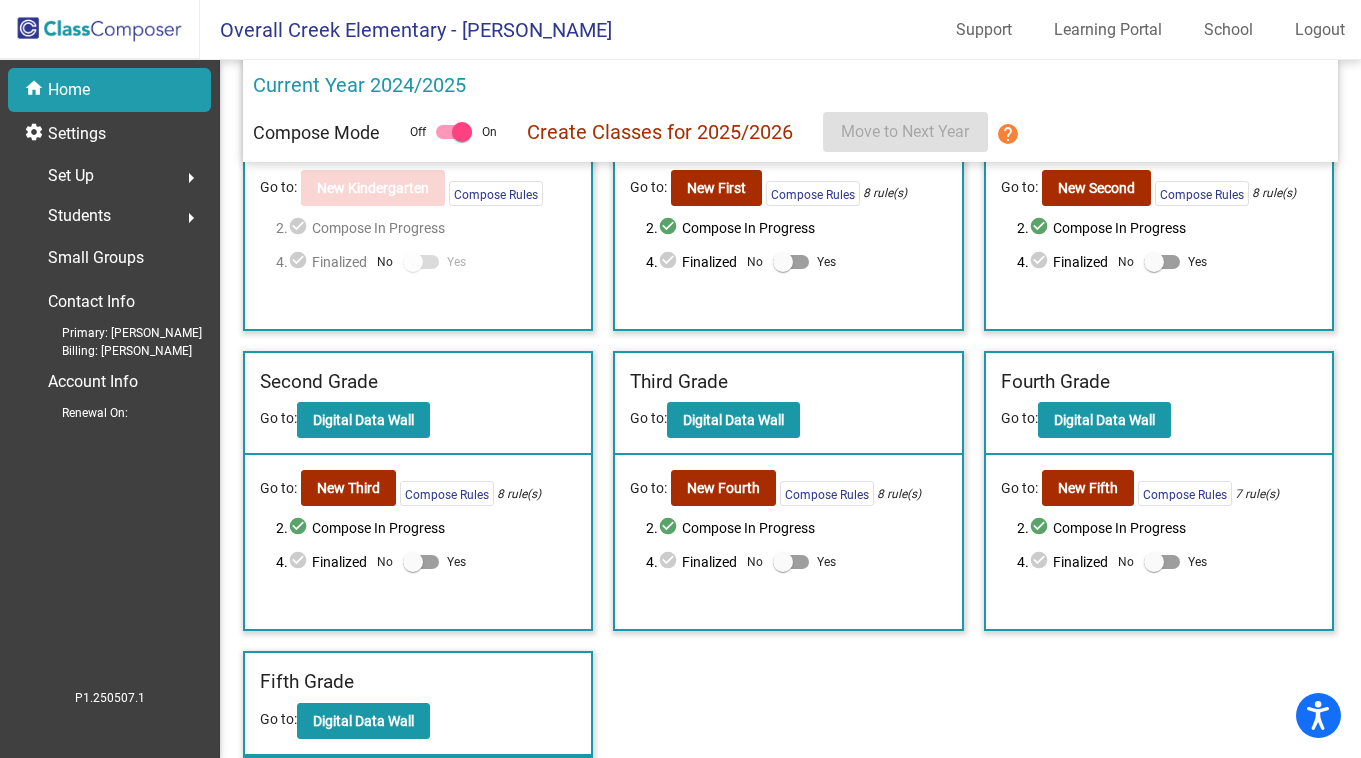 click 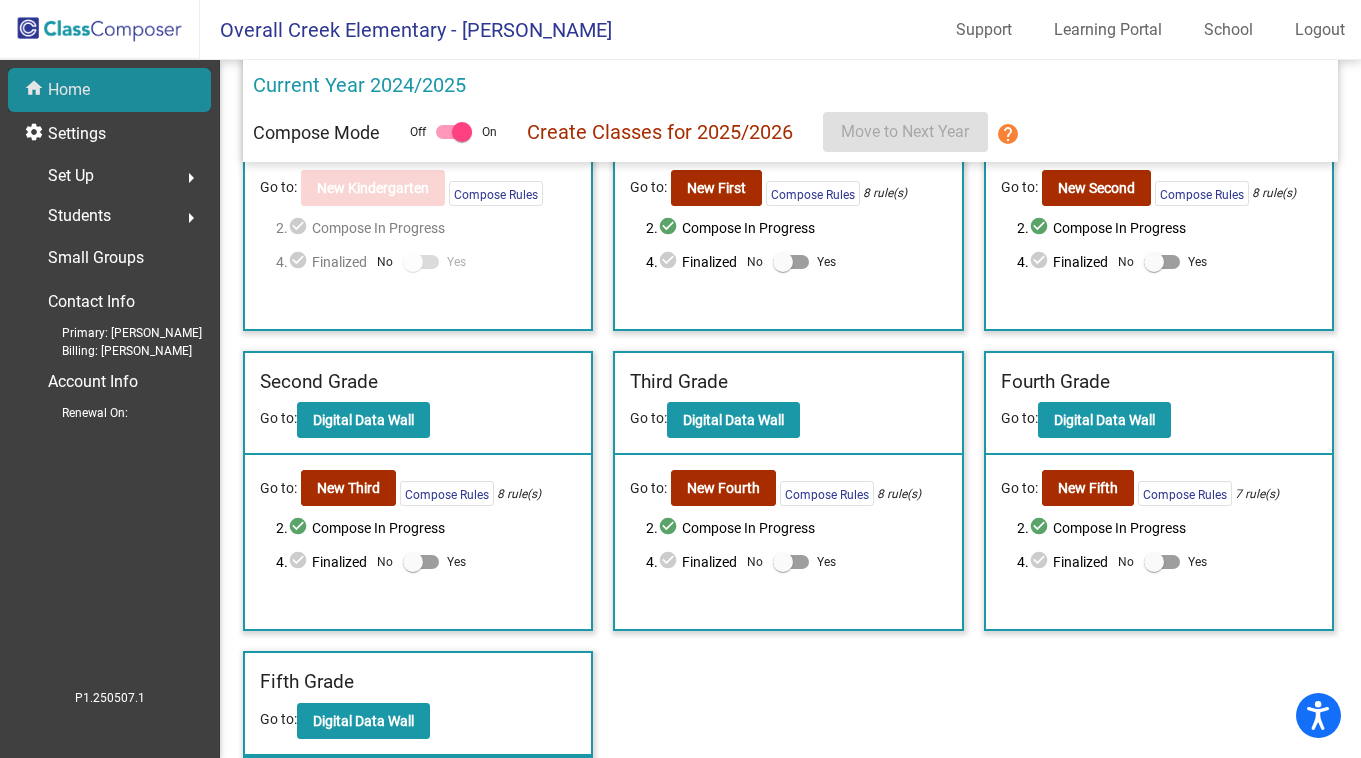 click on "Home" 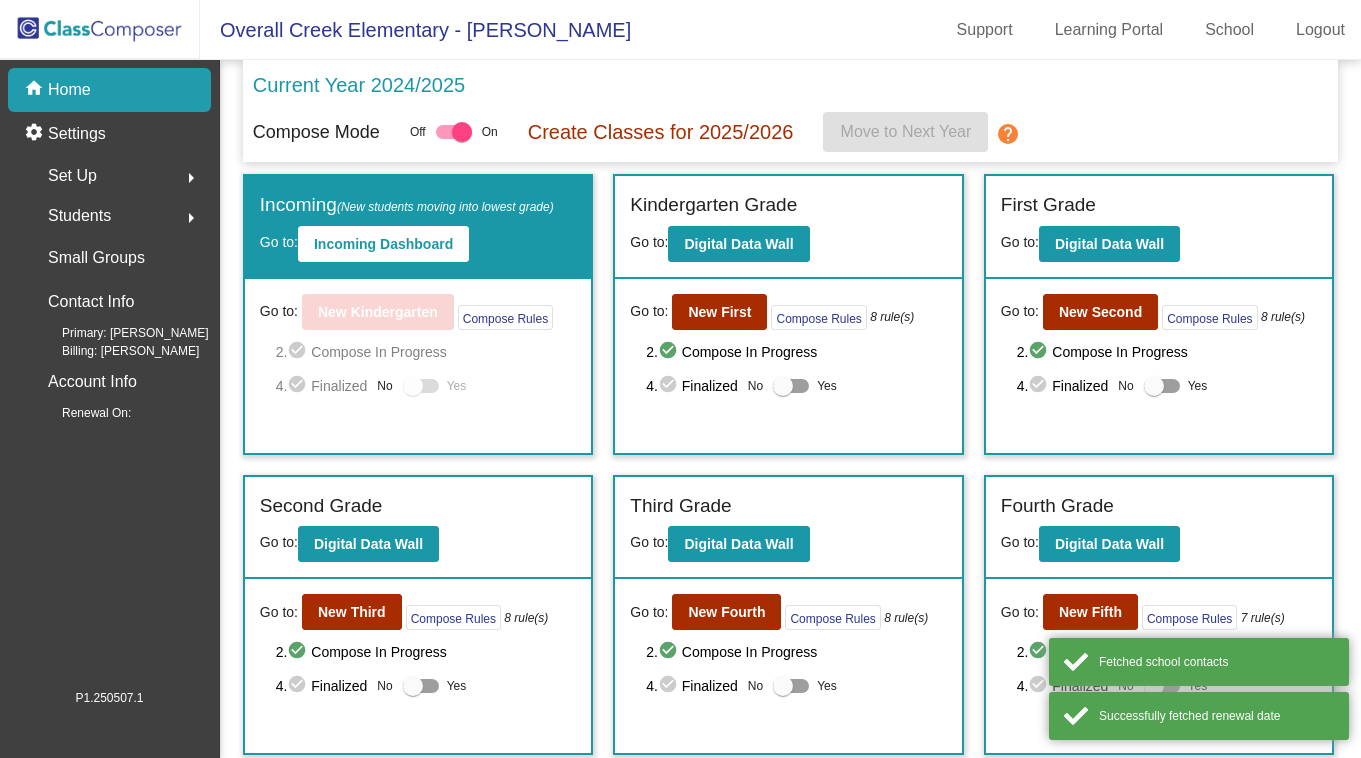 scroll, scrollTop: 0, scrollLeft: 0, axis: both 